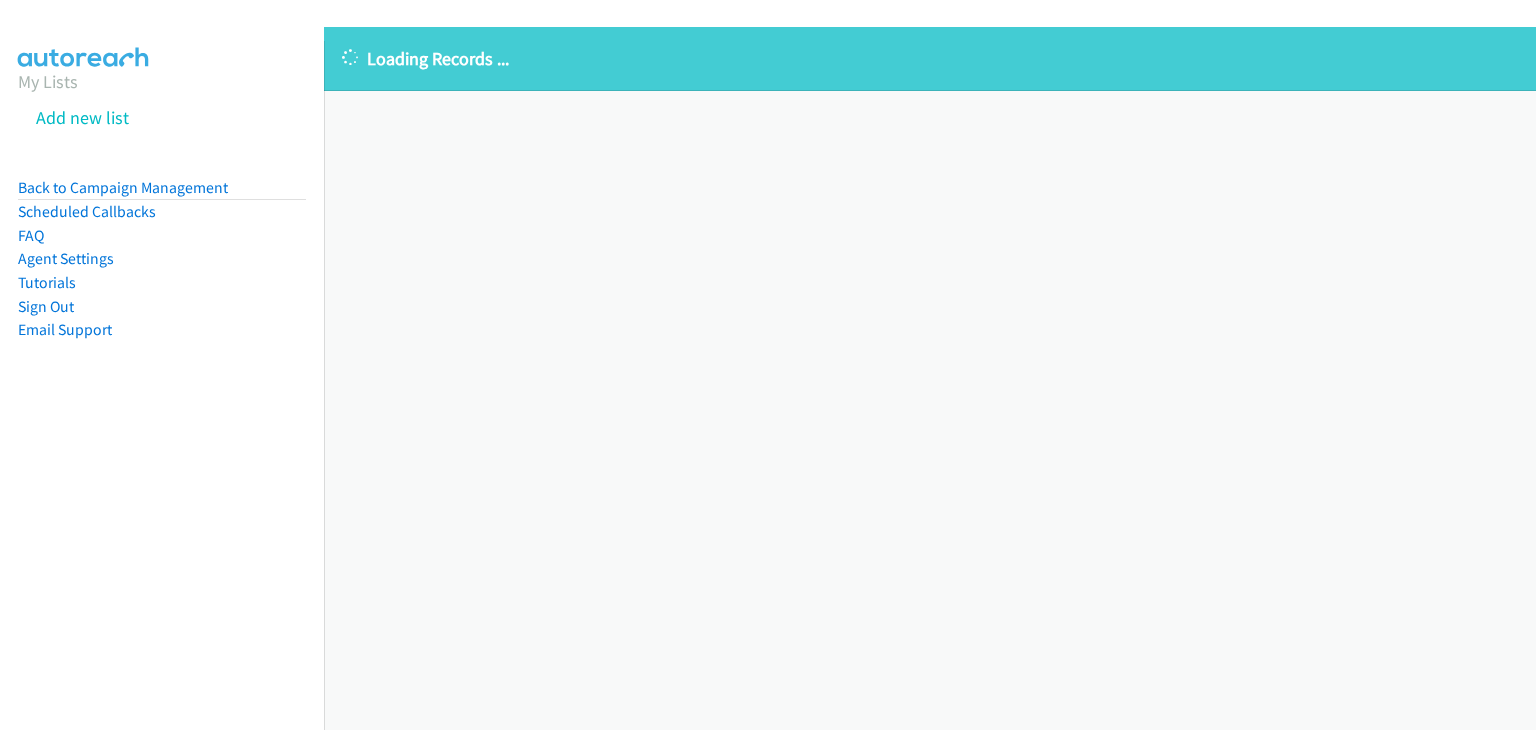 scroll, scrollTop: 0, scrollLeft: 0, axis: both 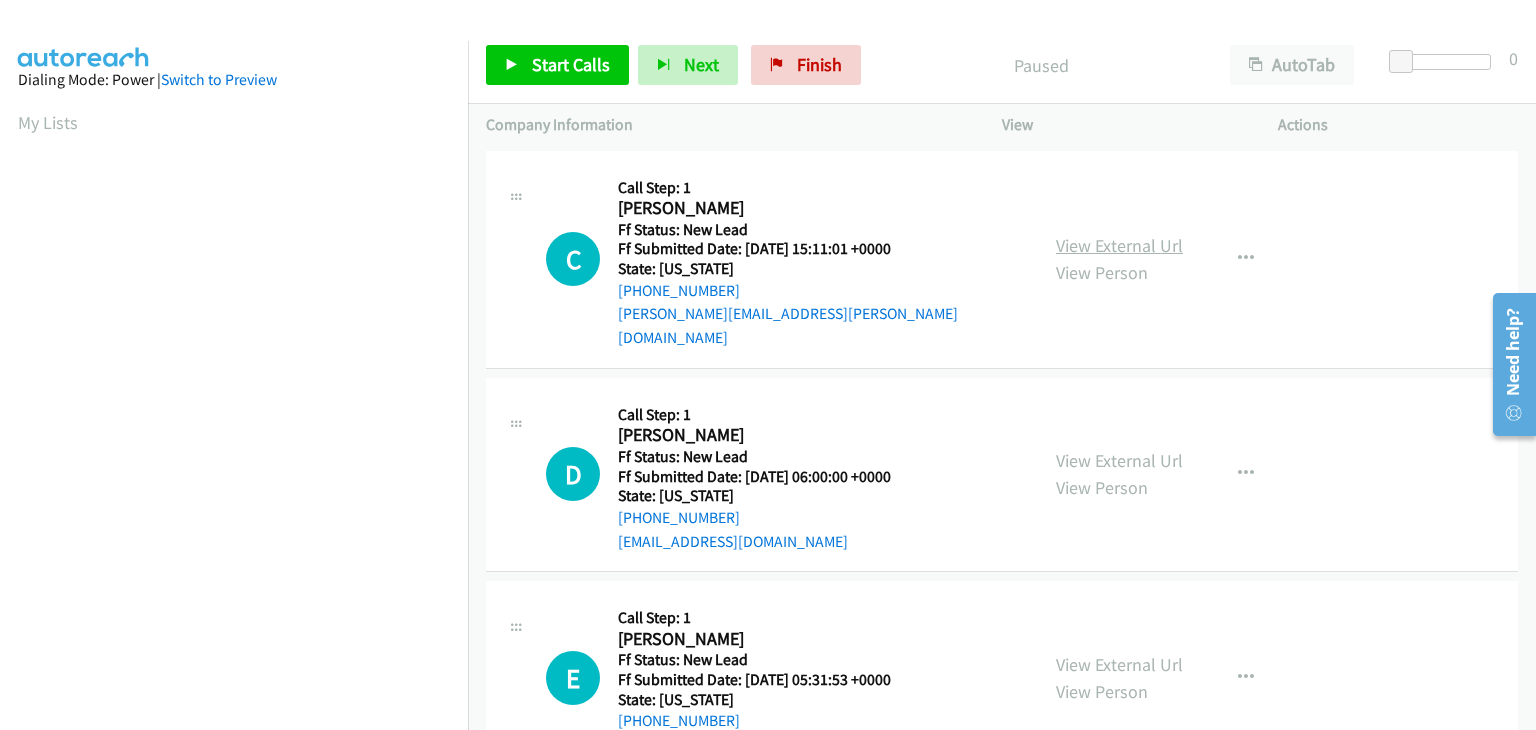 click on "View External Url" at bounding box center (1119, 245) 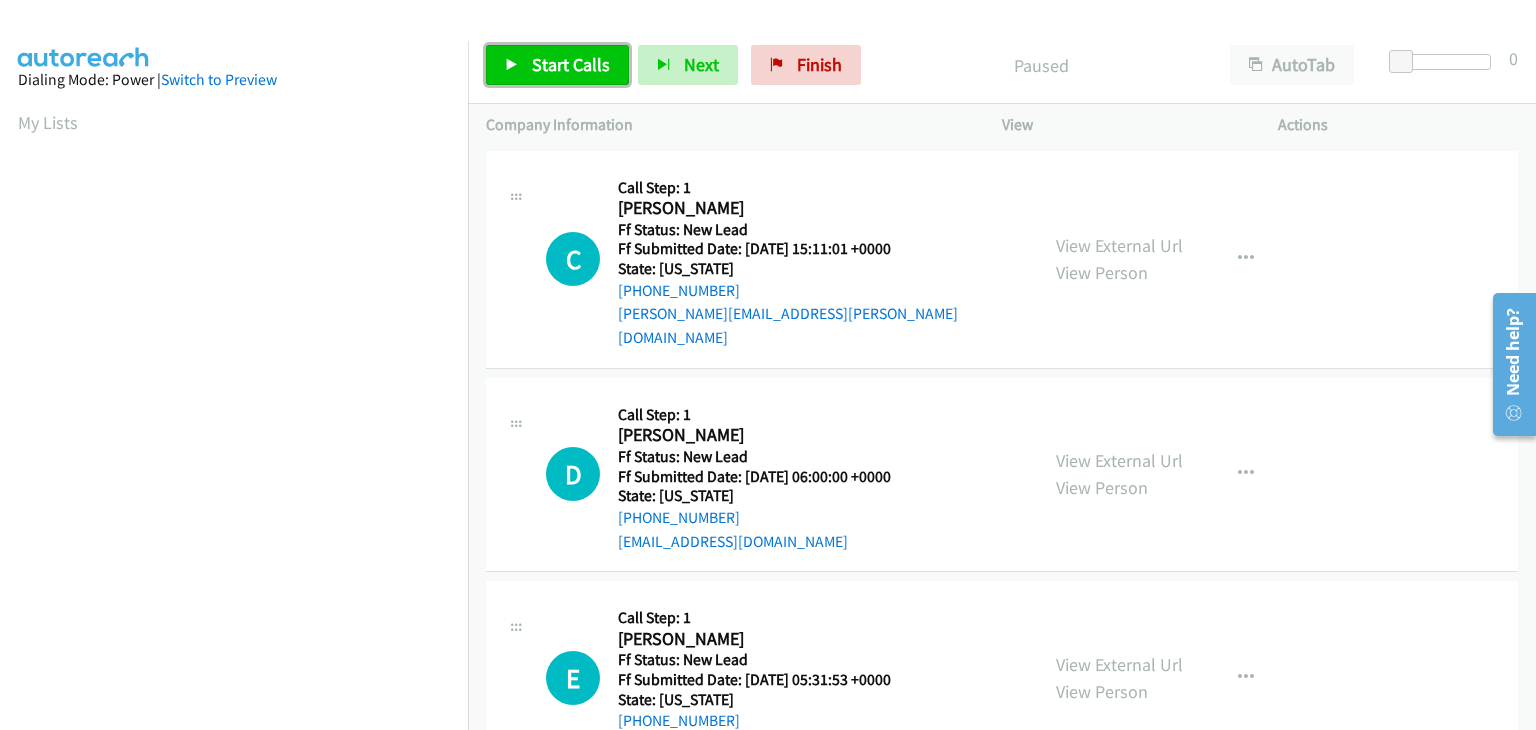 click on "Start Calls" at bounding box center [557, 65] 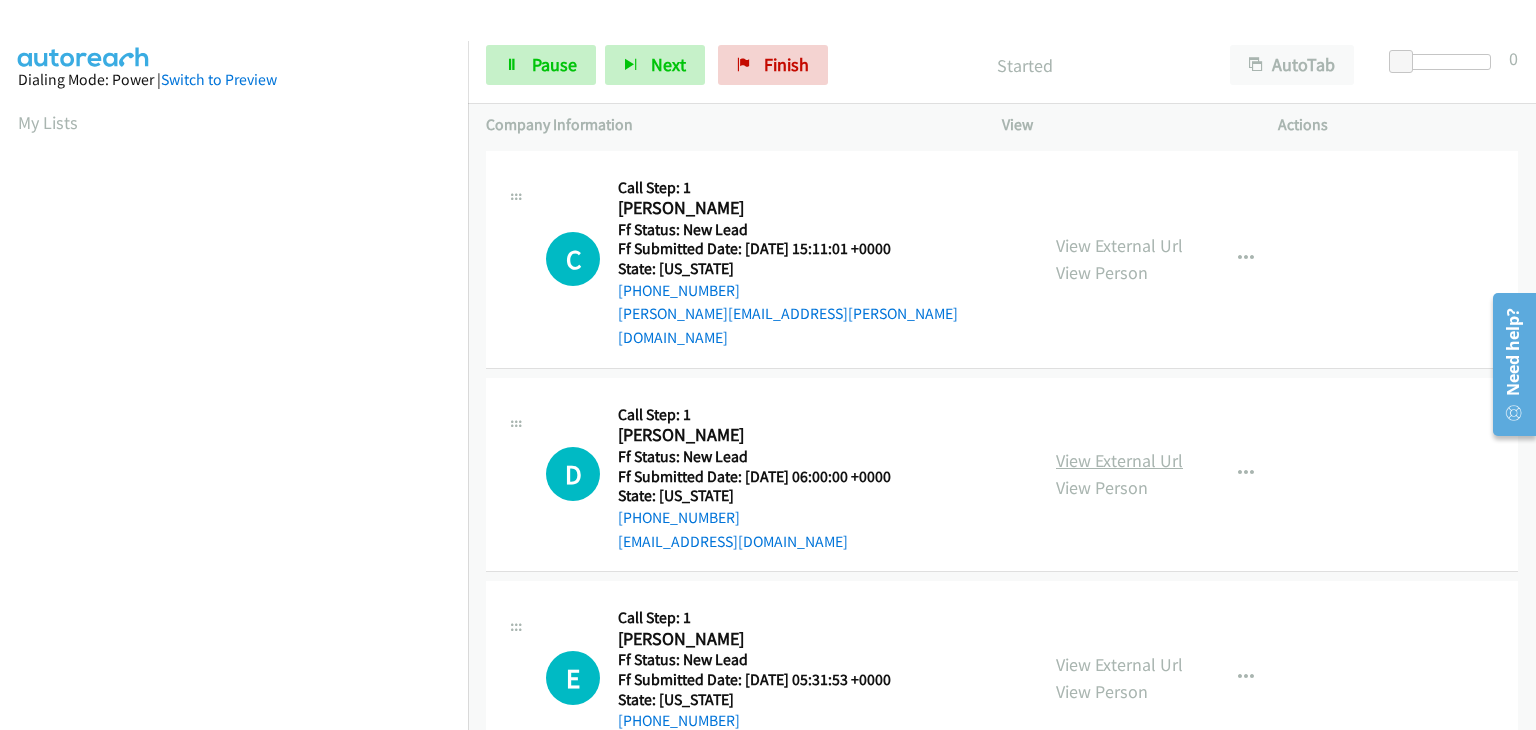 click on "View External Url" at bounding box center [1119, 460] 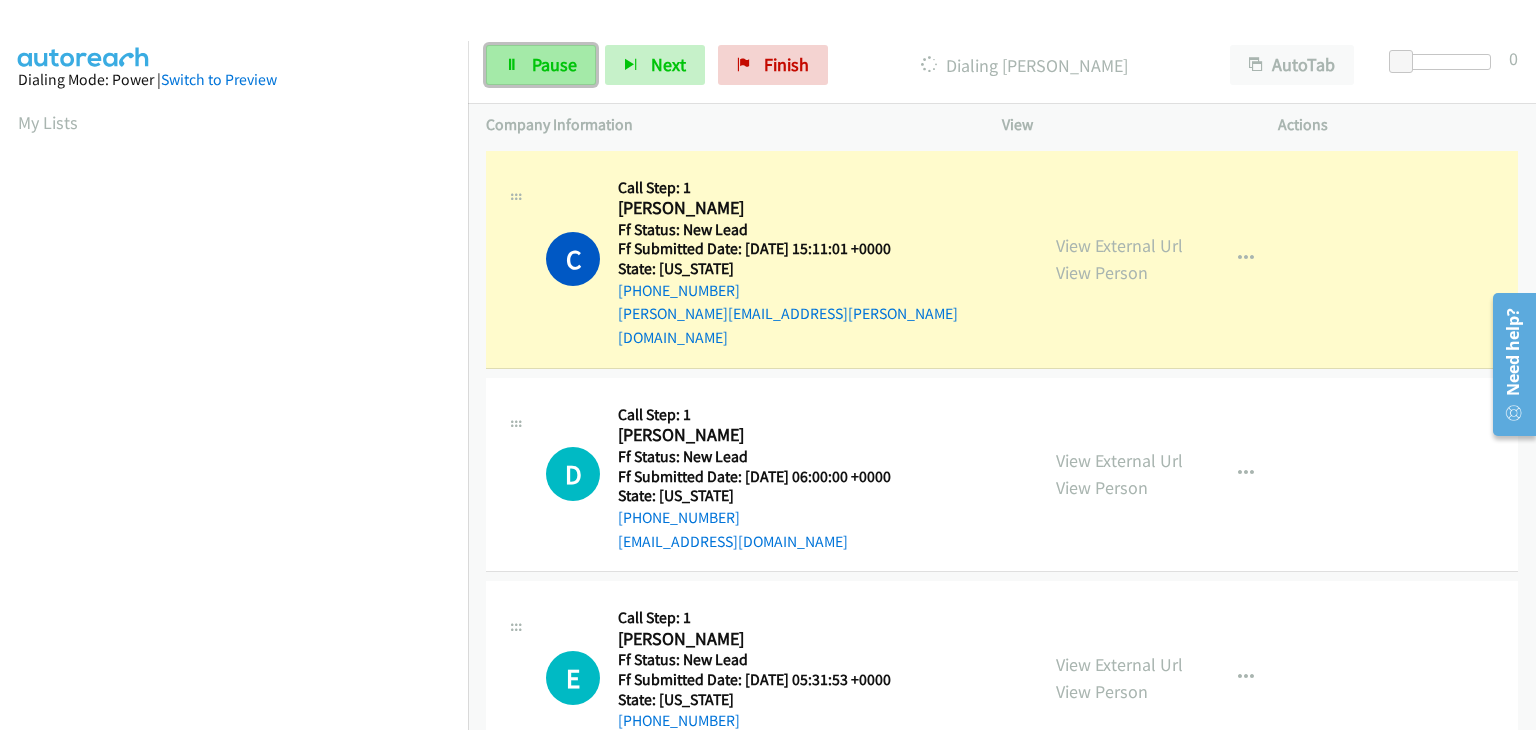 click on "Pause" at bounding box center (554, 64) 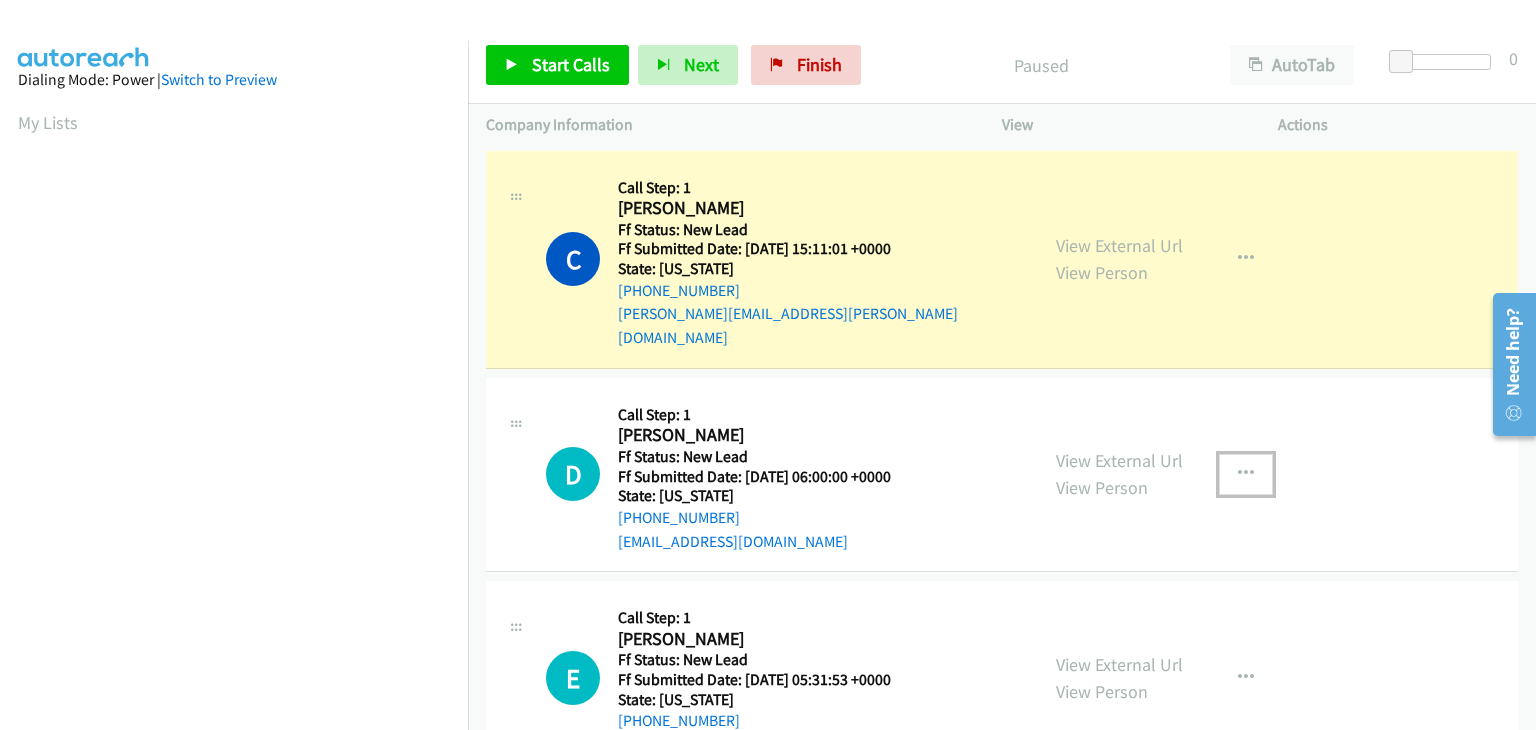 click at bounding box center [1246, 474] 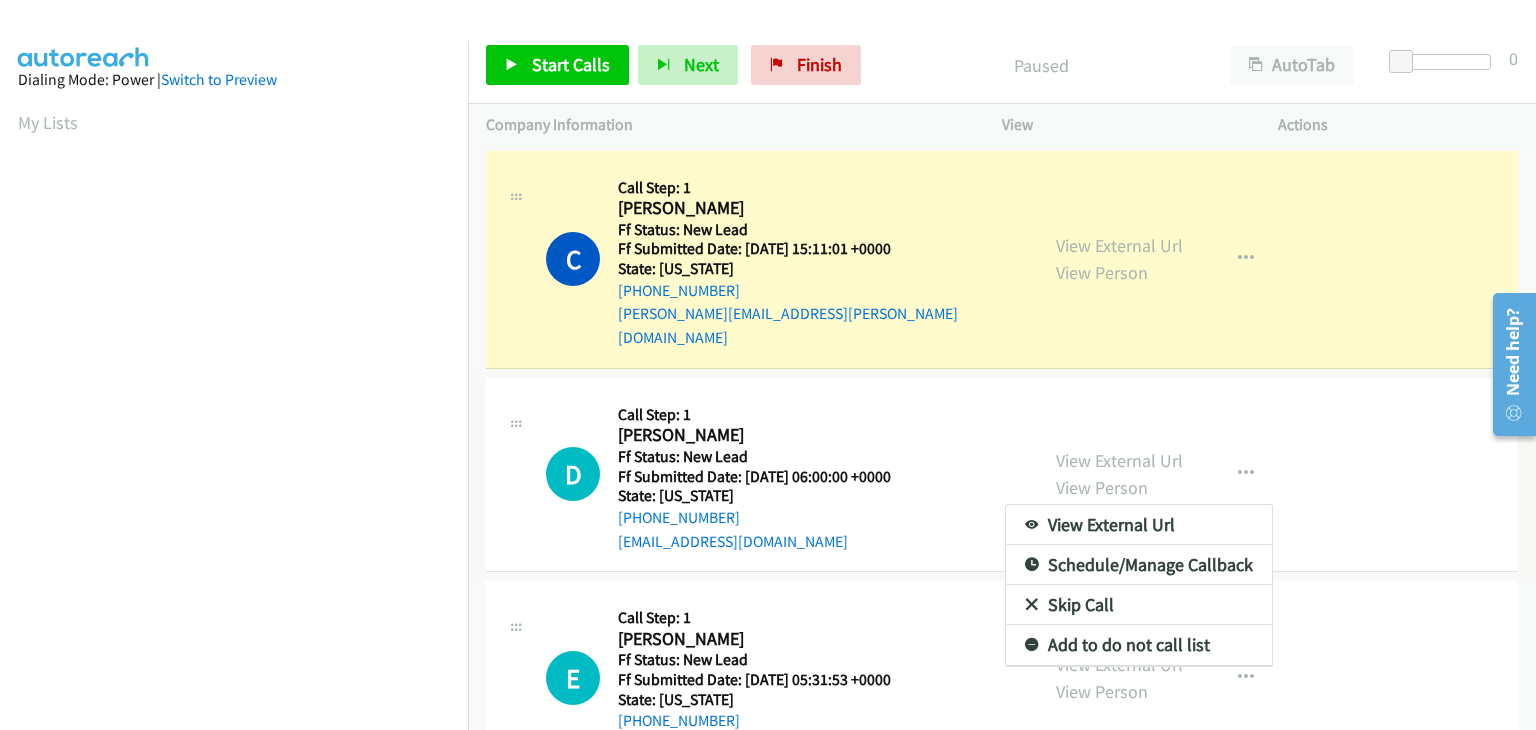 click on "Skip Call" at bounding box center [1139, 605] 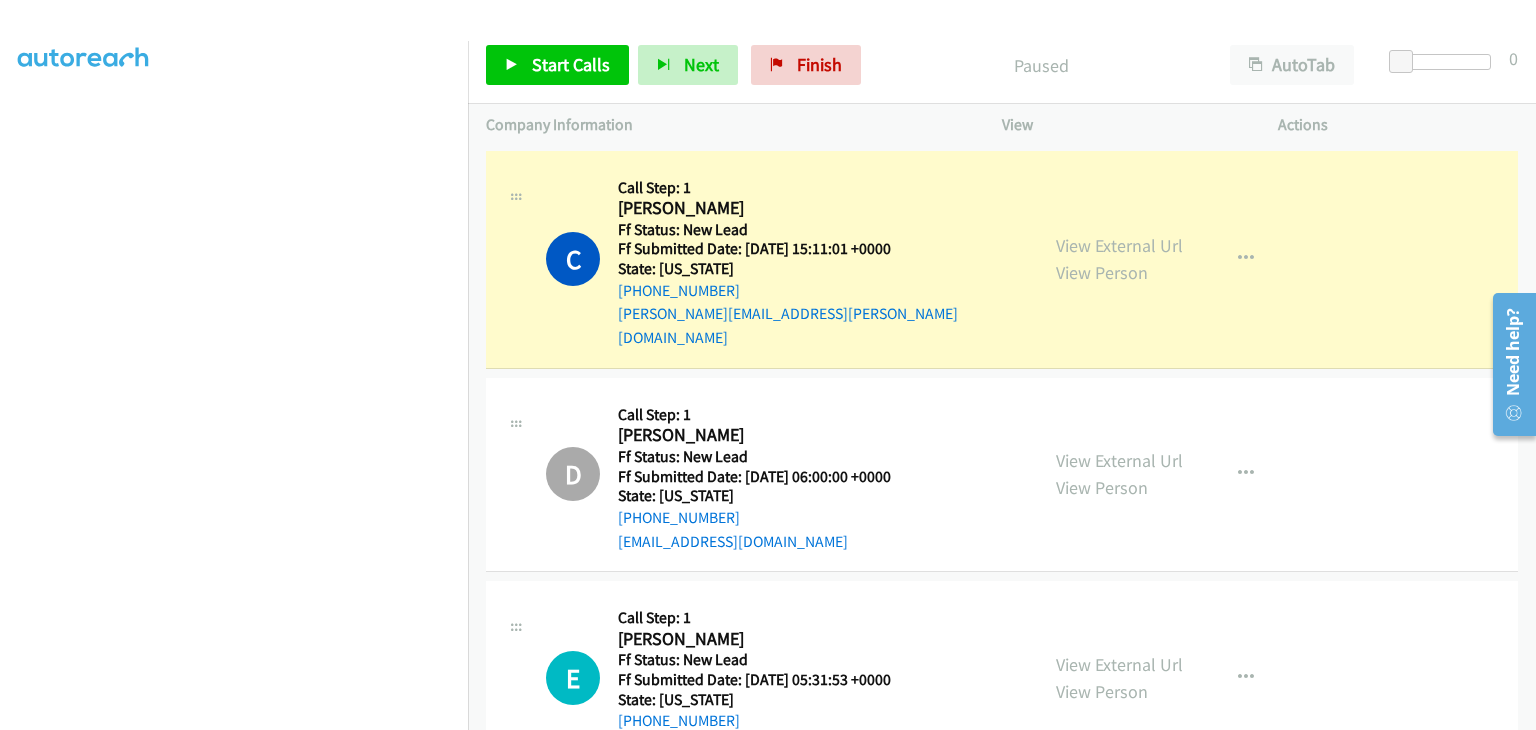 scroll, scrollTop: 392, scrollLeft: 0, axis: vertical 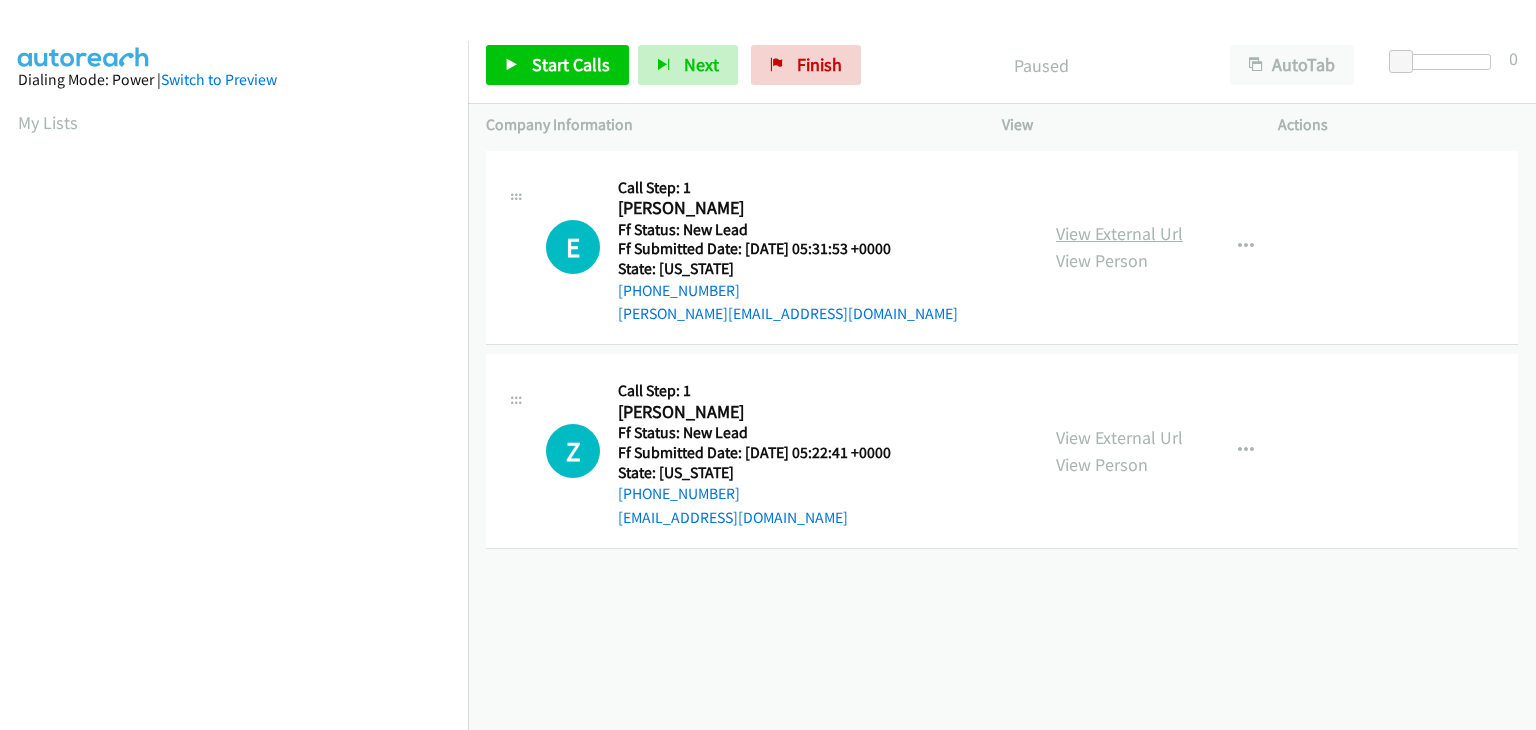 click on "View External Url" at bounding box center [1119, 233] 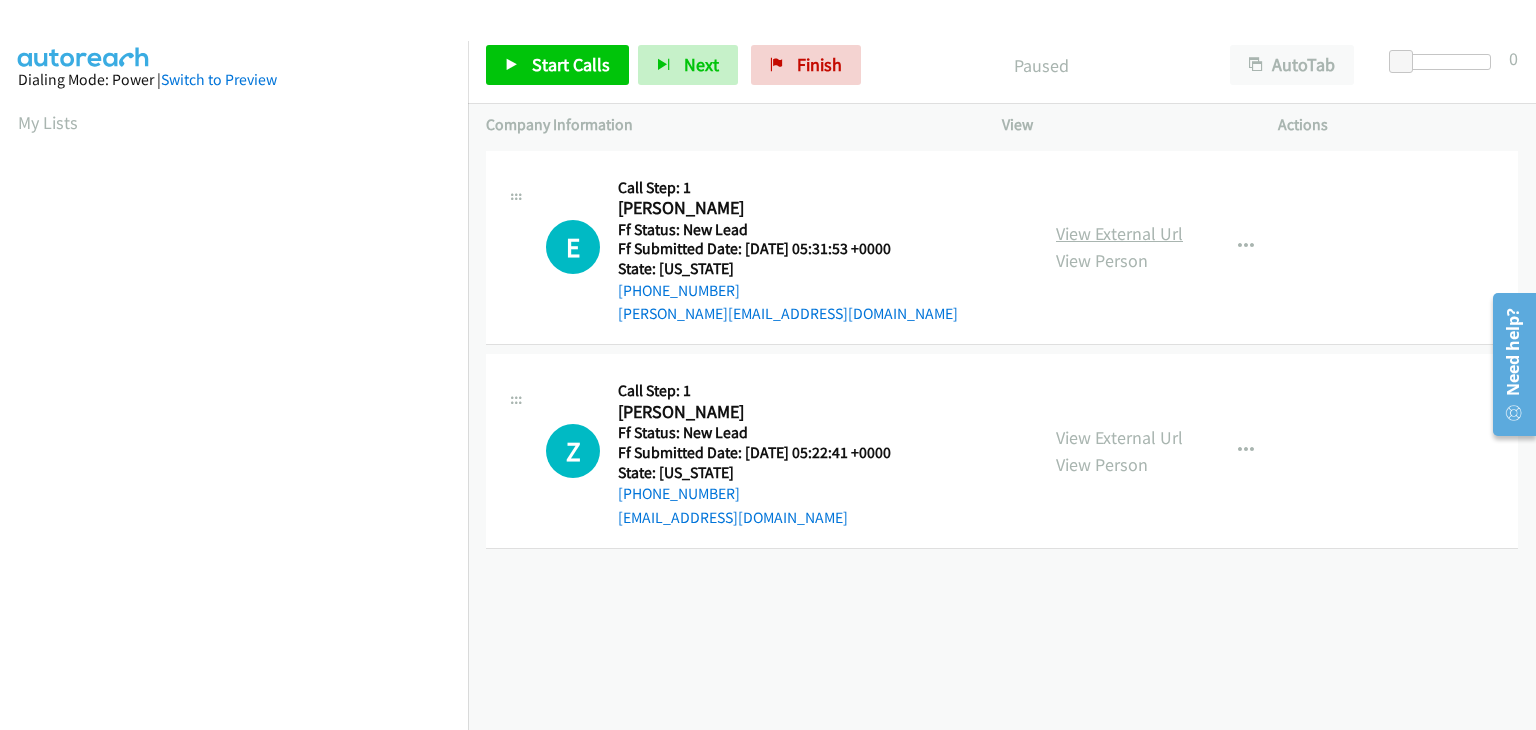 scroll, scrollTop: 0, scrollLeft: 0, axis: both 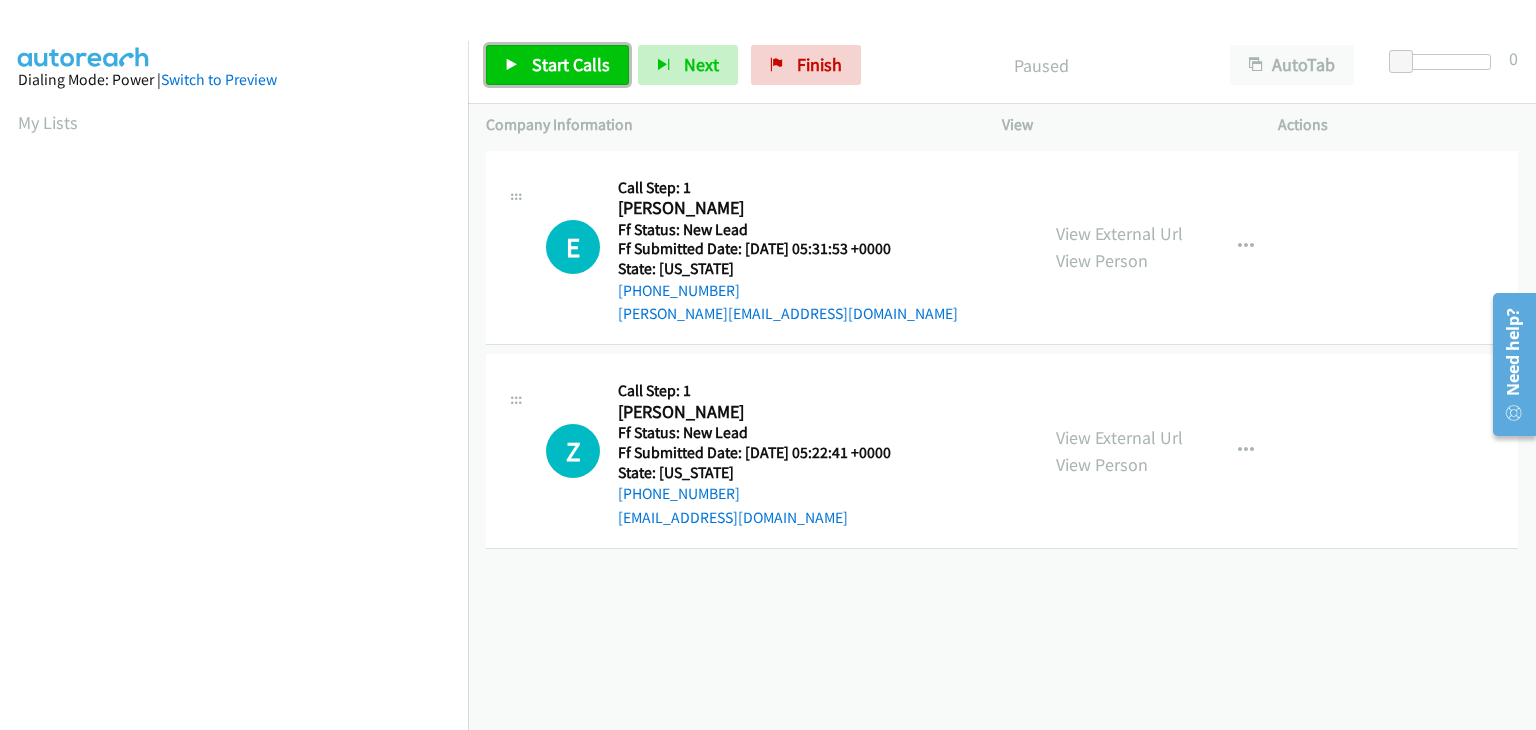 click on "Start Calls" at bounding box center (557, 65) 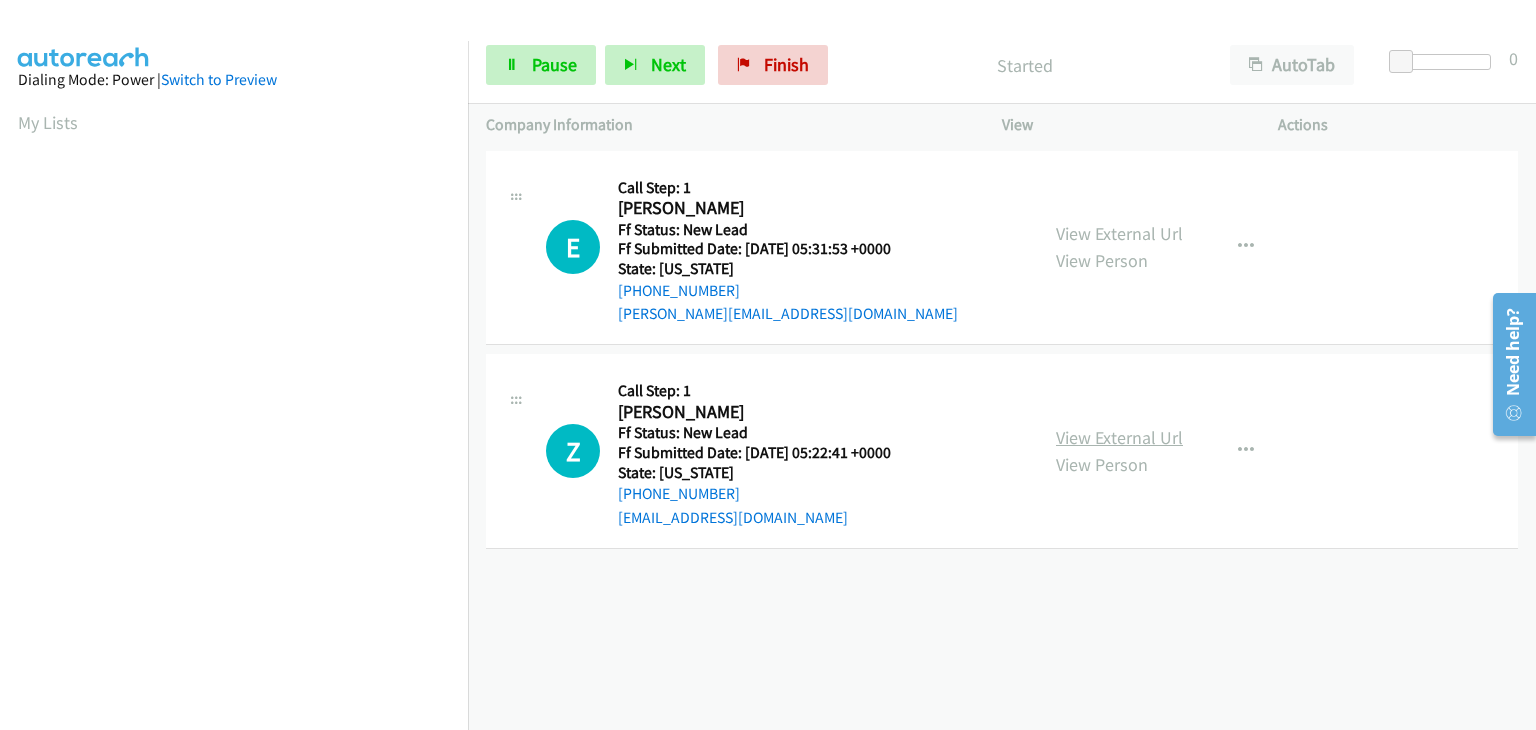 click on "View External Url" at bounding box center [1119, 437] 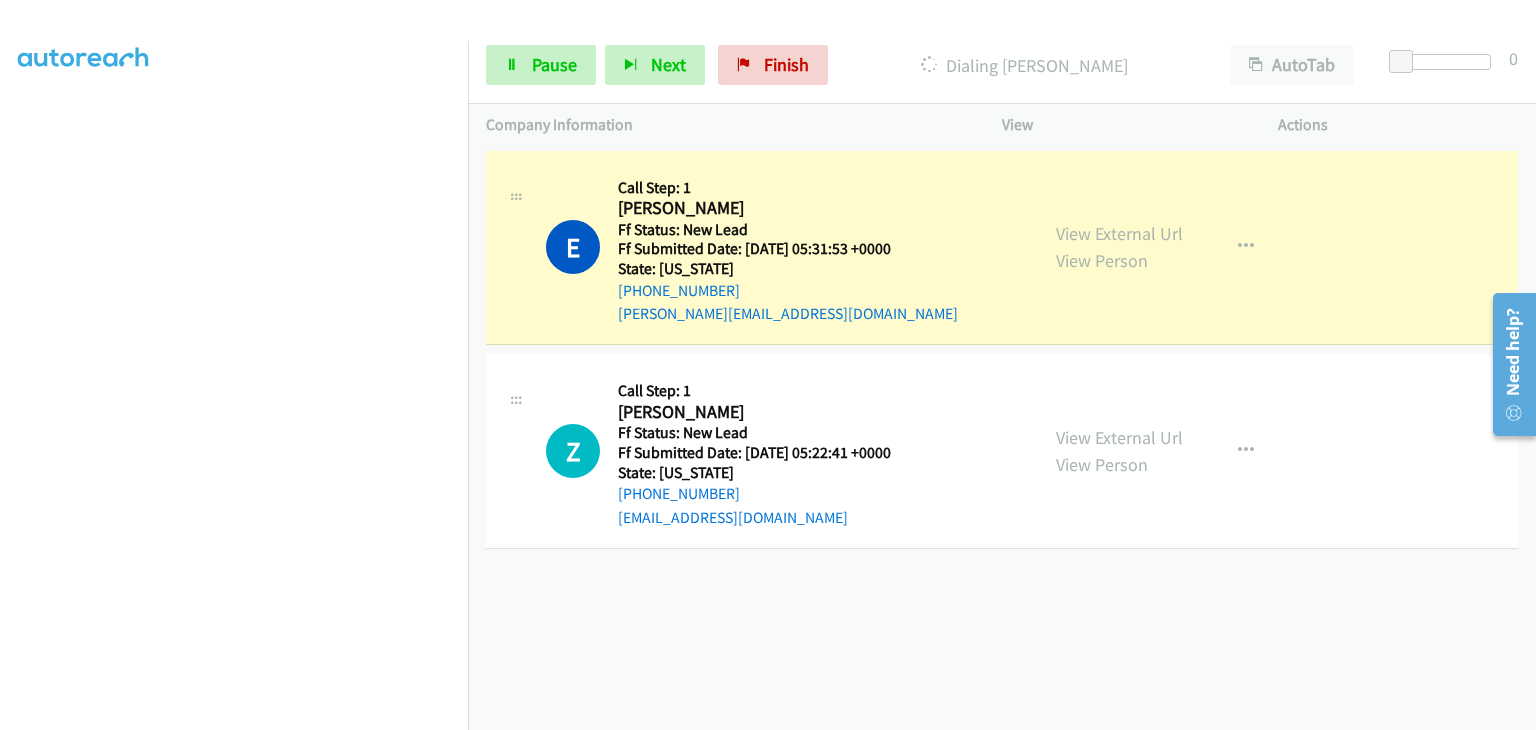 scroll, scrollTop: 392, scrollLeft: 0, axis: vertical 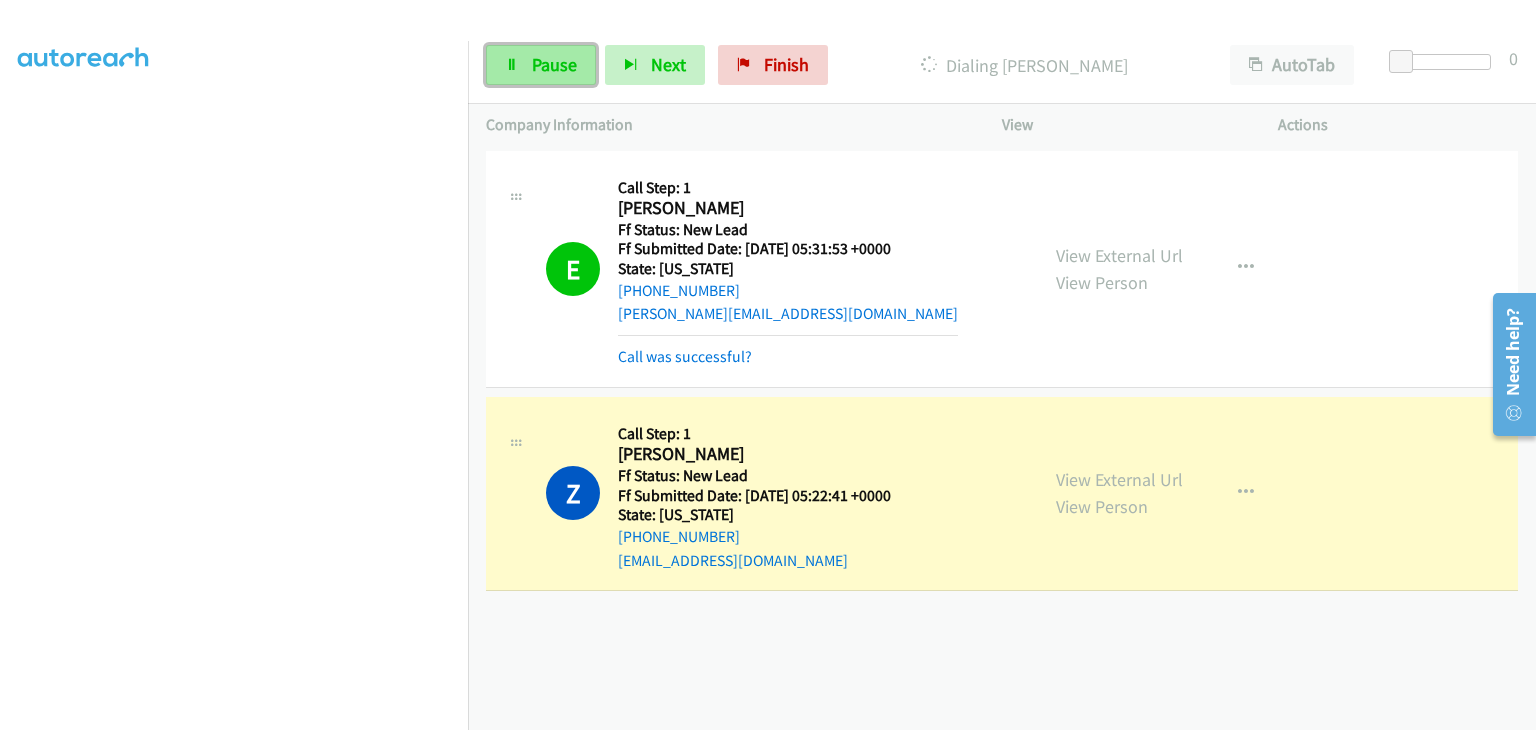 click on "Pause" at bounding box center [541, 65] 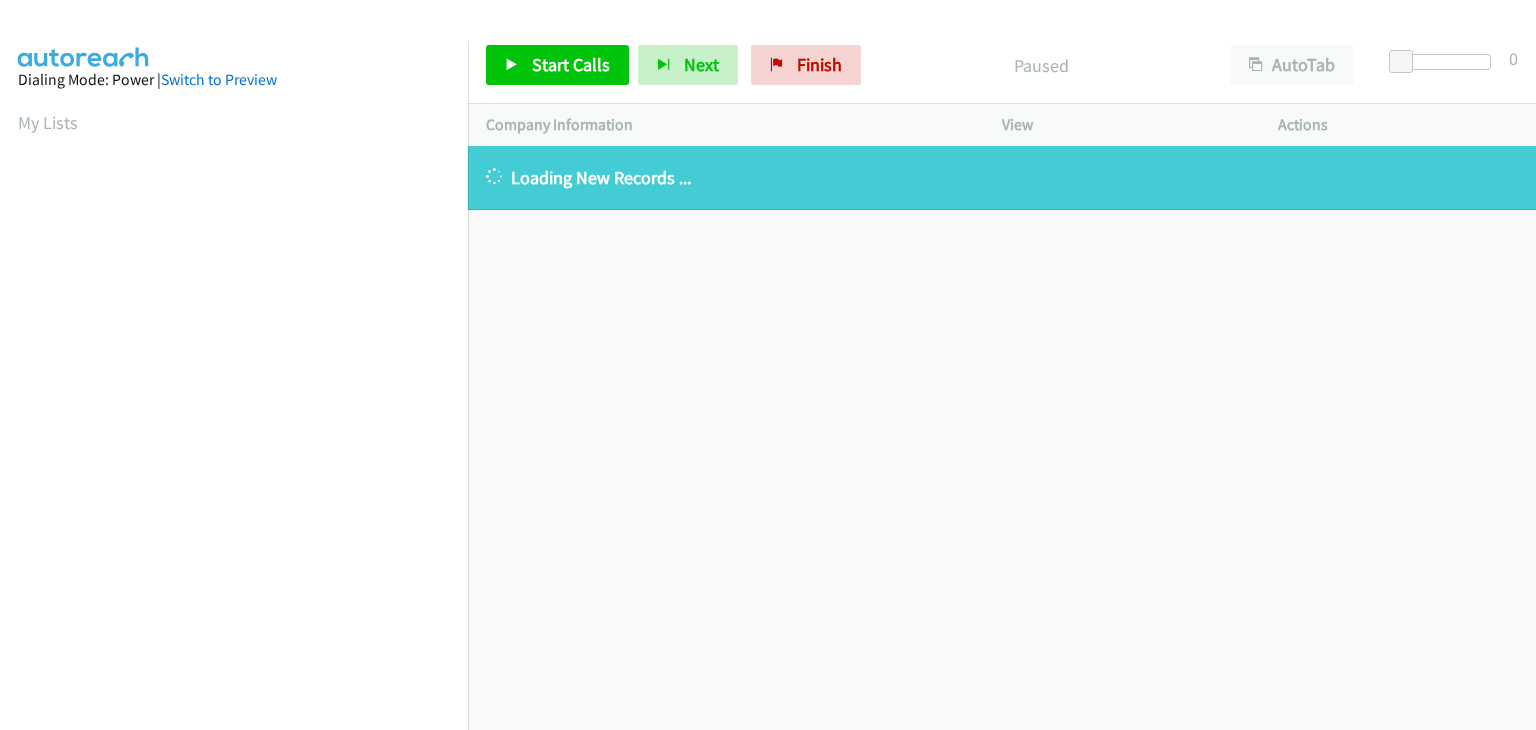 scroll, scrollTop: 0, scrollLeft: 0, axis: both 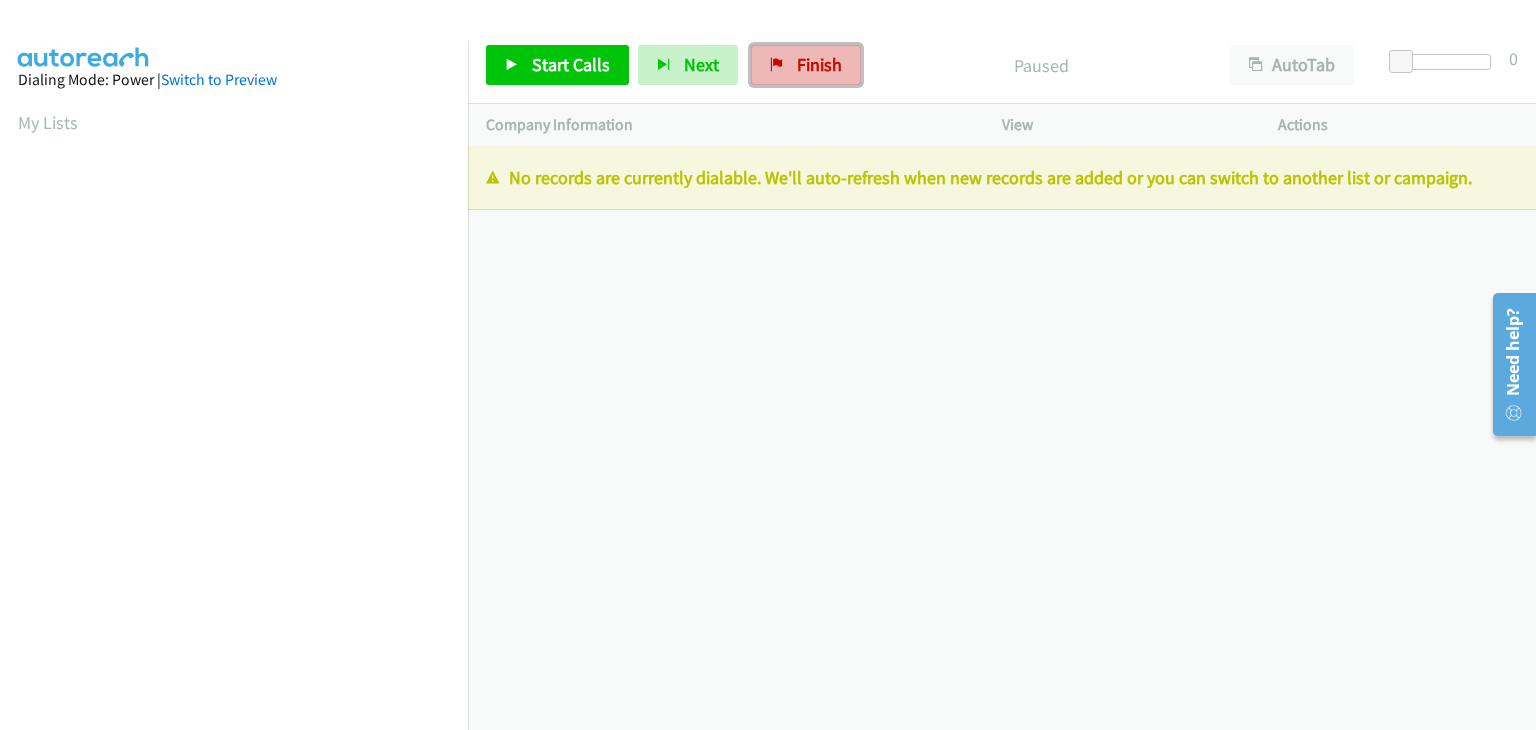 click on "Finish" at bounding box center (819, 64) 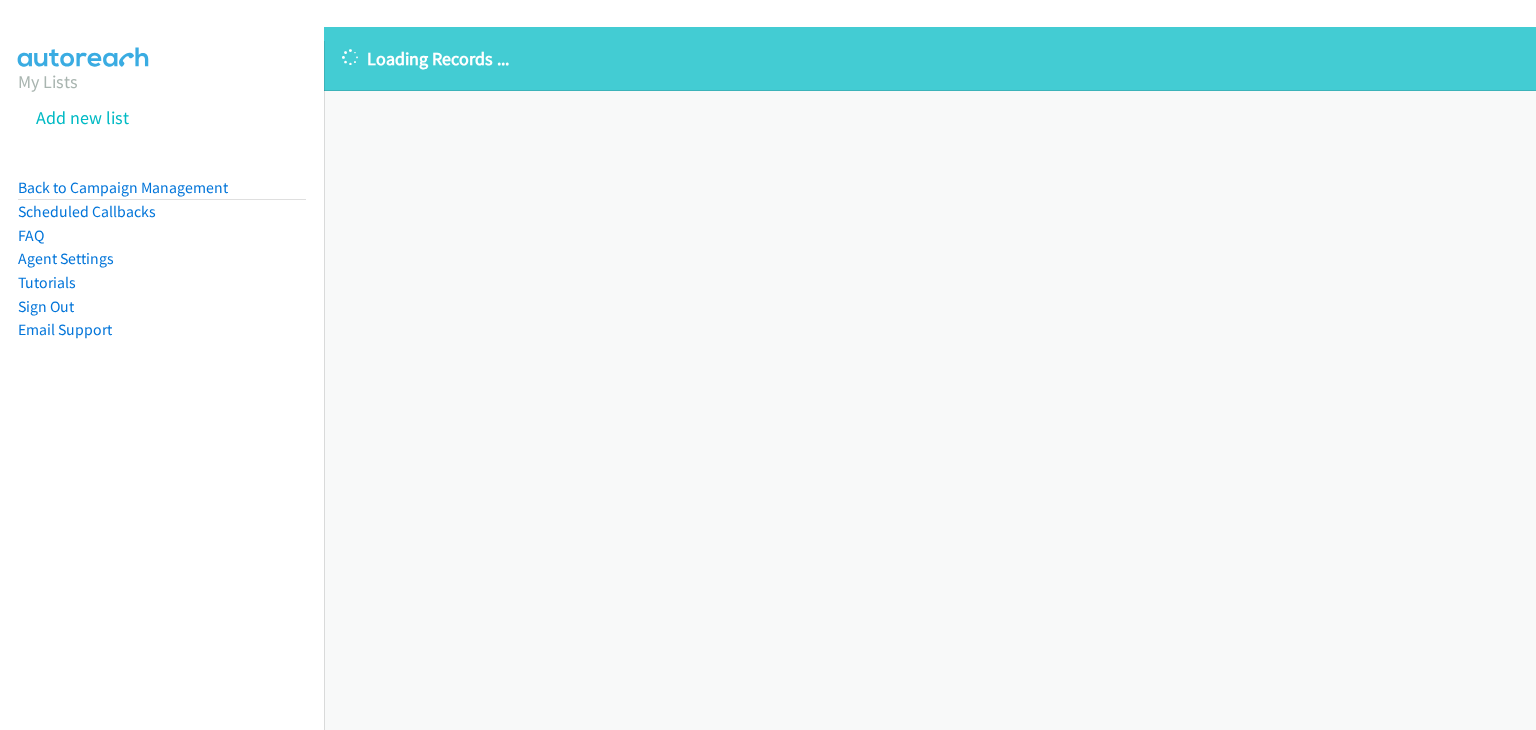 scroll, scrollTop: 0, scrollLeft: 0, axis: both 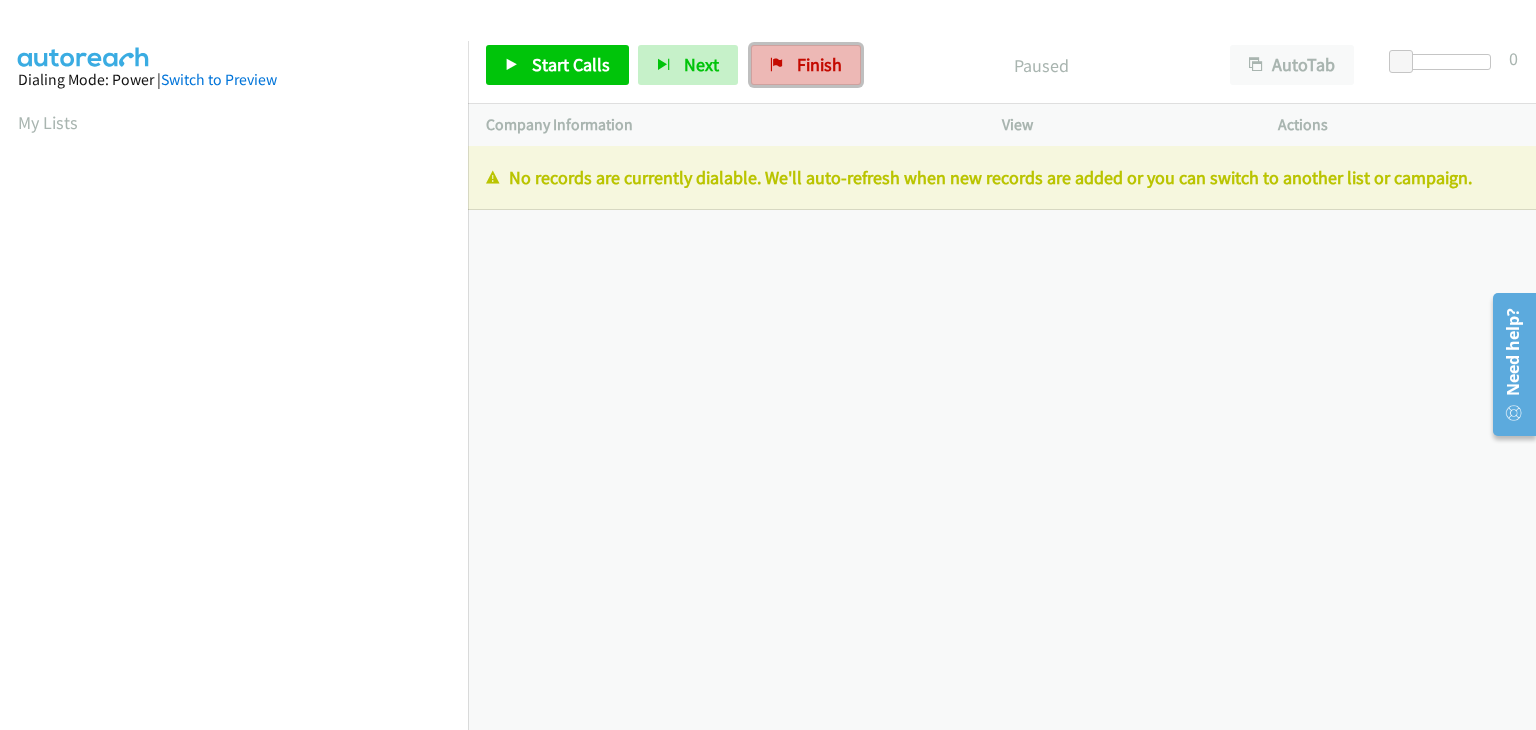 click on "Finish" at bounding box center (819, 64) 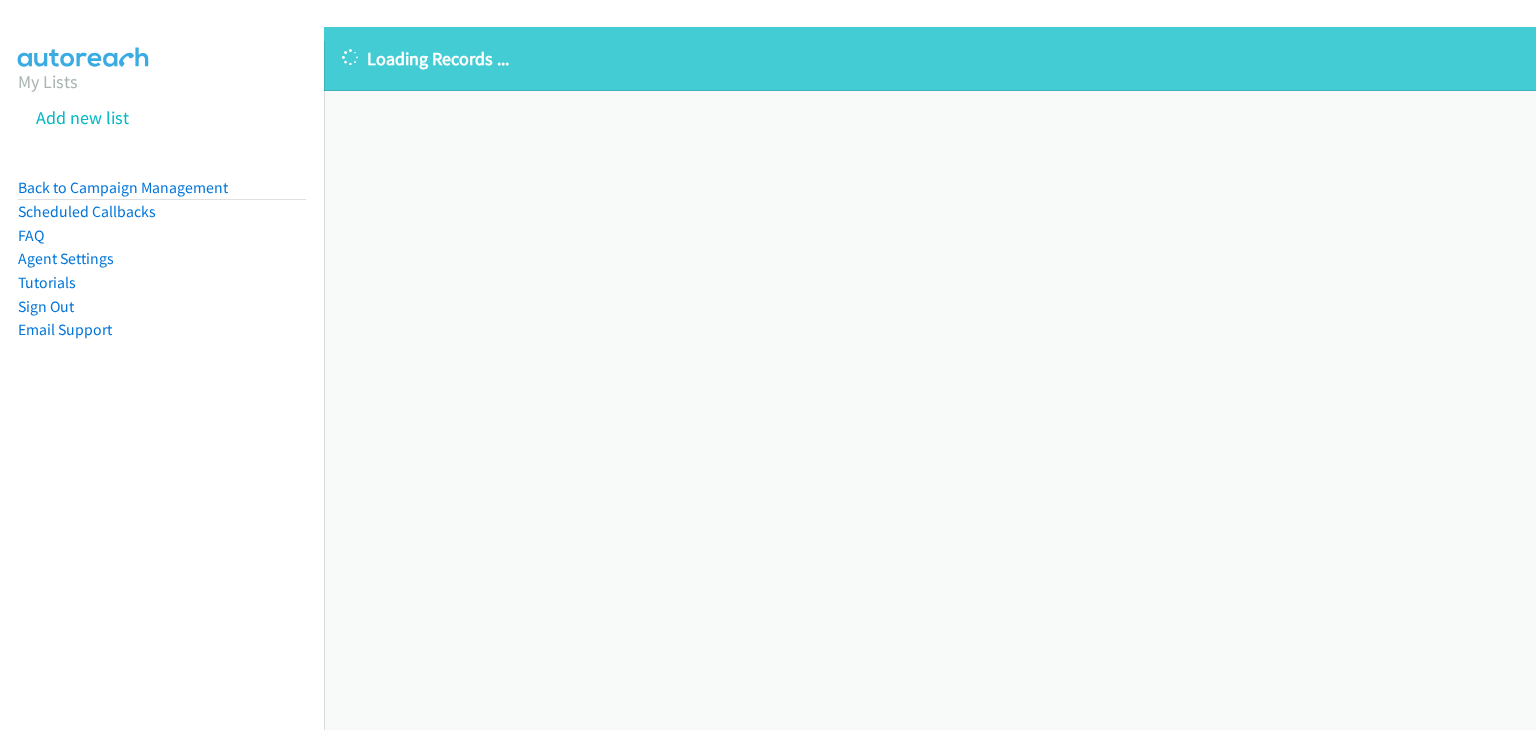 scroll, scrollTop: 0, scrollLeft: 0, axis: both 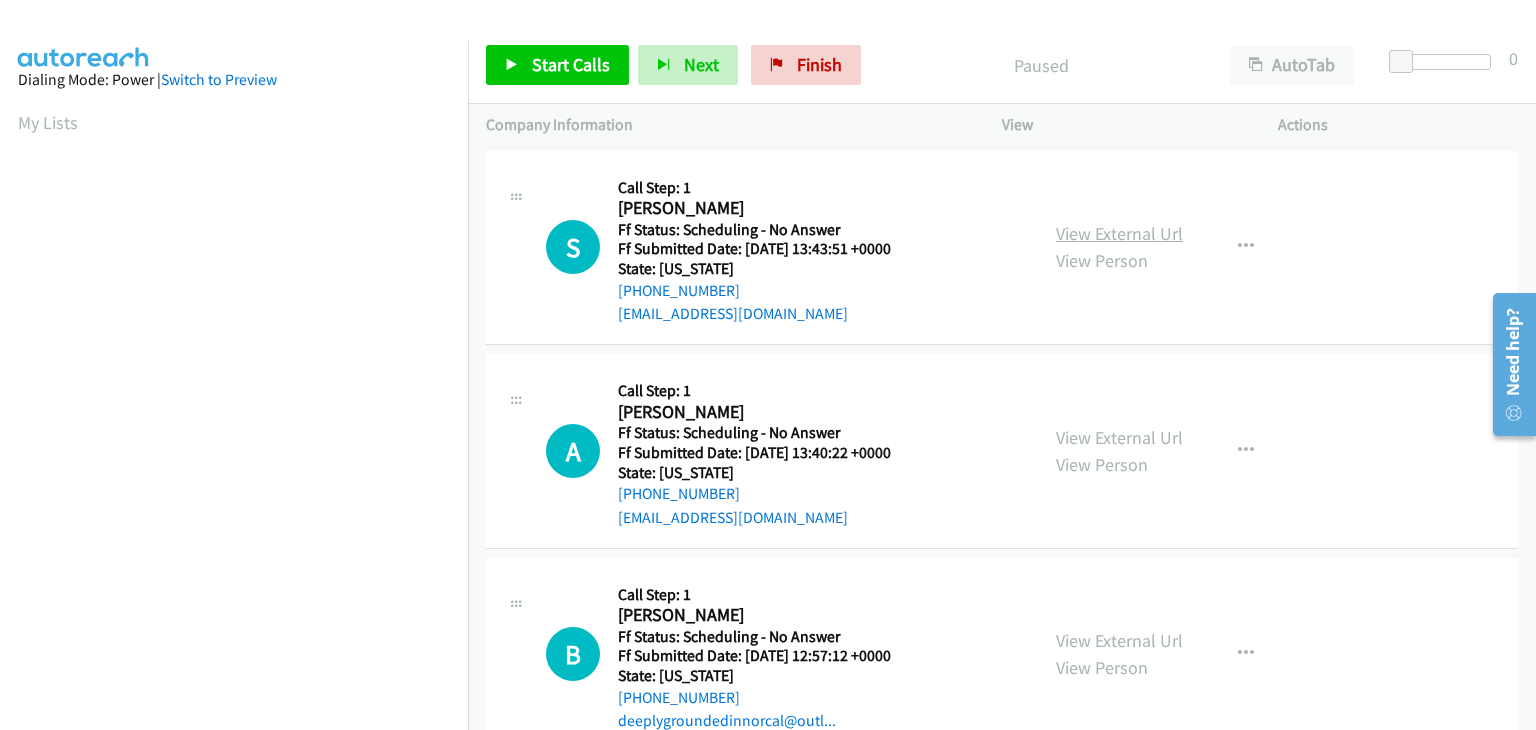 click on "View External Url" at bounding box center [1119, 233] 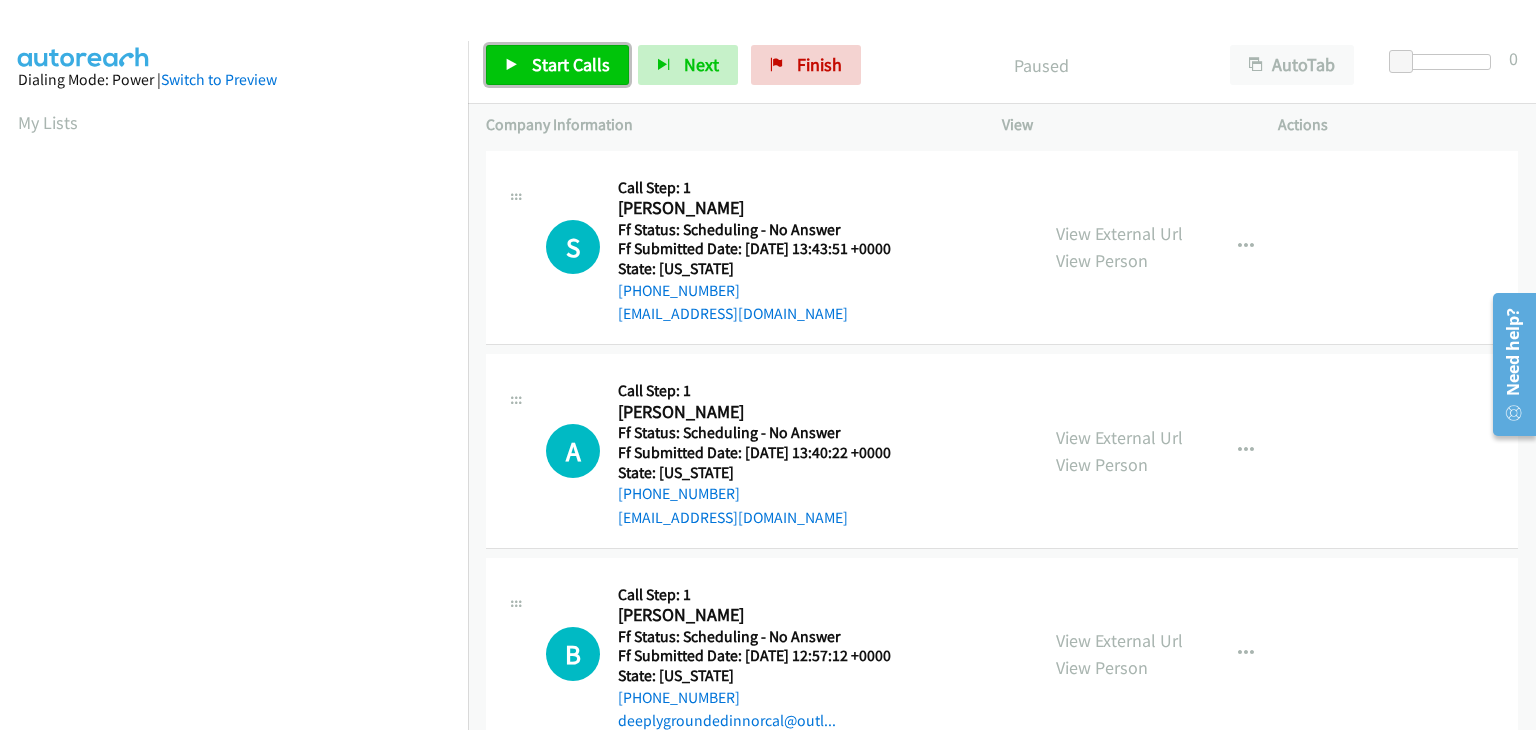 click on "Start Calls" at bounding box center [557, 65] 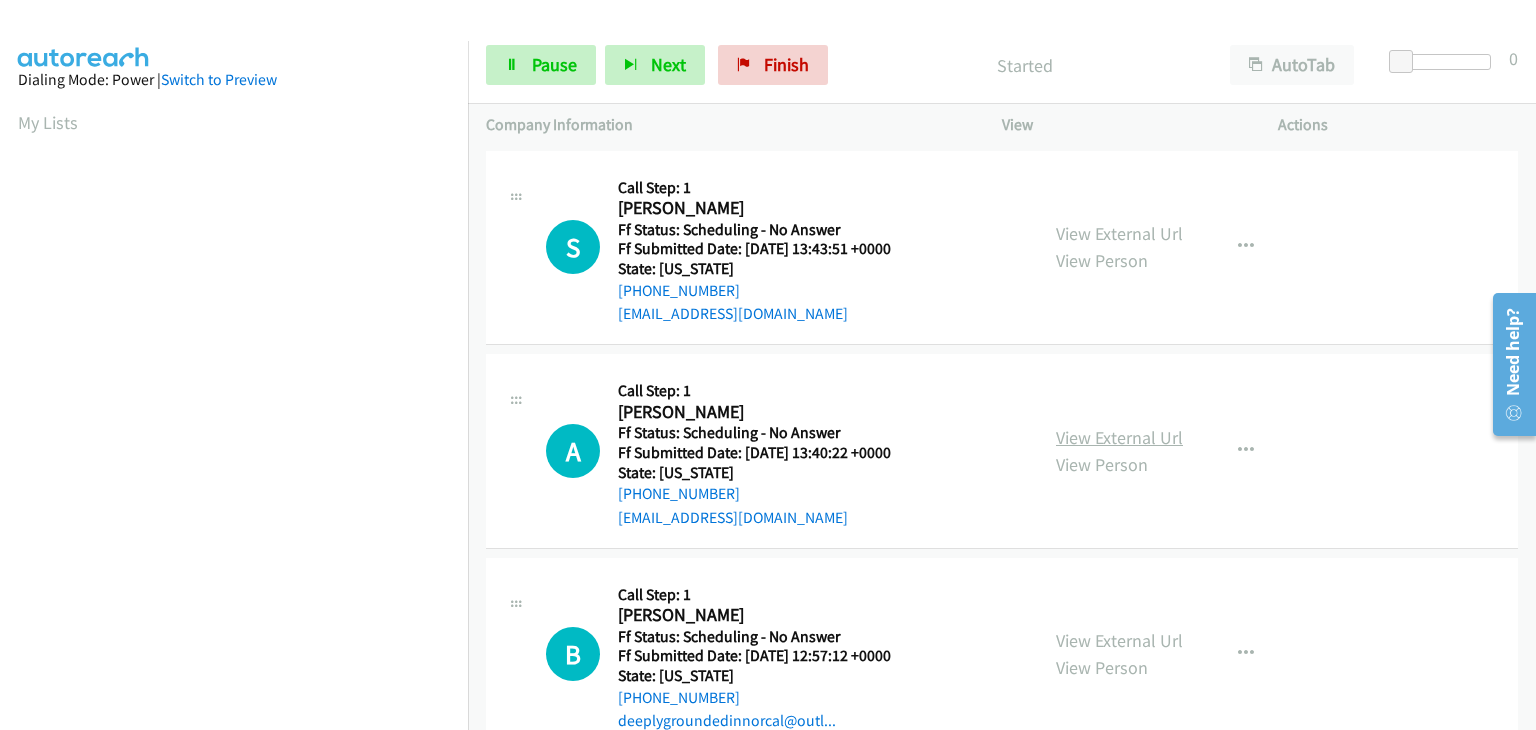 click on "View External Url" at bounding box center (1119, 437) 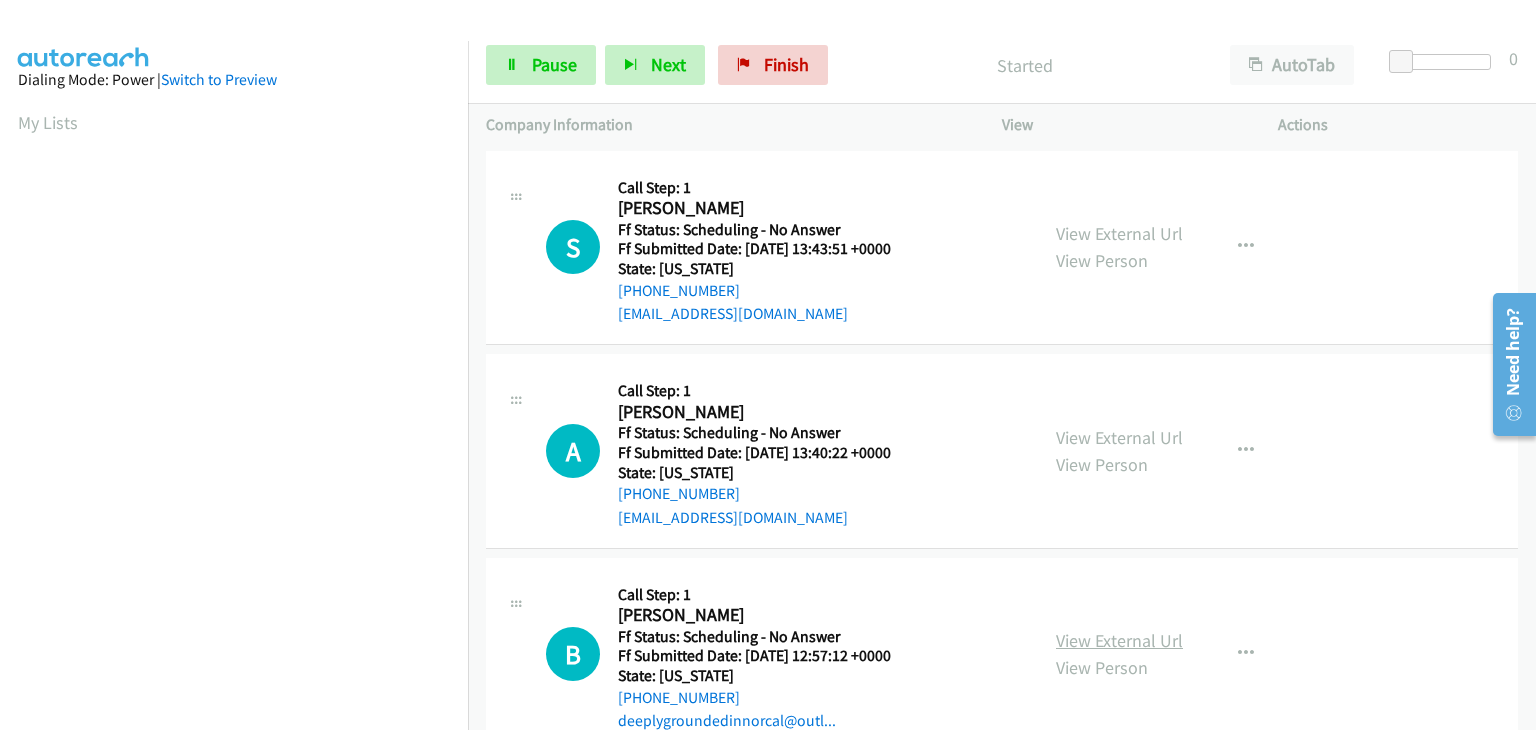 click on "View External Url" at bounding box center (1119, 640) 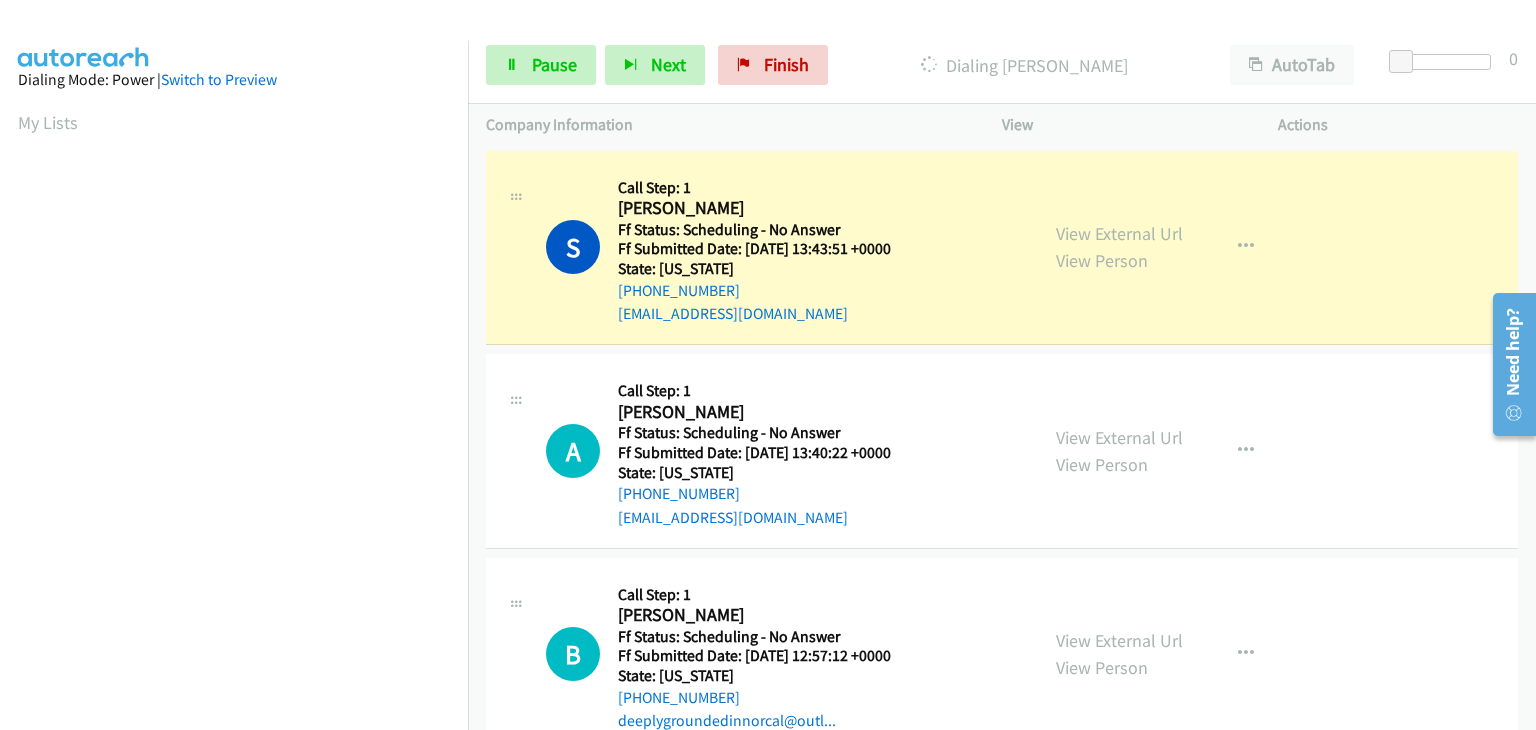 scroll, scrollTop: 392, scrollLeft: 0, axis: vertical 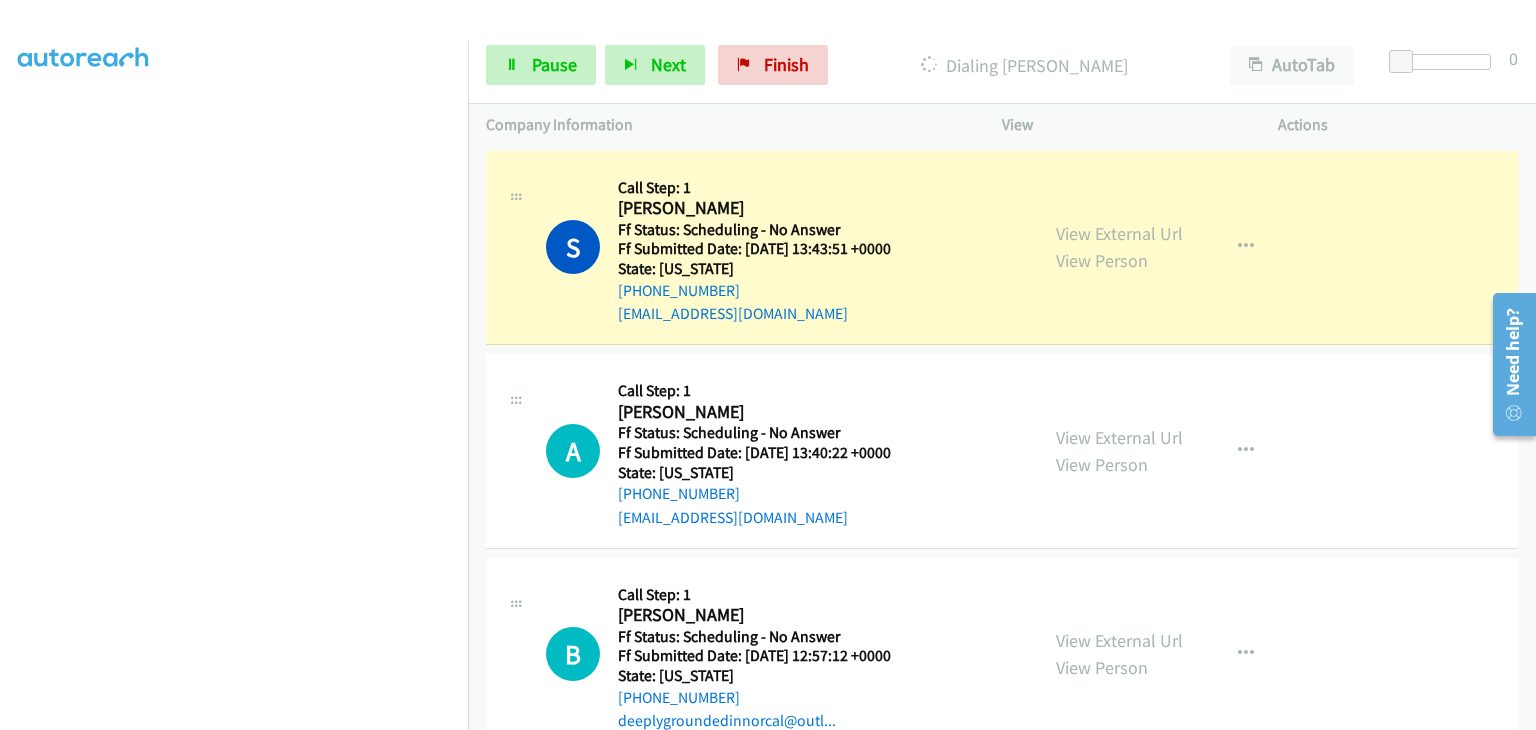 click at bounding box center [234, 255] 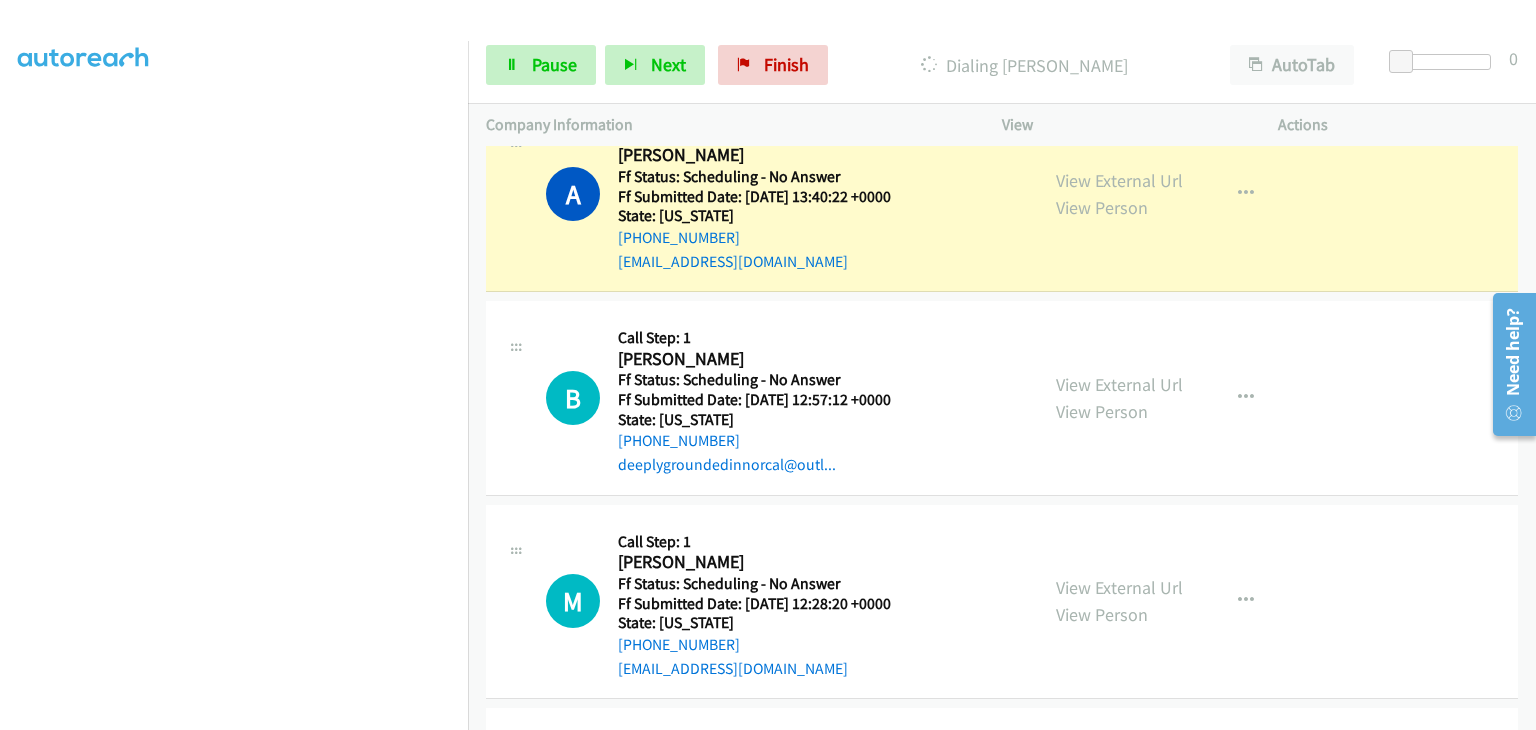 scroll, scrollTop: 300, scrollLeft: 0, axis: vertical 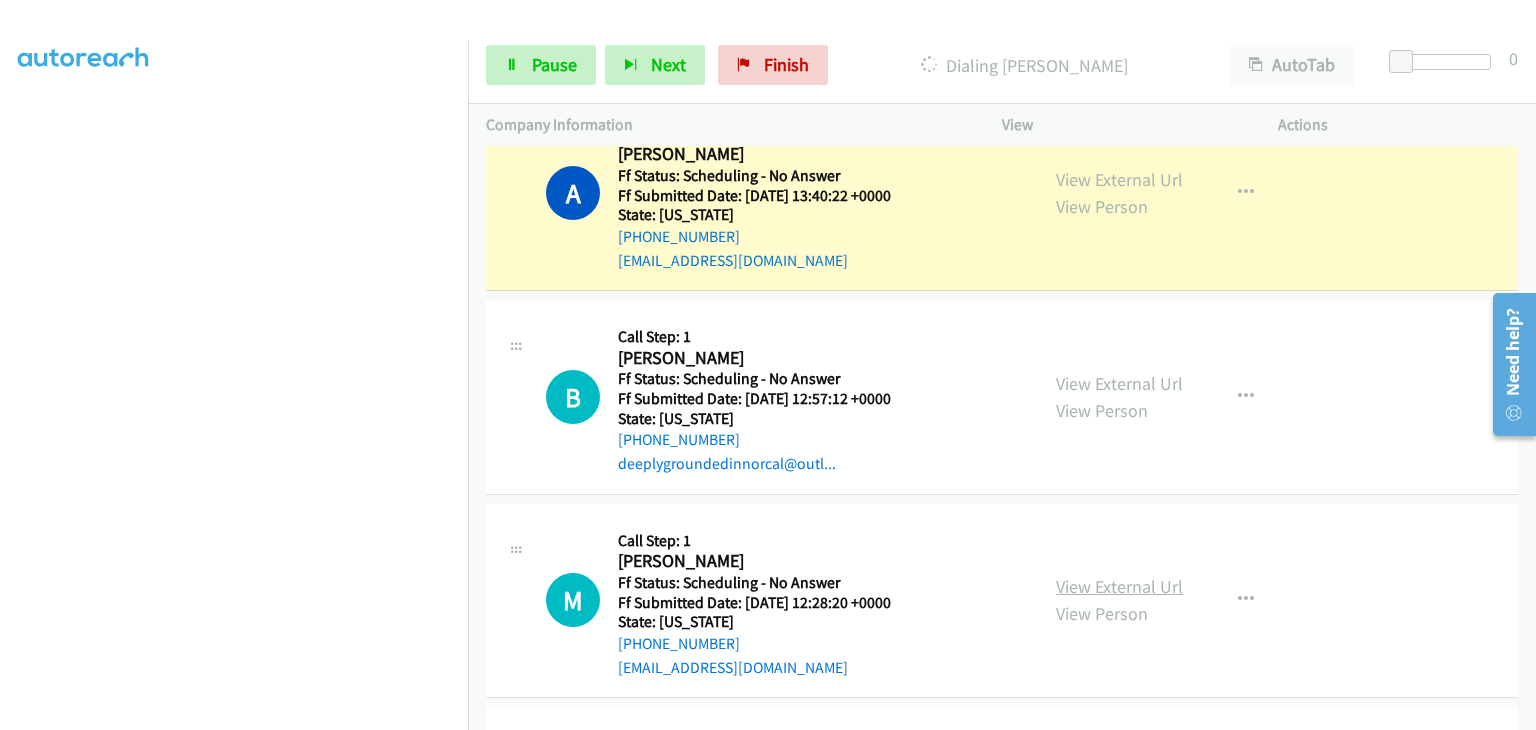 click on "View External Url" at bounding box center (1119, 586) 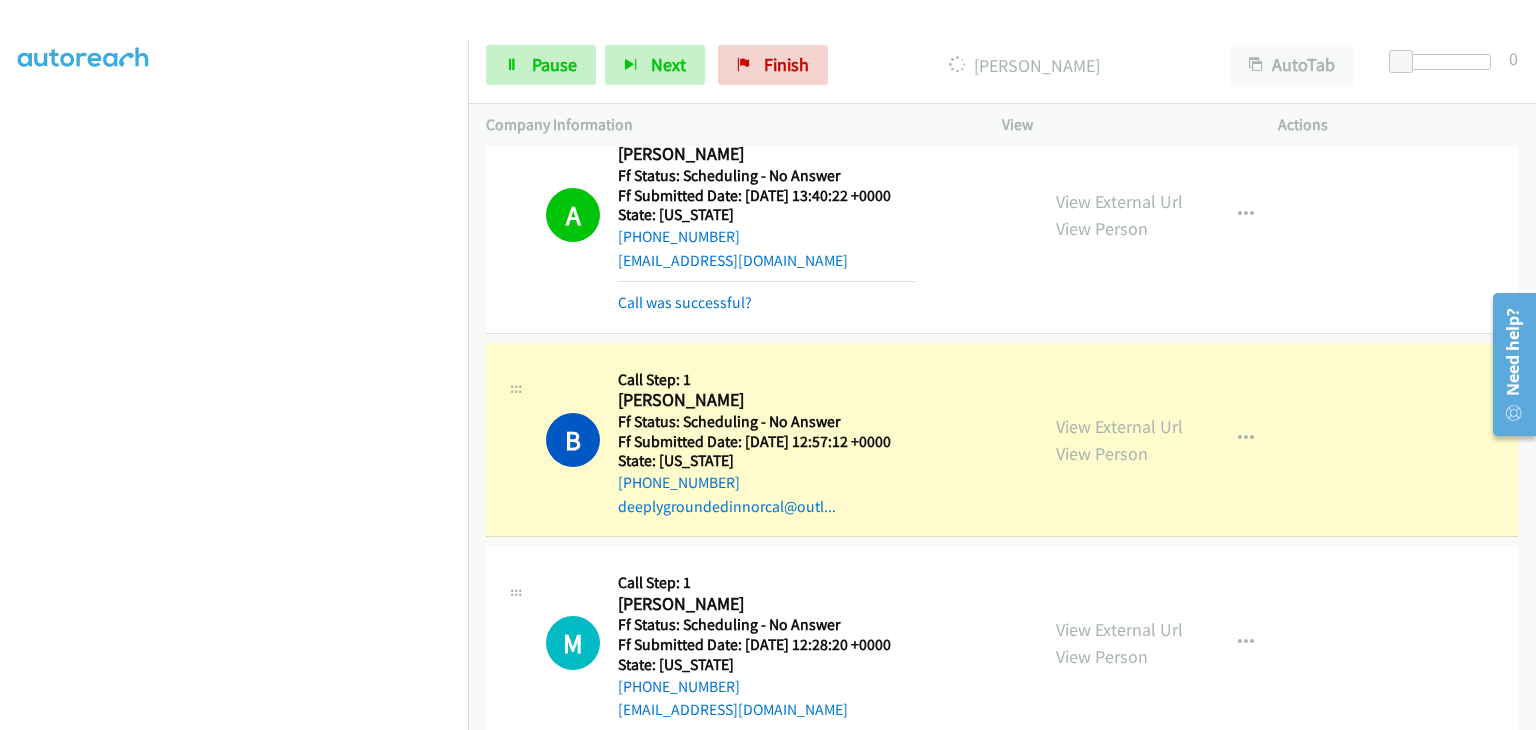scroll, scrollTop: 392, scrollLeft: 0, axis: vertical 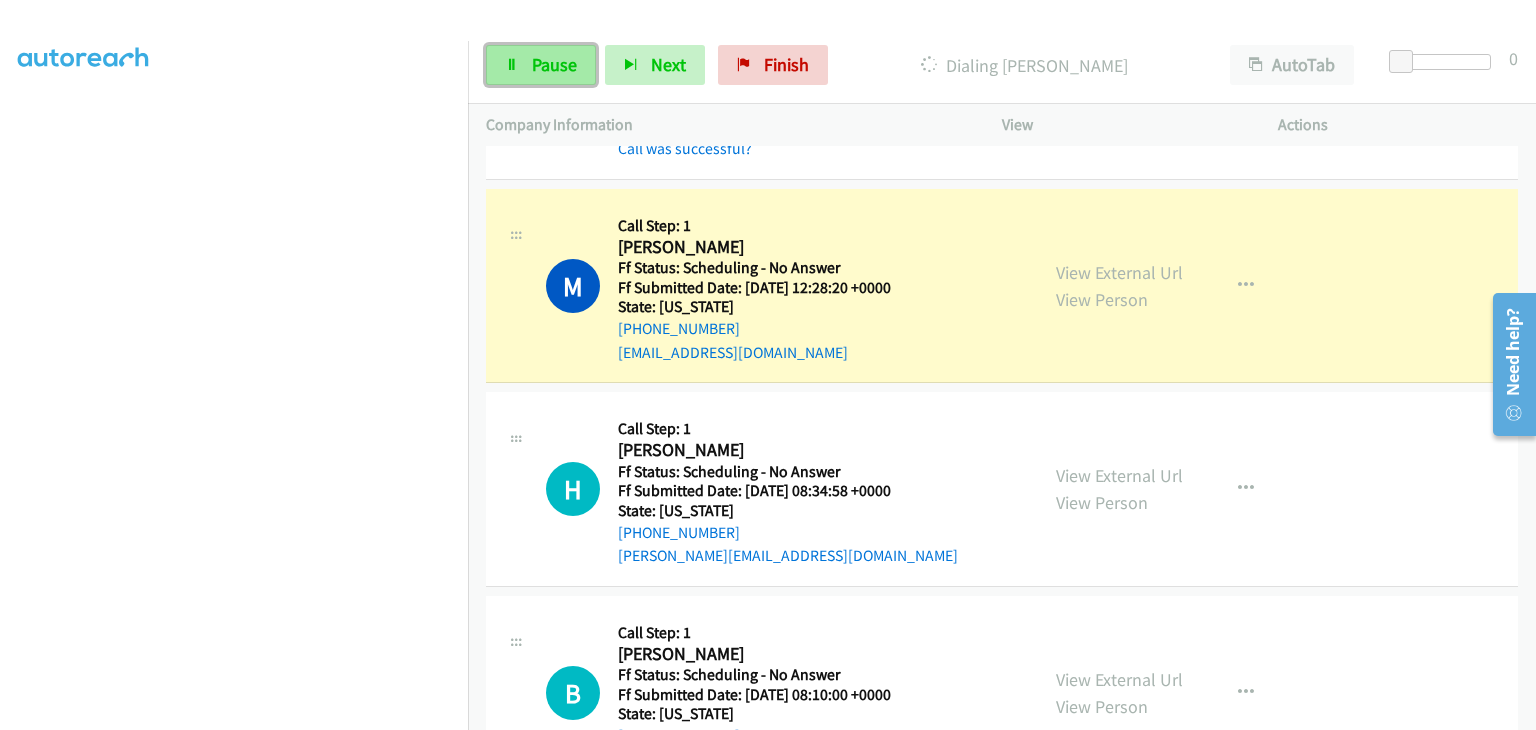click on "Pause" at bounding box center [554, 64] 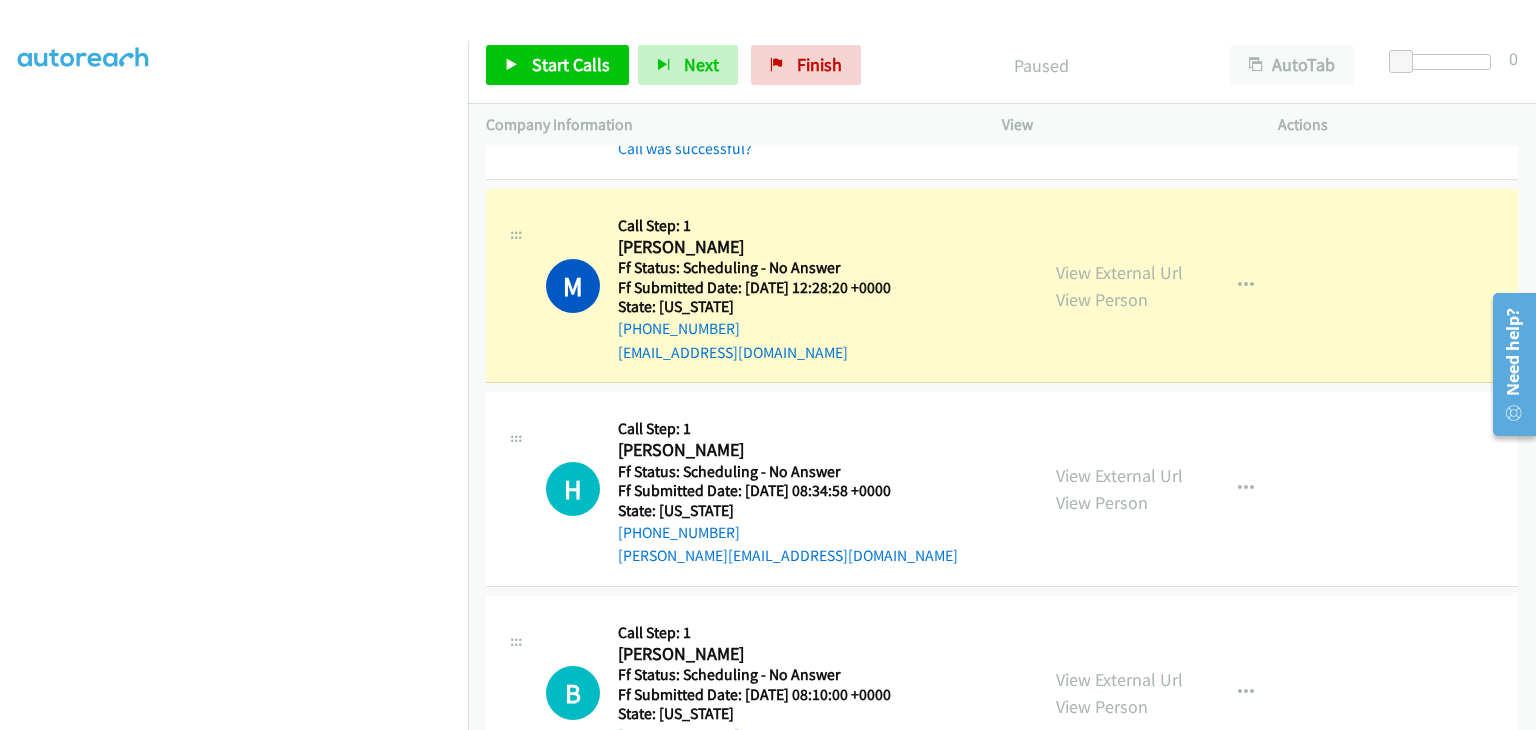 scroll, scrollTop: 392, scrollLeft: 0, axis: vertical 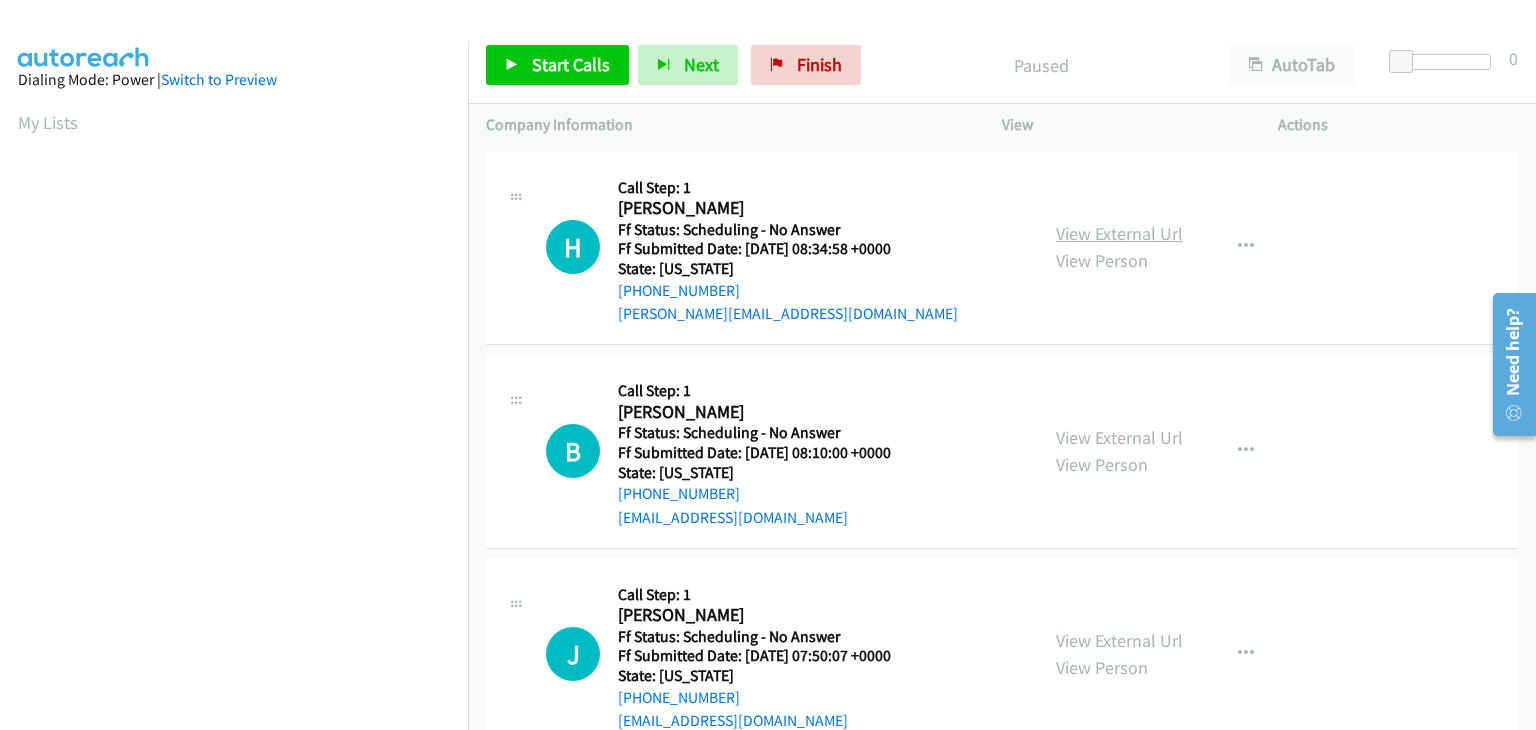click on "View External Url" at bounding box center (1119, 233) 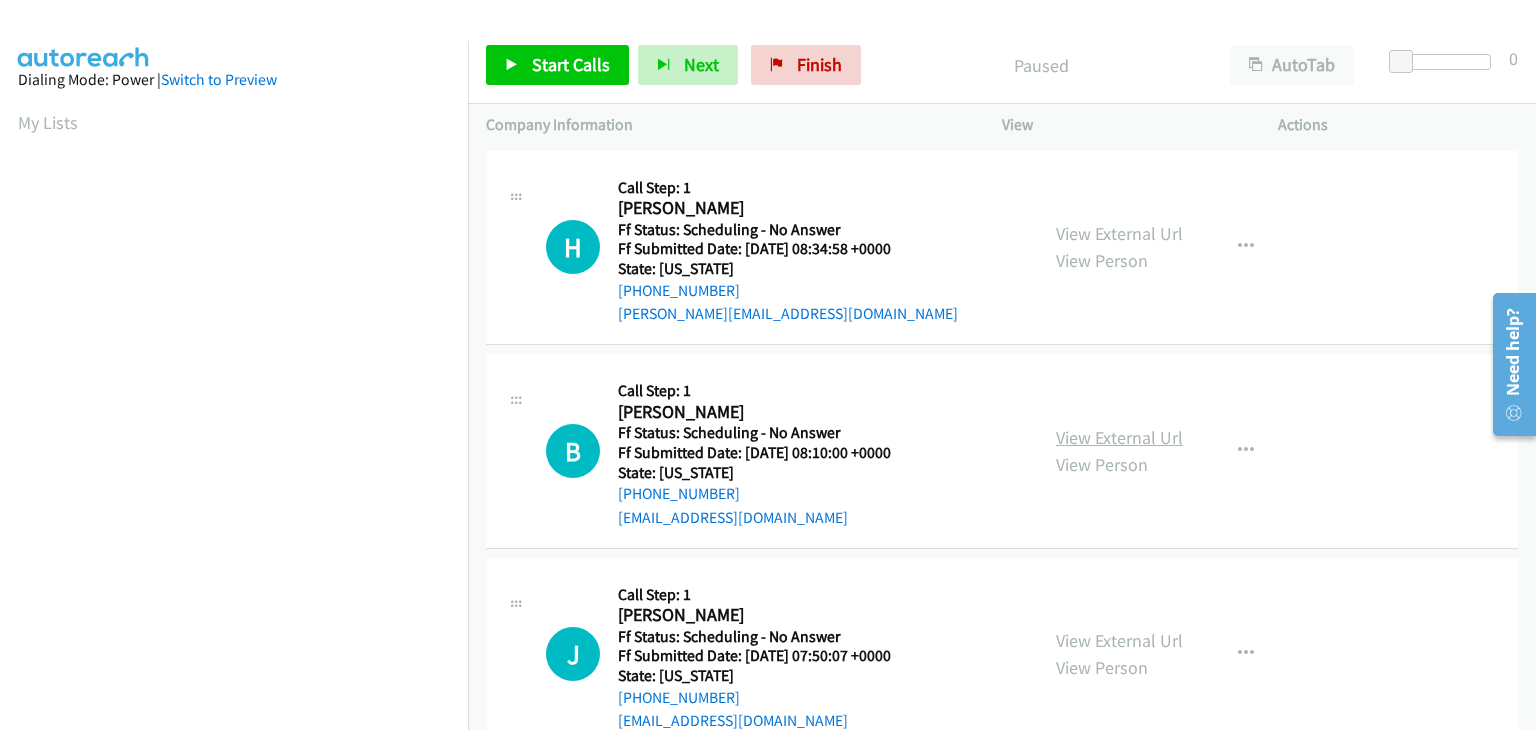 click on "View External Url" at bounding box center (1119, 437) 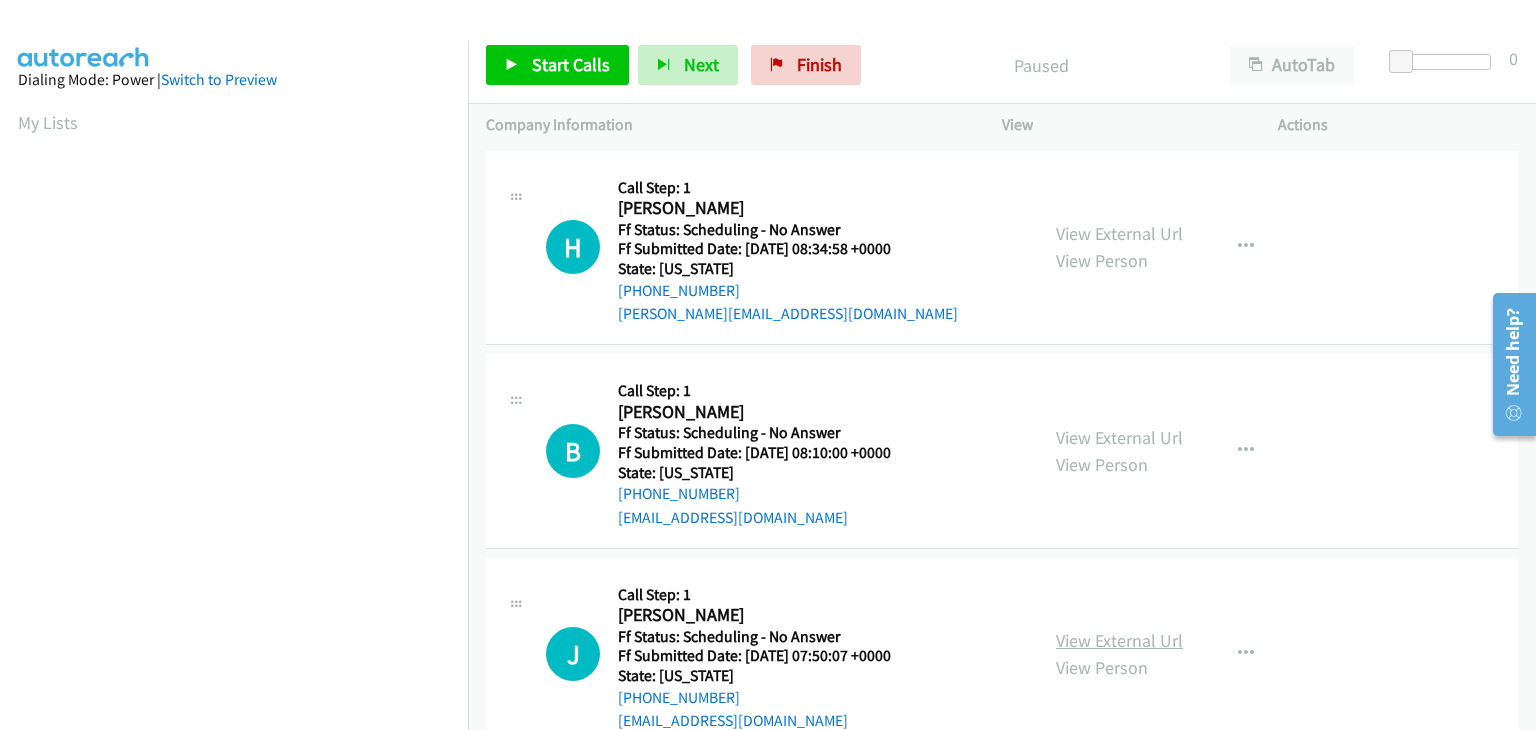 click on "View External Url" at bounding box center [1119, 640] 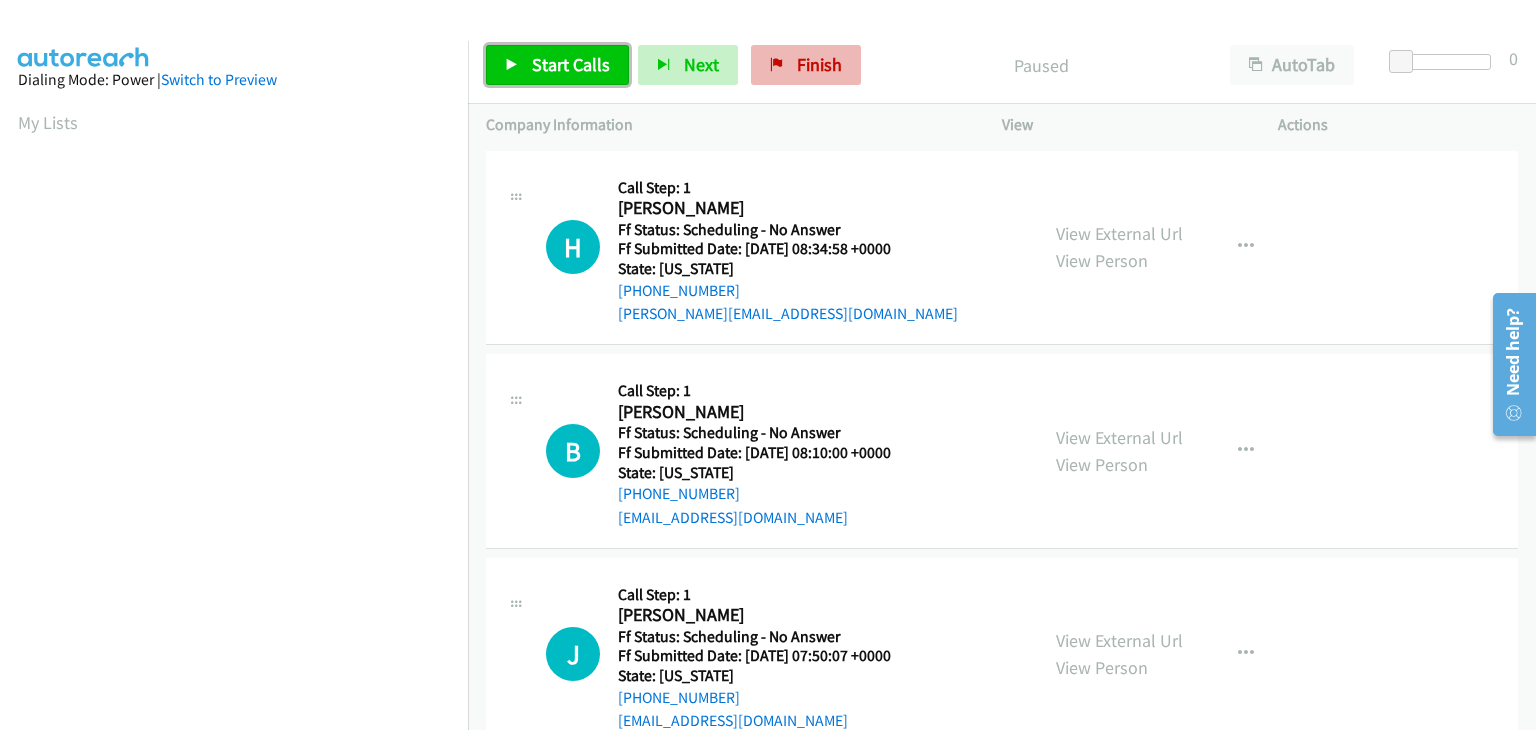 drag, startPoint x: 584, startPoint y: 66, endPoint x: 772, endPoint y: 66, distance: 188 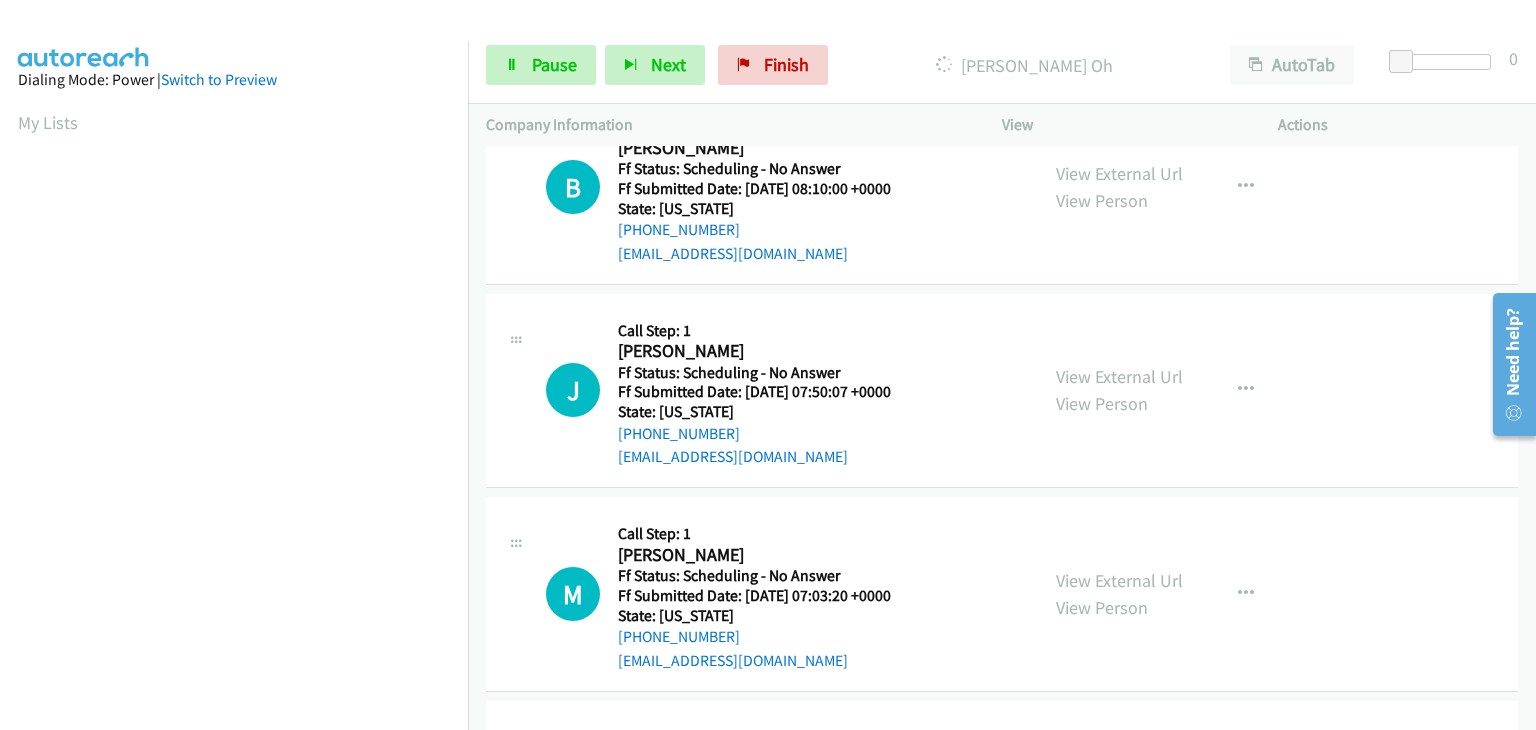 scroll, scrollTop: 300, scrollLeft: 0, axis: vertical 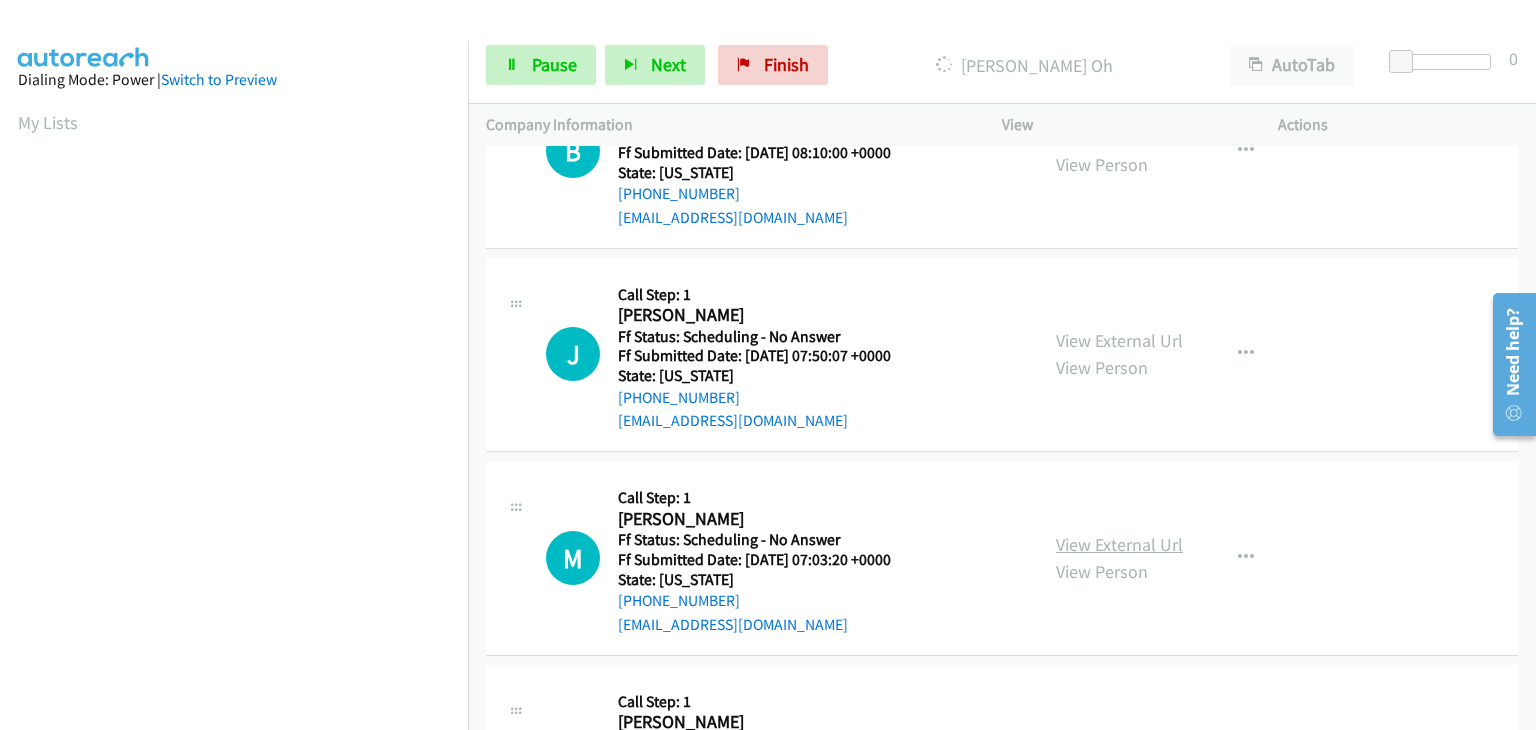 click on "View External Url" at bounding box center [1119, 544] 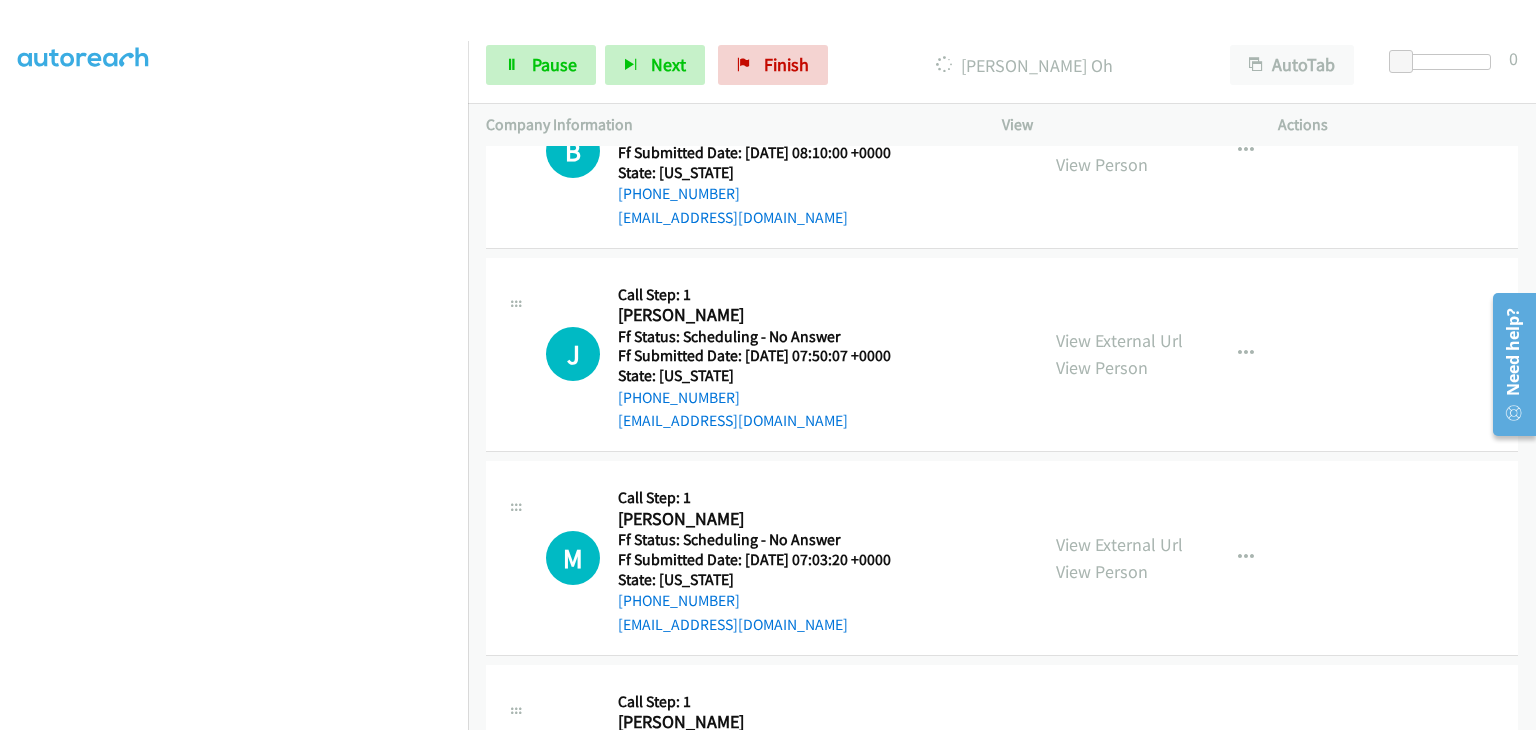 scroll, scrollTop: 392, scrollLeft: 0, axis: vertical 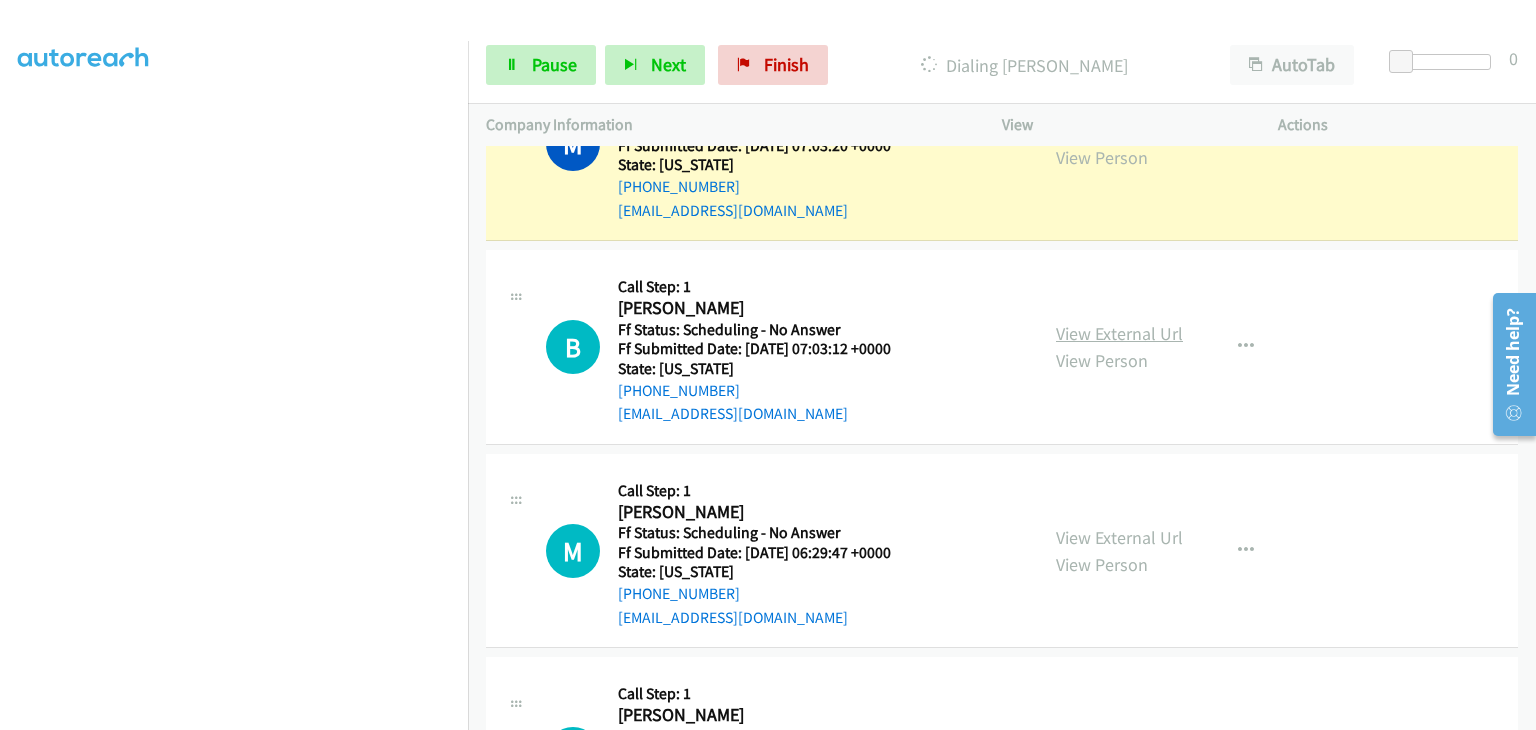 click on "View External Url" at bounding box center [1119, 333] 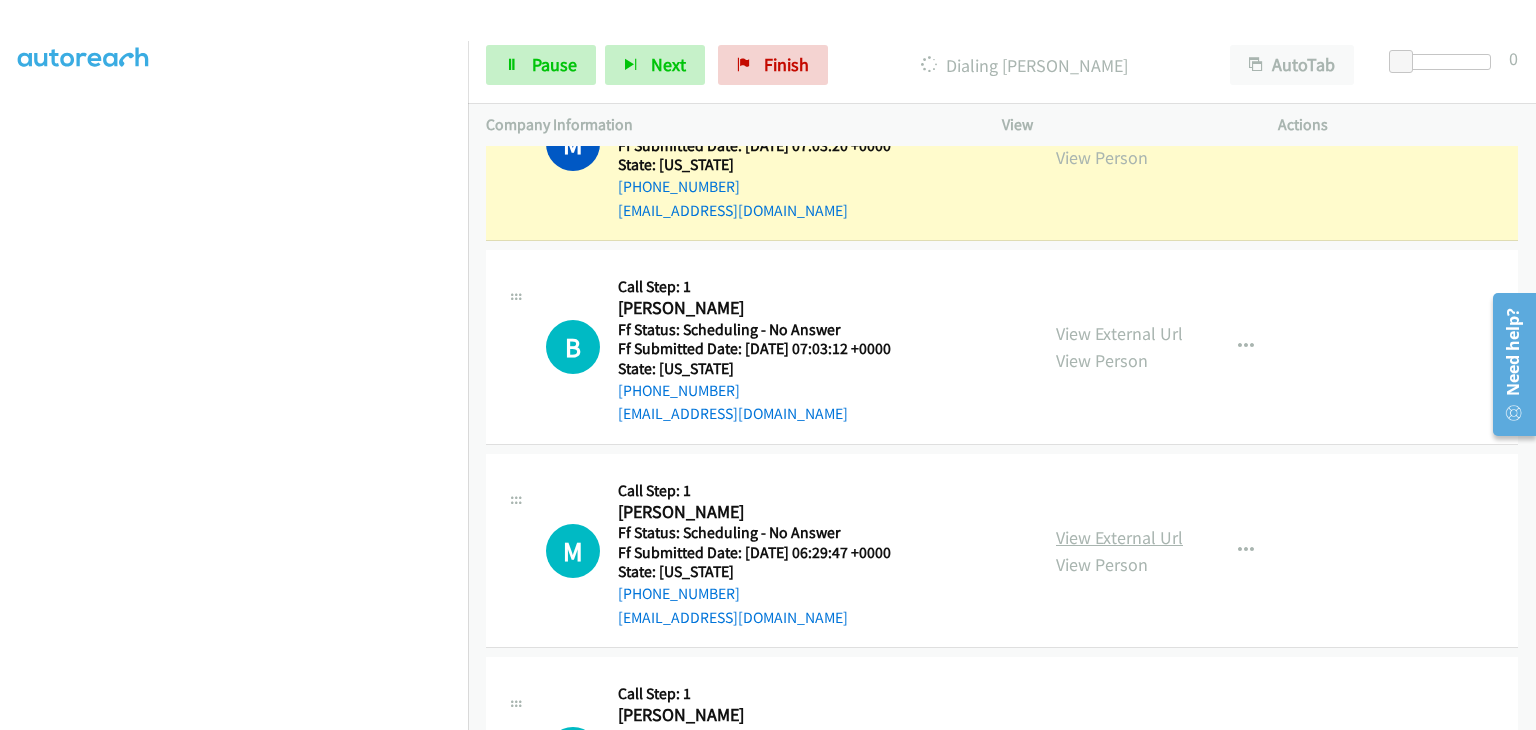 click on "View External Url" at bounding box center [1119, 537] 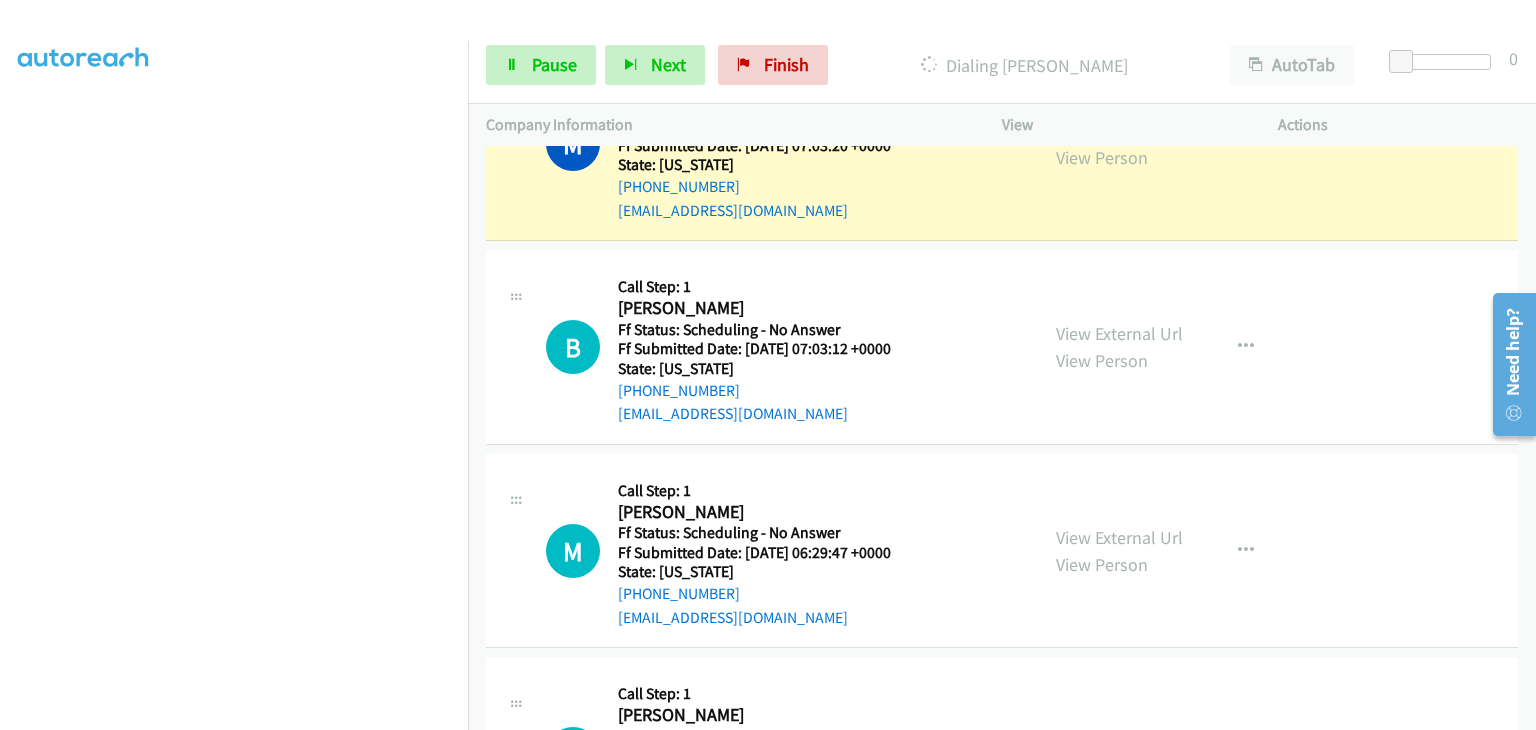 scroll, scrollTop: 392, scrollLeft: 0, axis: vertical 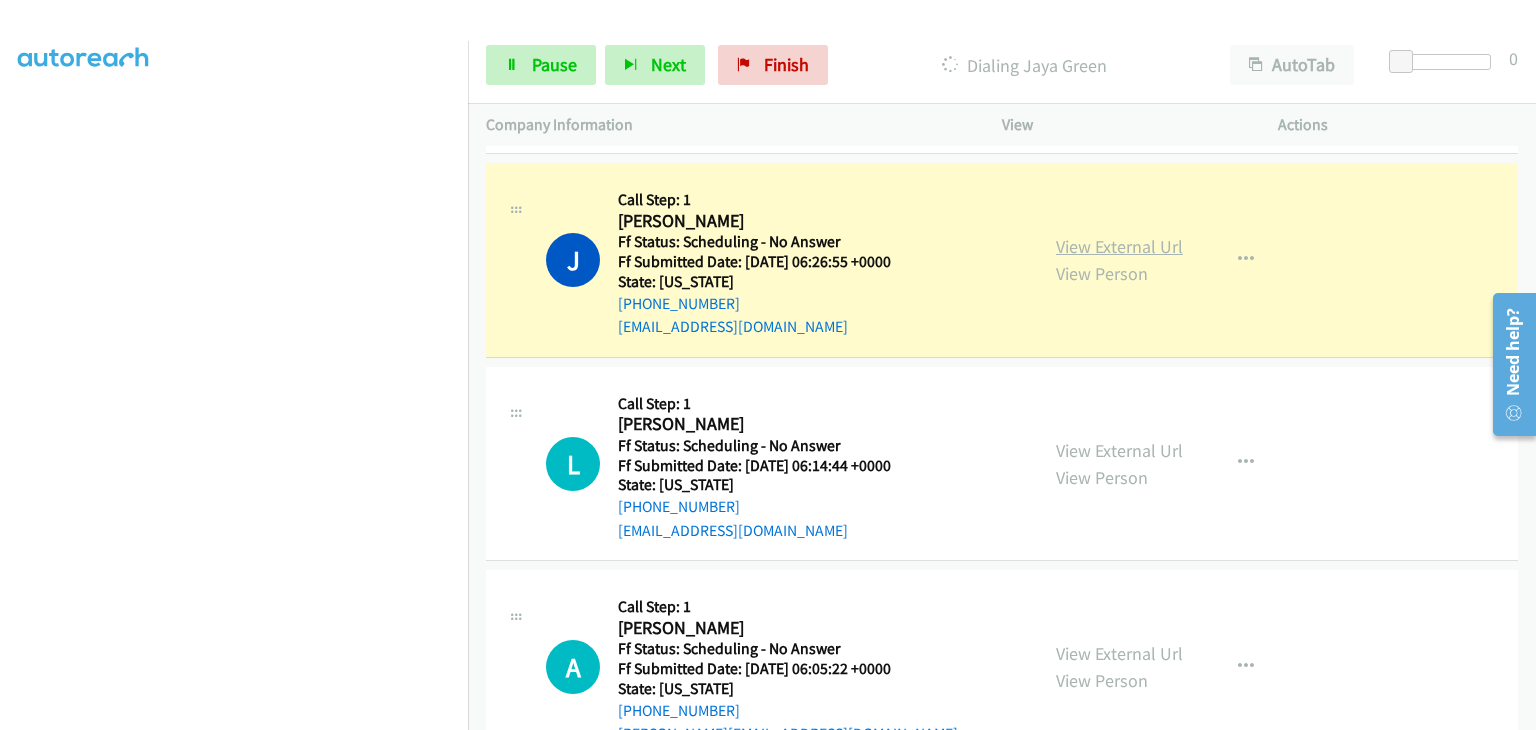 click on "View External Url" at bounding box center [1119, 246] 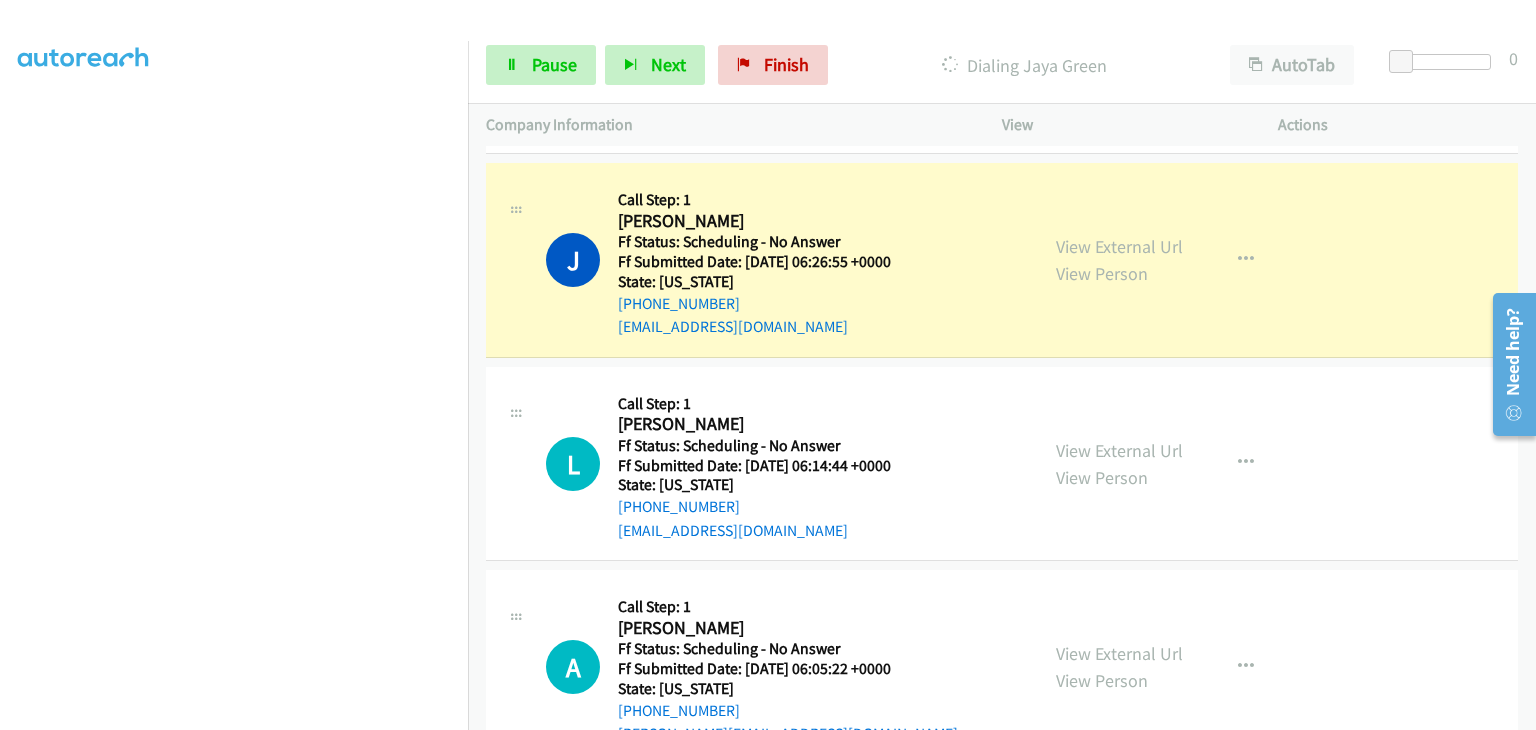 scroll, scrollTop: 392, scrollLeft: 0, axis: vertical 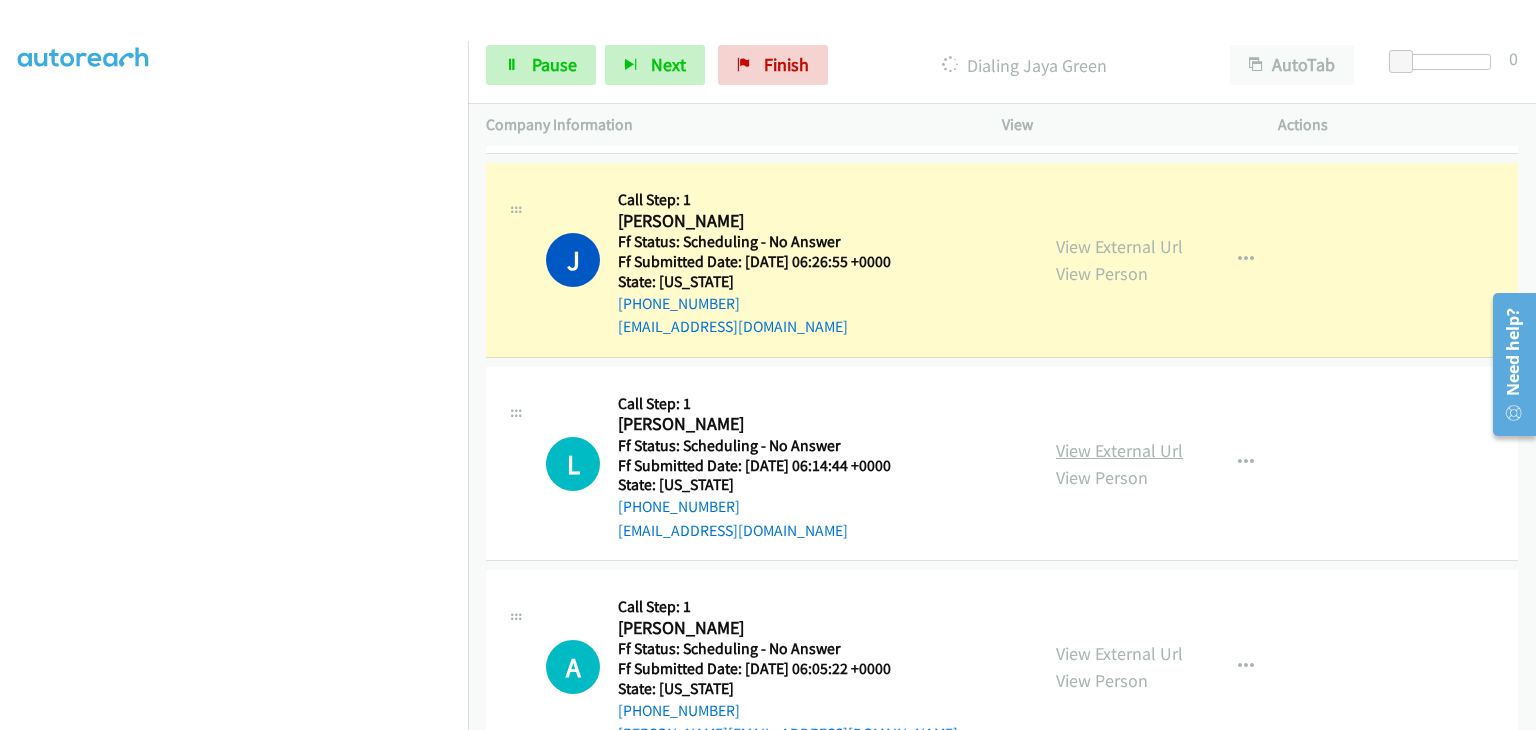 click on "View External Url" at bounding box center (1119, 450) 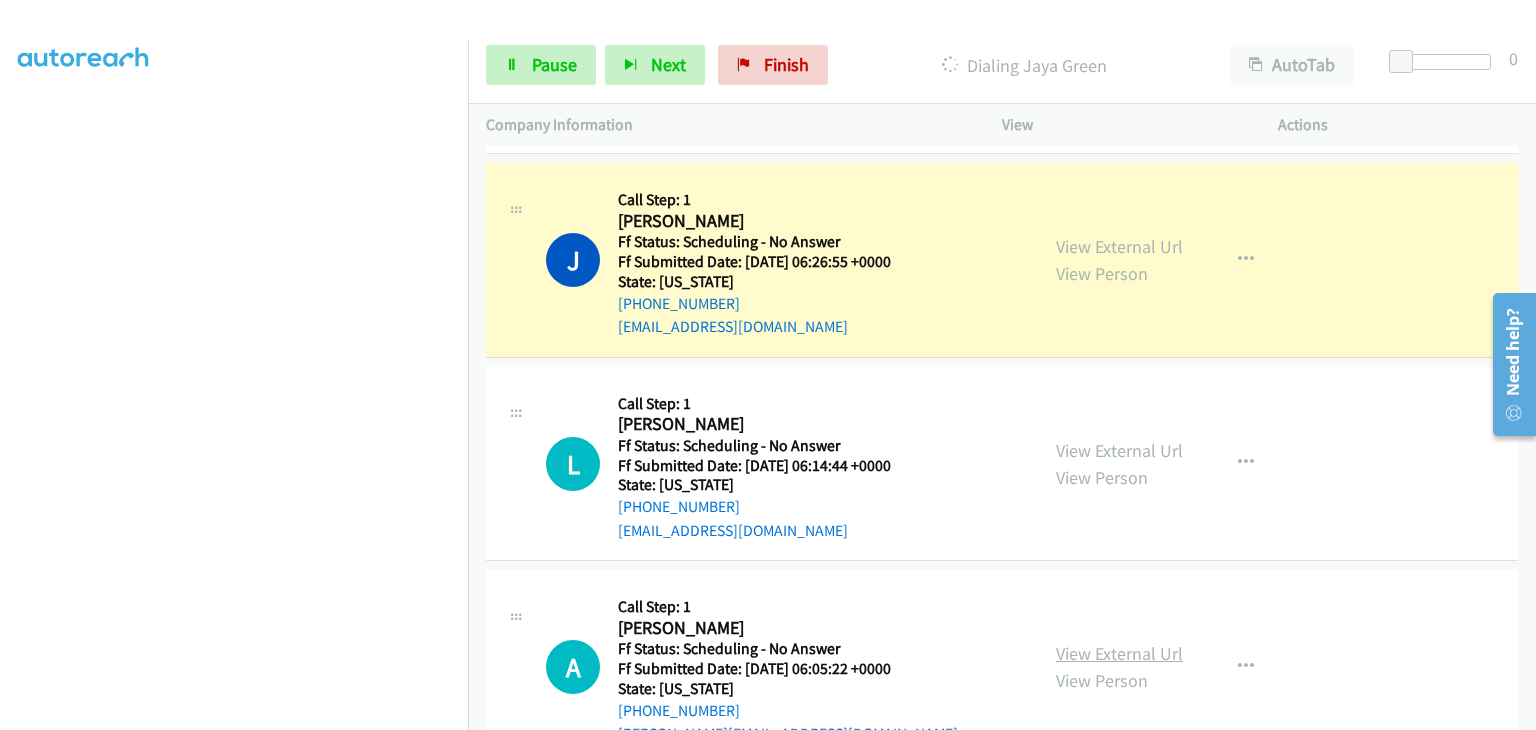 click on "View External Url" at bounding box center (1119, 653) 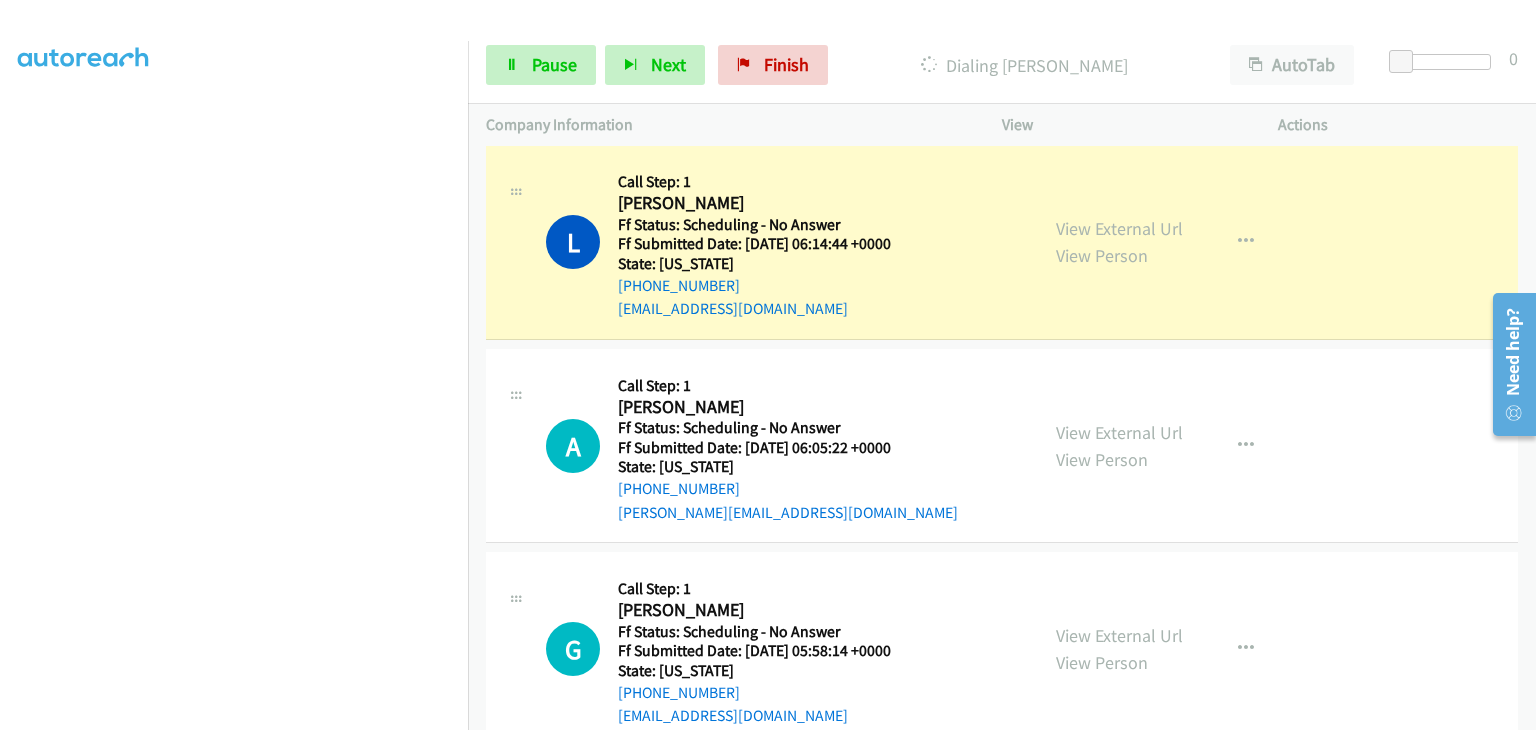 scroll, scrollTop: 1764, scrollLeft: 0, axis: vertical 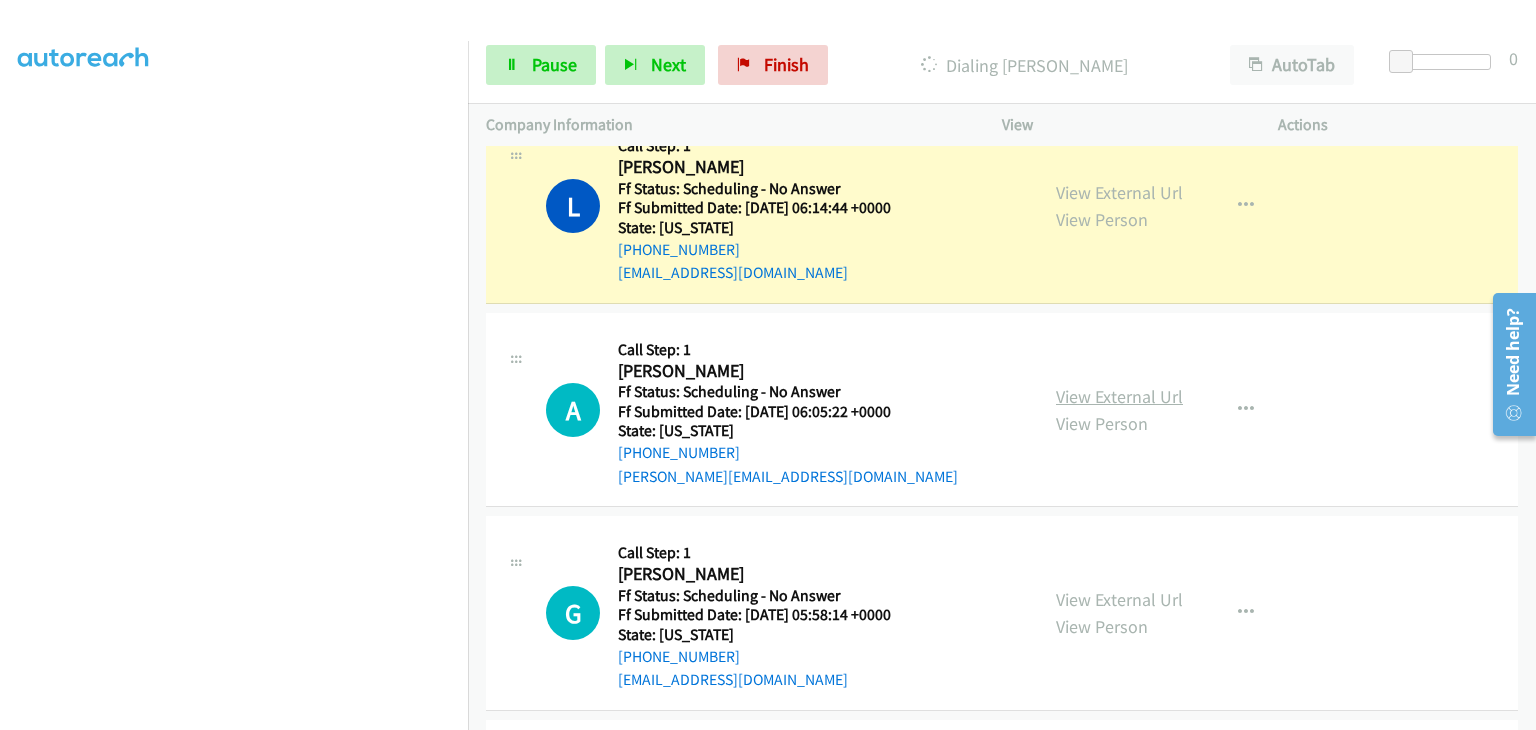 click on "View External Url" at bounding box center [1119, 396] 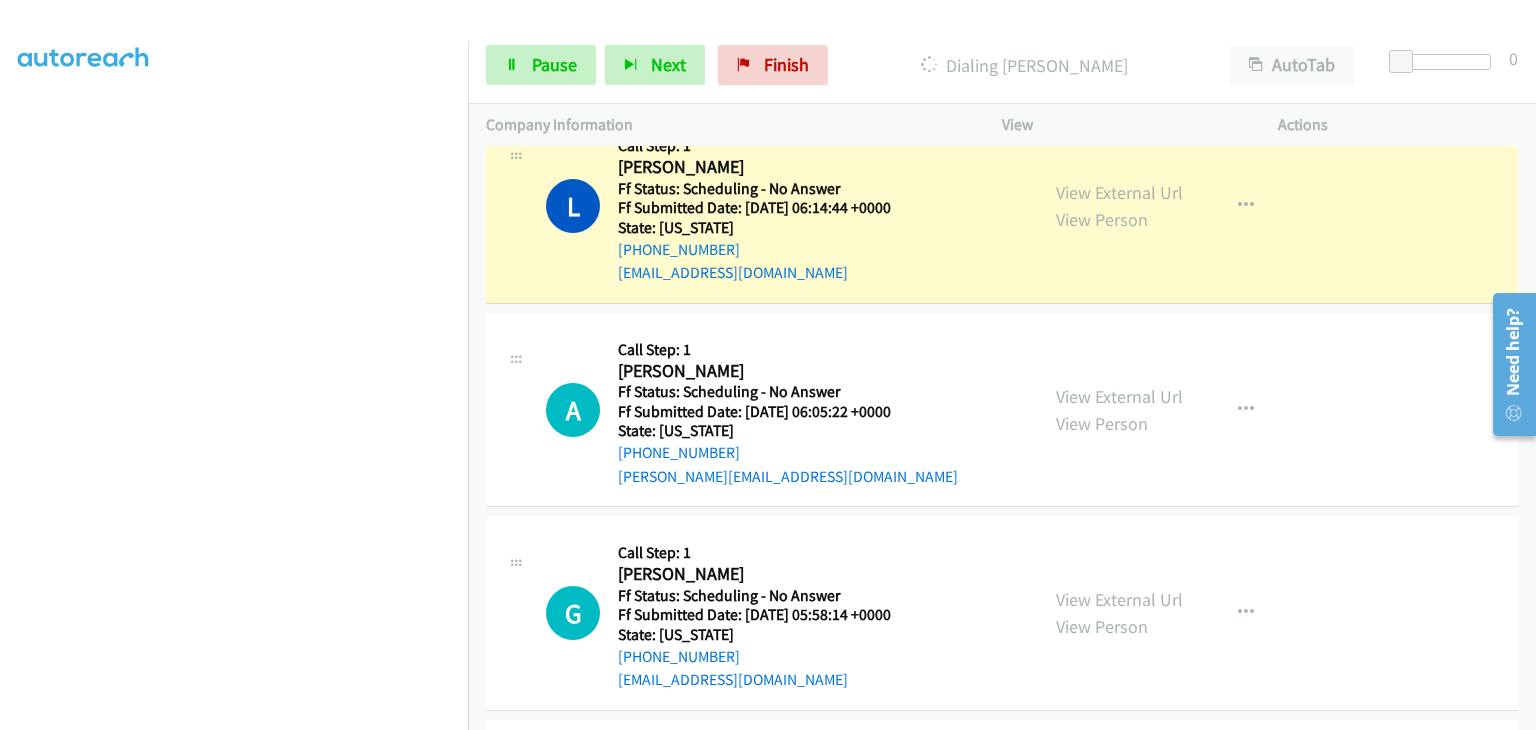 click on "View External Url
View Person" at bounding box center (1119, 613) 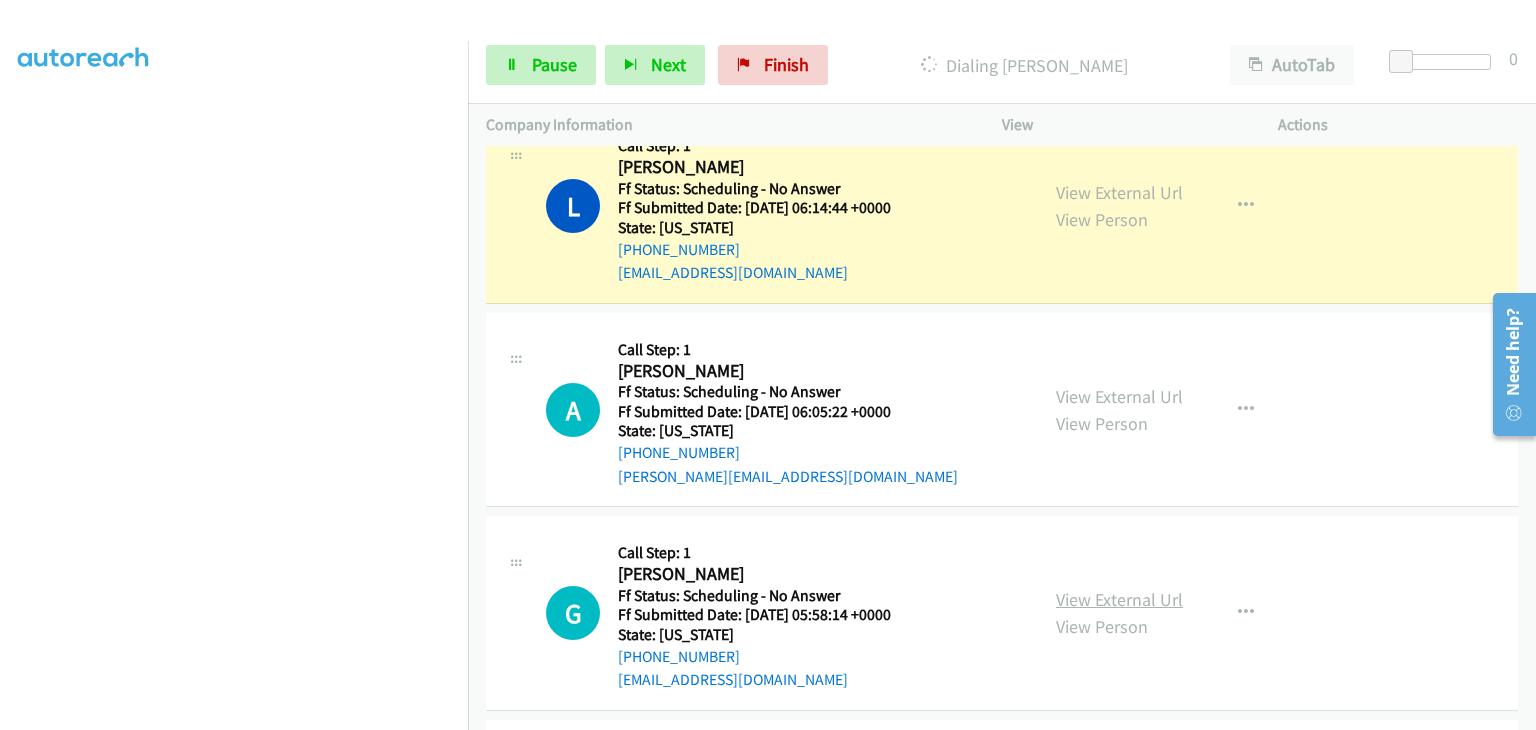 click on "View External Url" at bounding box center (1119, 599) 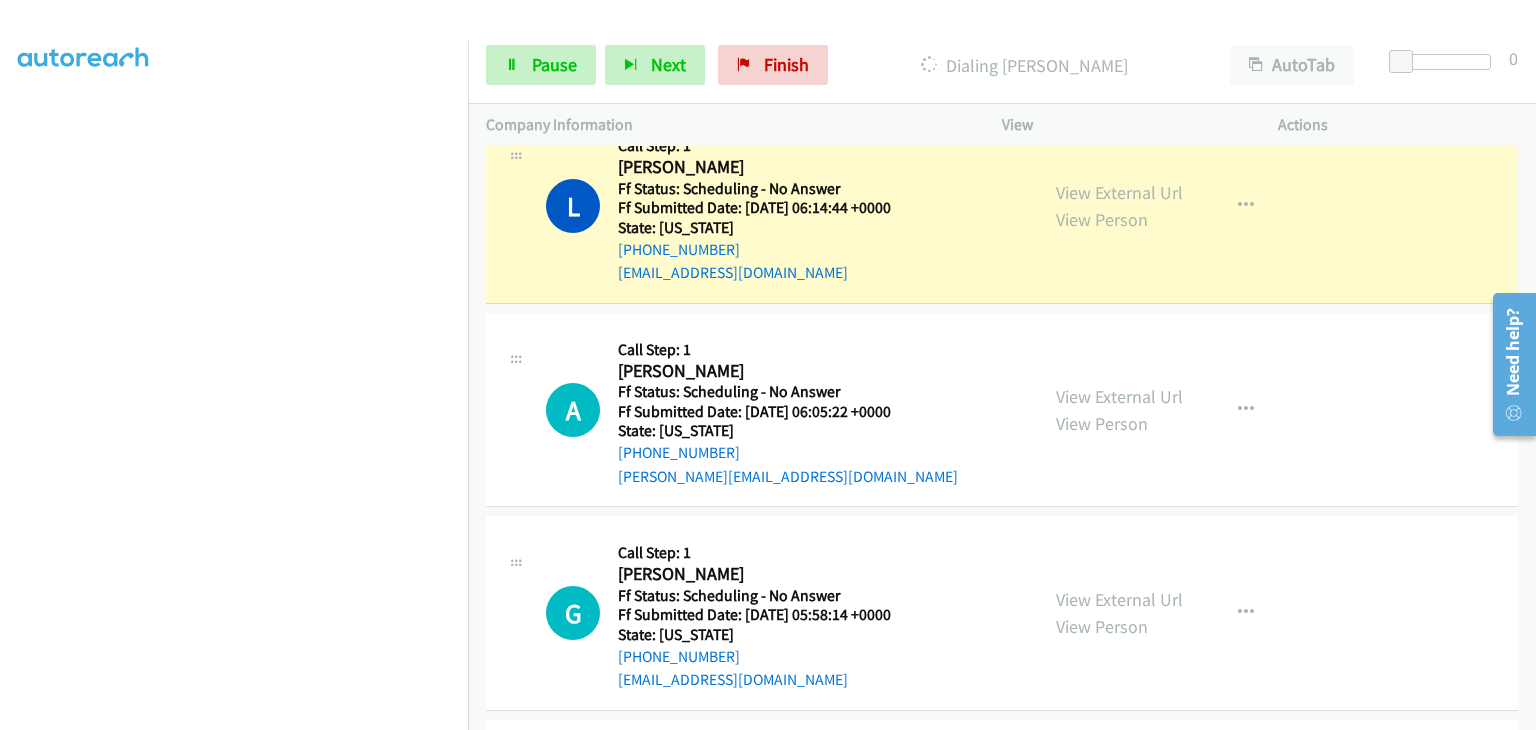 scroll, scrollTop: 392, scrollLeft: 0, axis: vertical 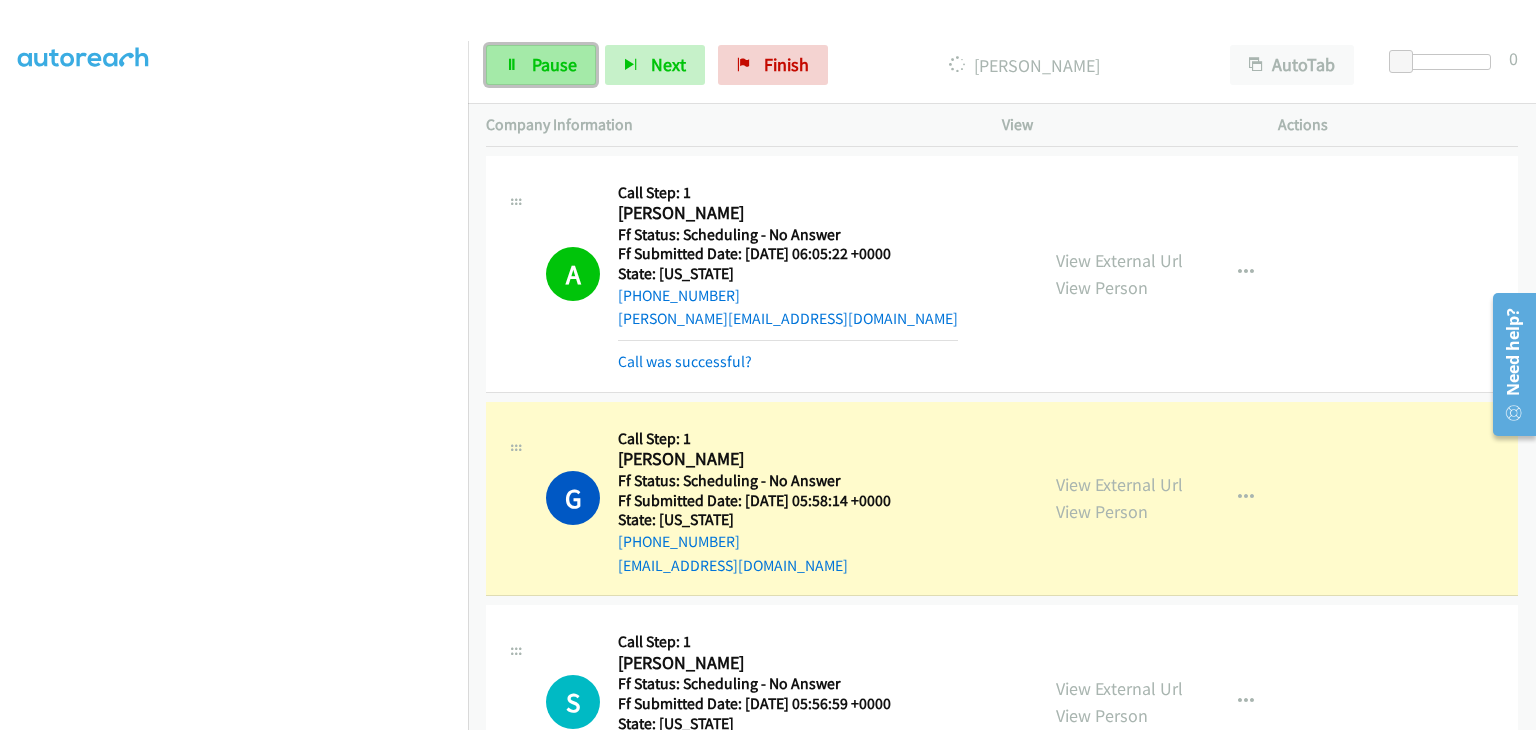 click on "Pause" at bounding box center [554, 64] 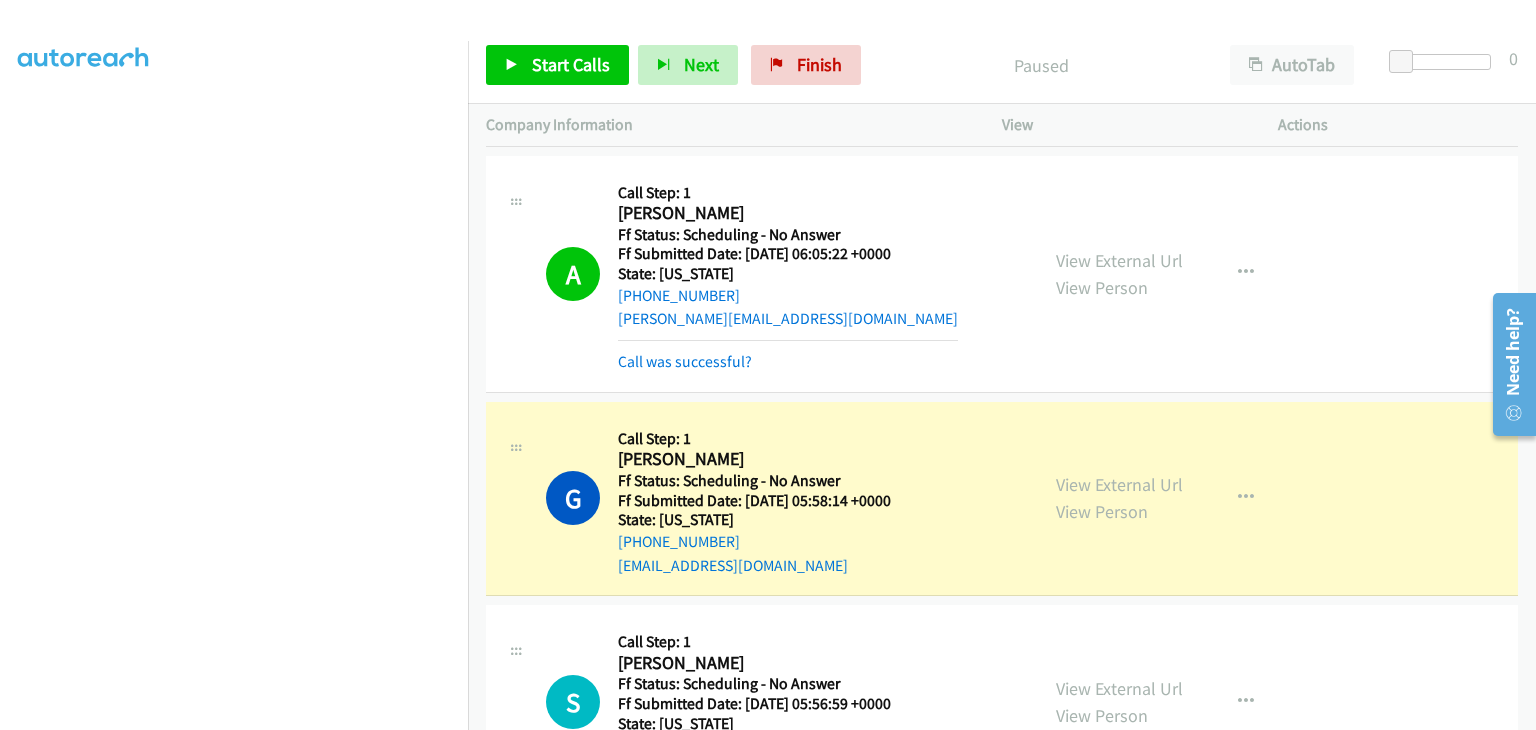 click at bounding box center [234, 255] 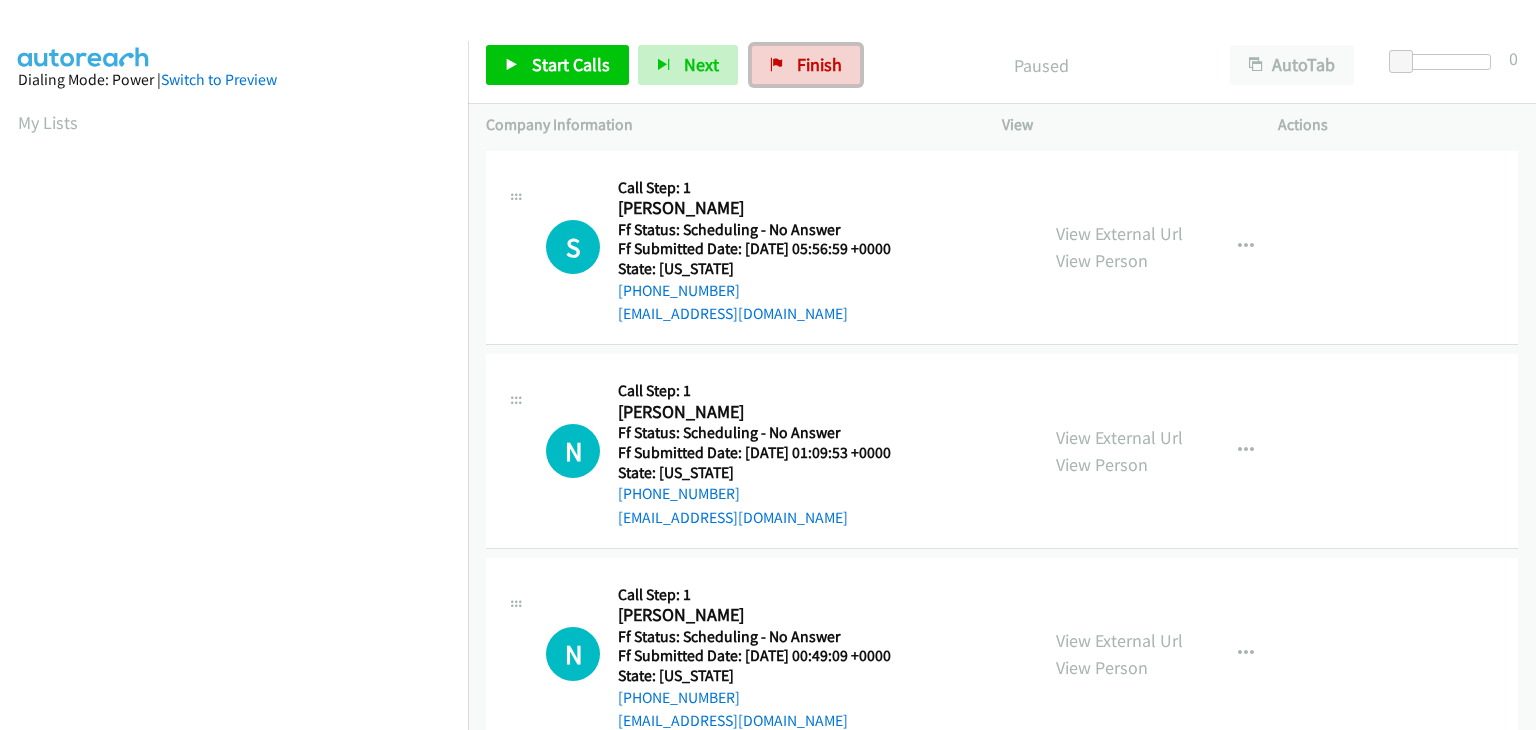 scroll, scrollTop: 0, scrollLeft: 0, axis: both 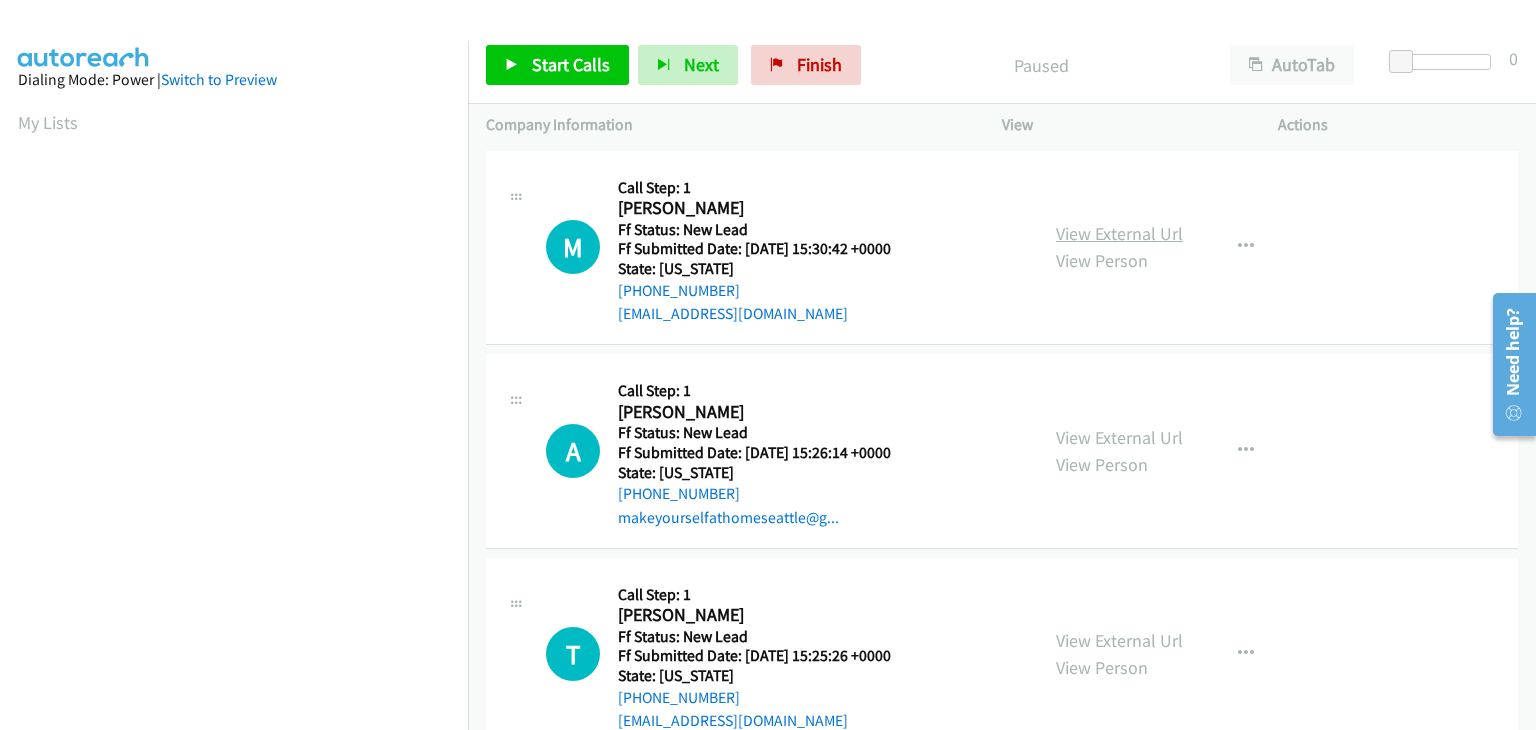 click on "View External Url" at bounding box center [1119, 233] 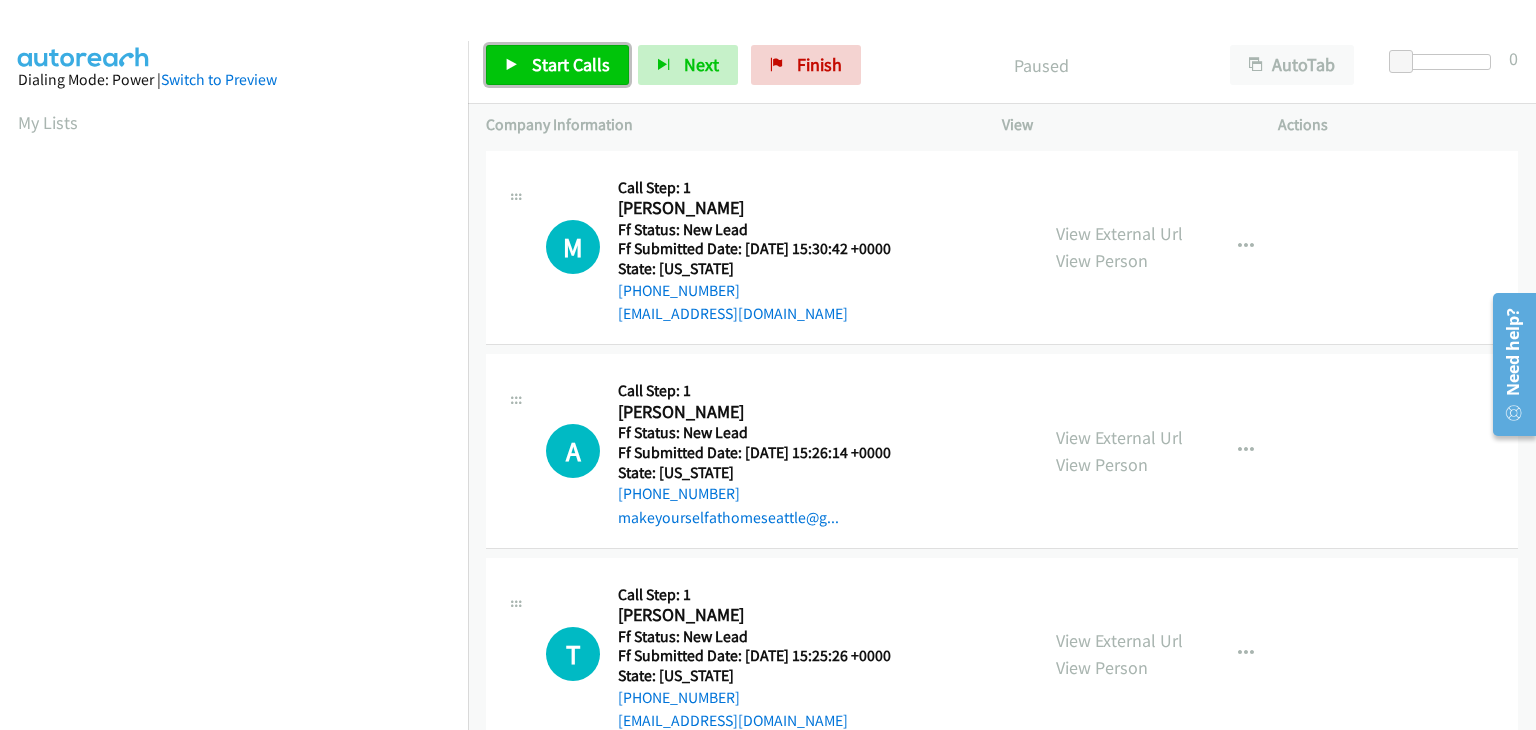 click on "Start Calls" at bounding box center [557, 65] 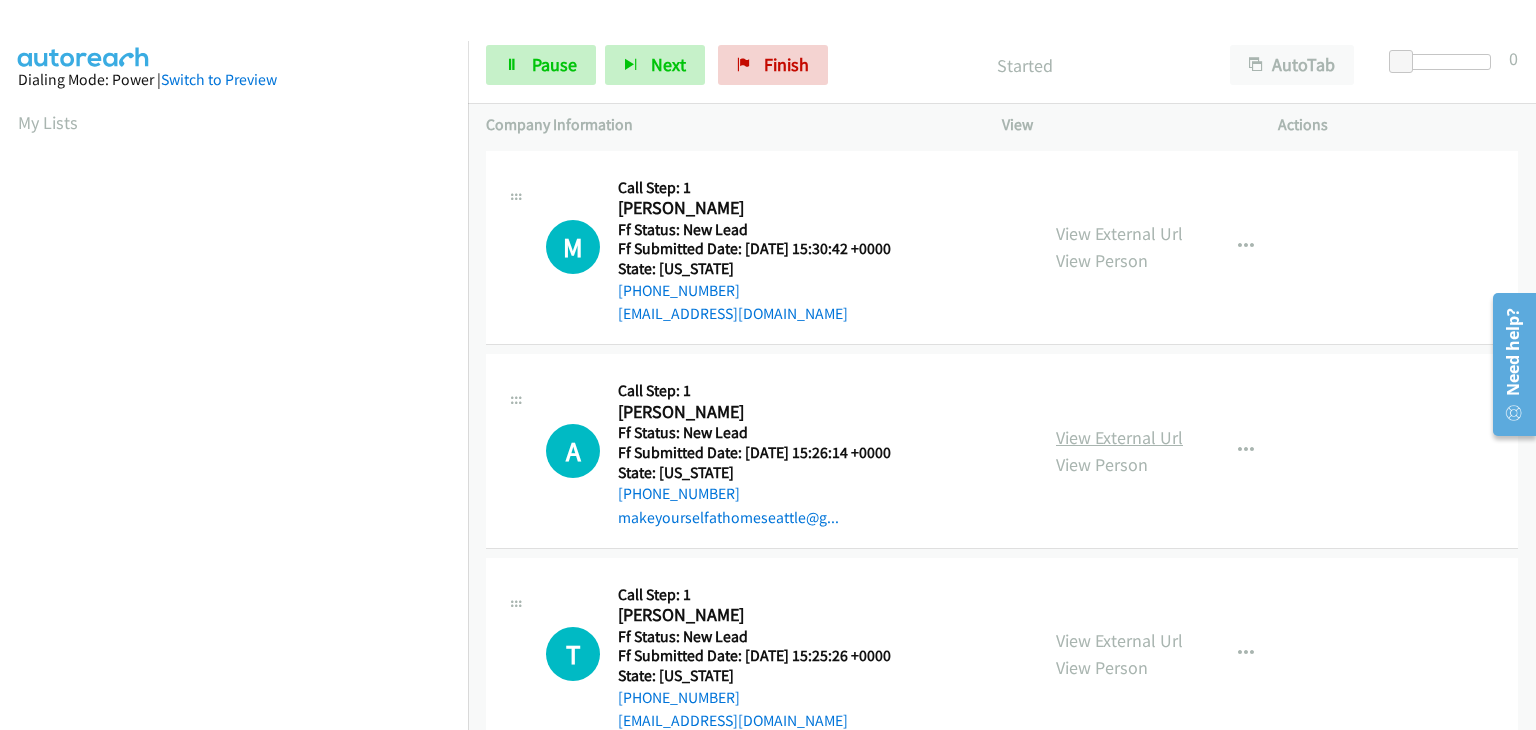 click on "View External Url" at bounding box center (1119, 437) 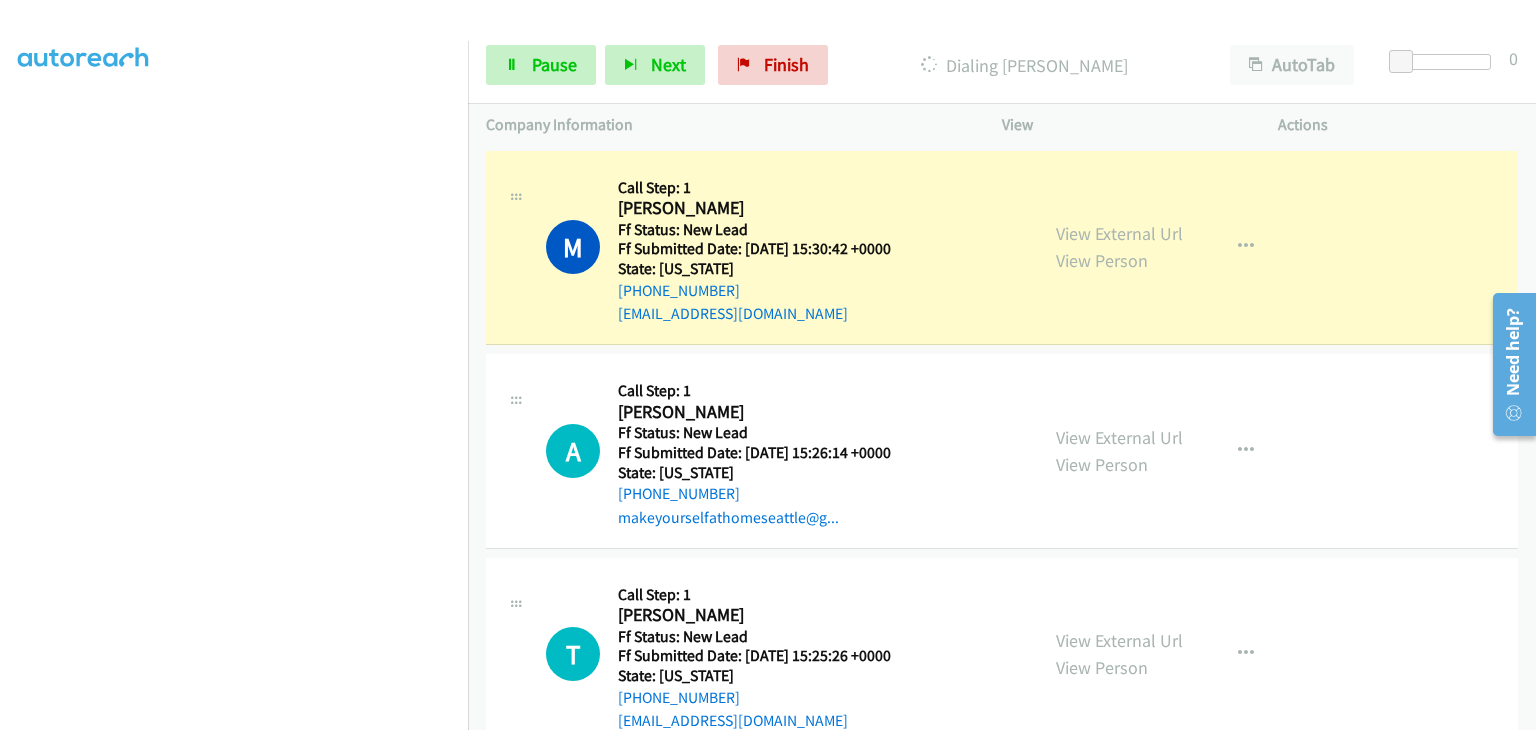 scroll, scrollTop: 392, scrollLeft: 0, axis: vertical 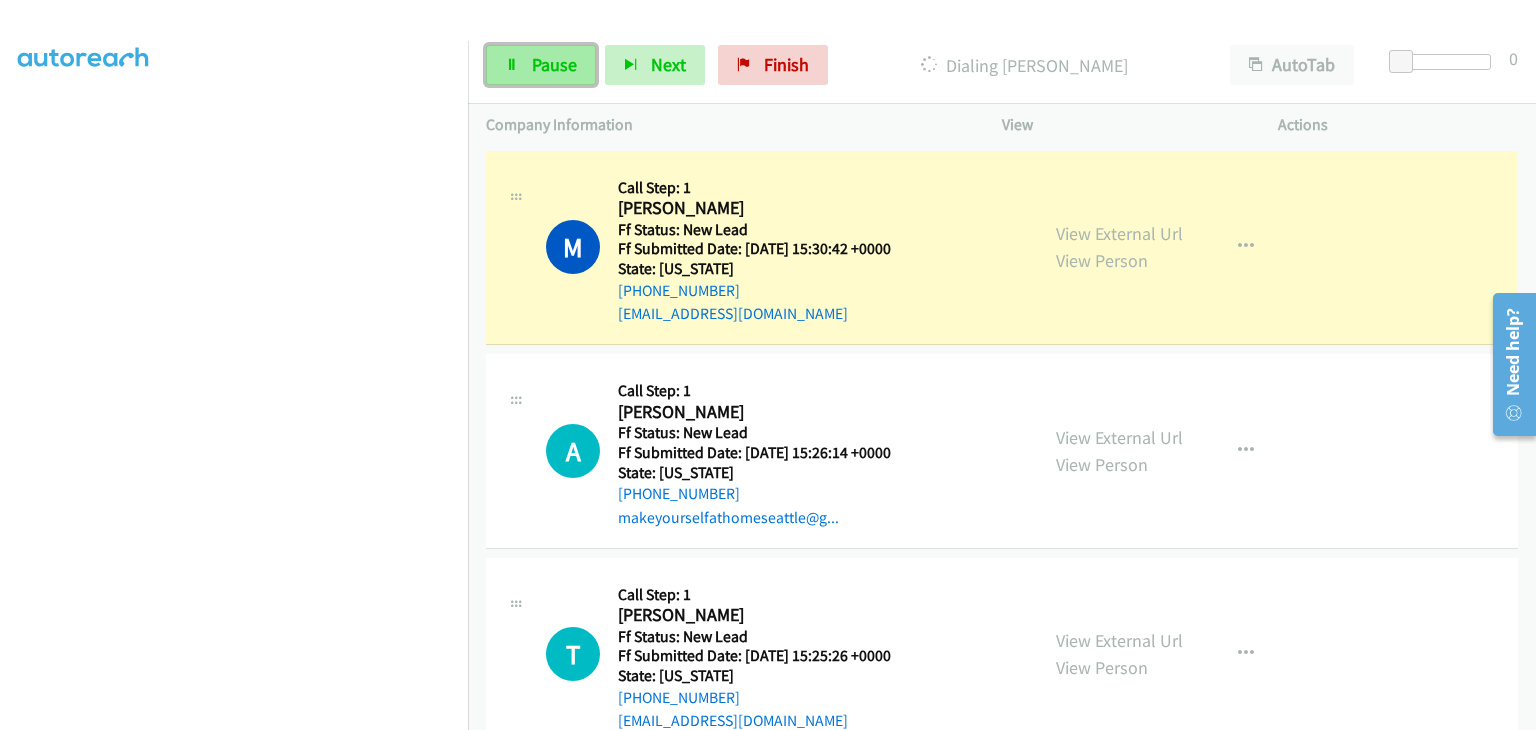 click on "Pause" at bounding box center (541, 65) 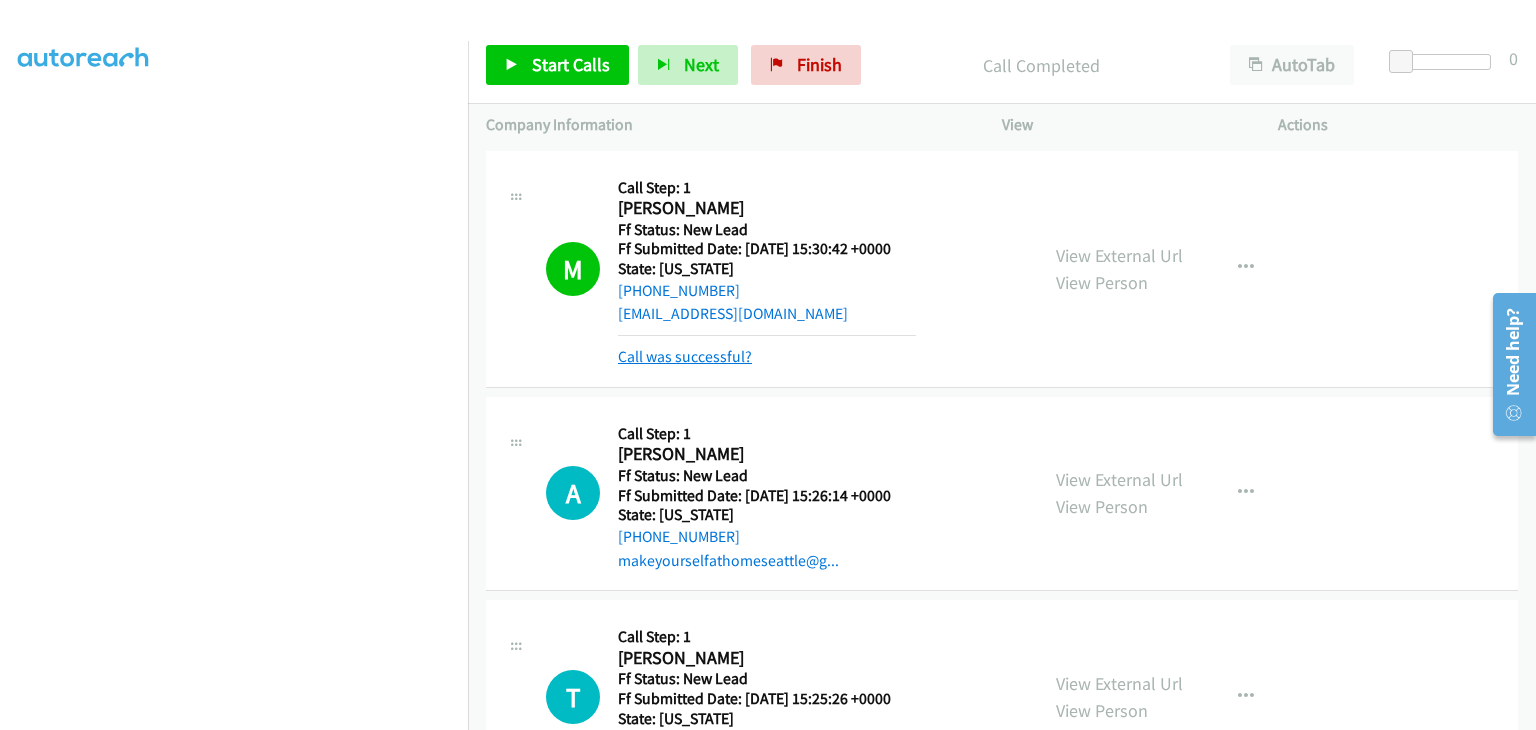 click on "Call was successful?" at bounding box center (685, 356) 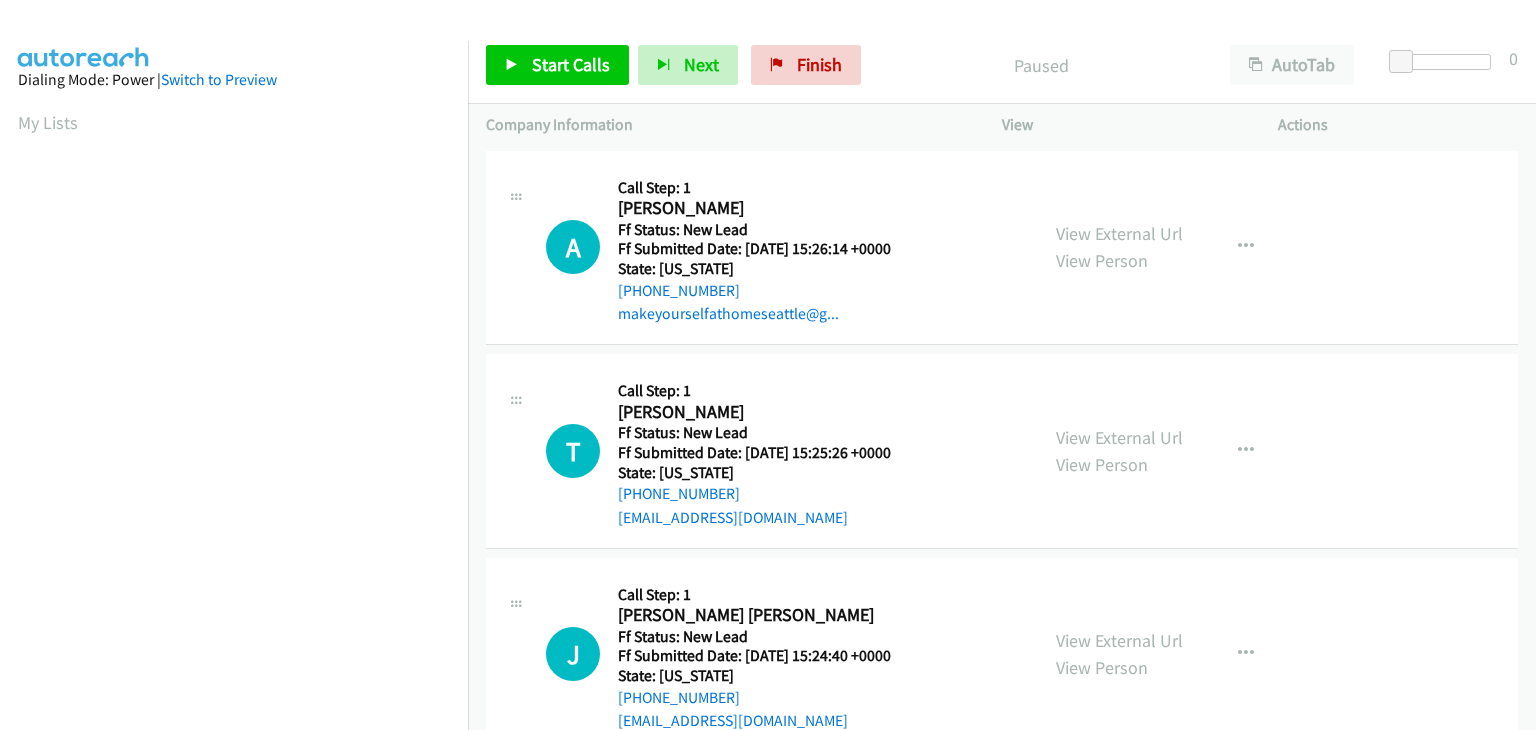 scroll, scrollTop: 0, scrollLeft: 0, axis: both 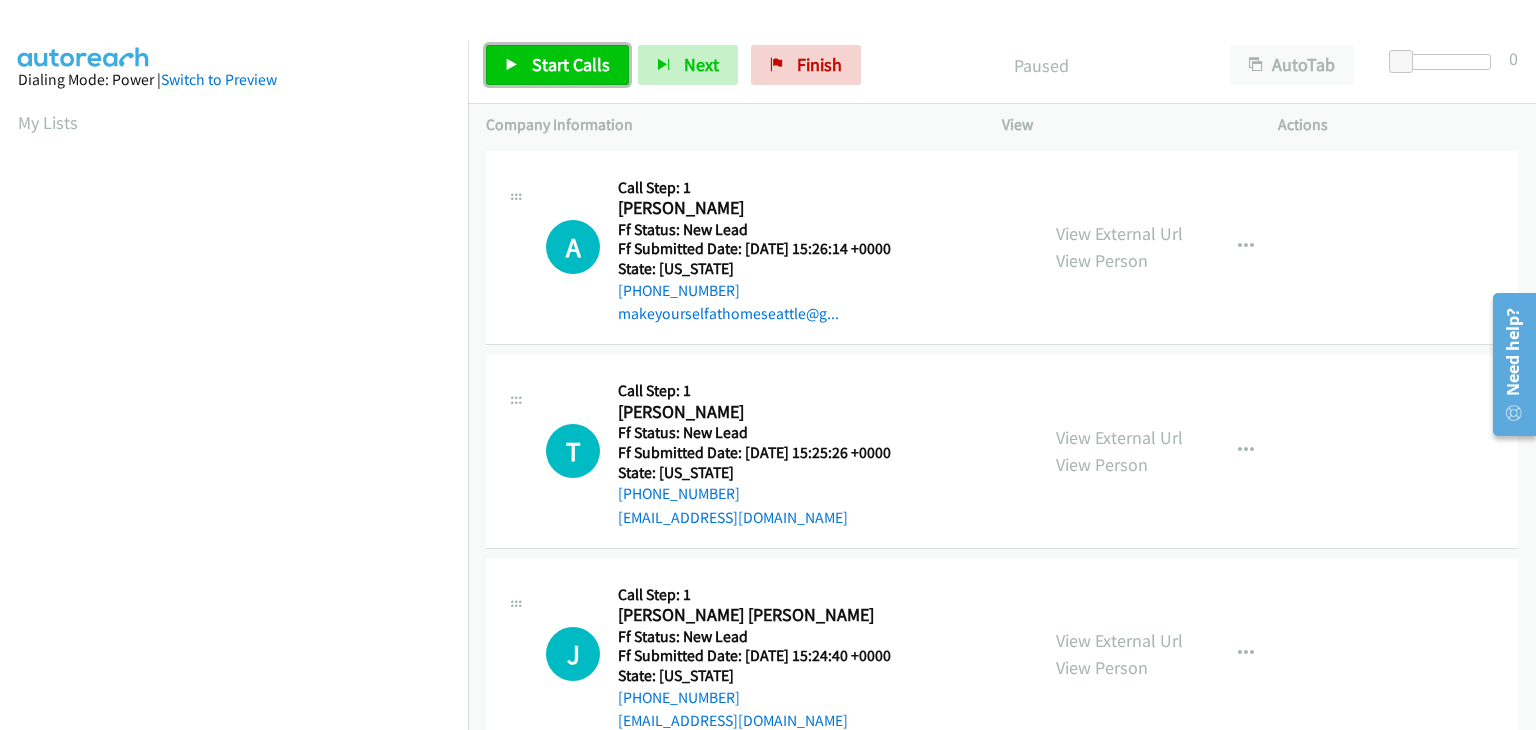 click on "Start Calls" at bounding box center [571, 64] 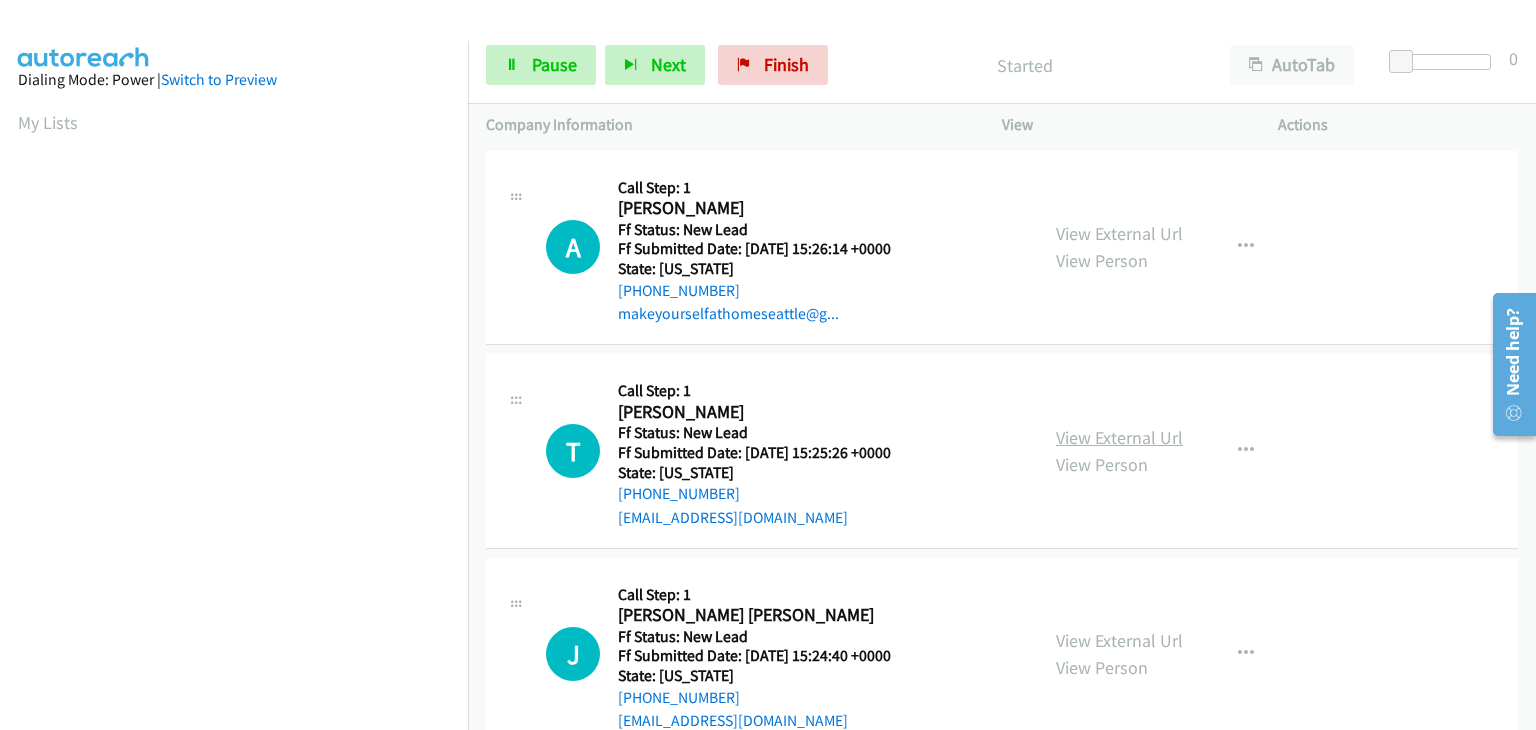 click on "View External Url" at bounding box center (1119, 437) 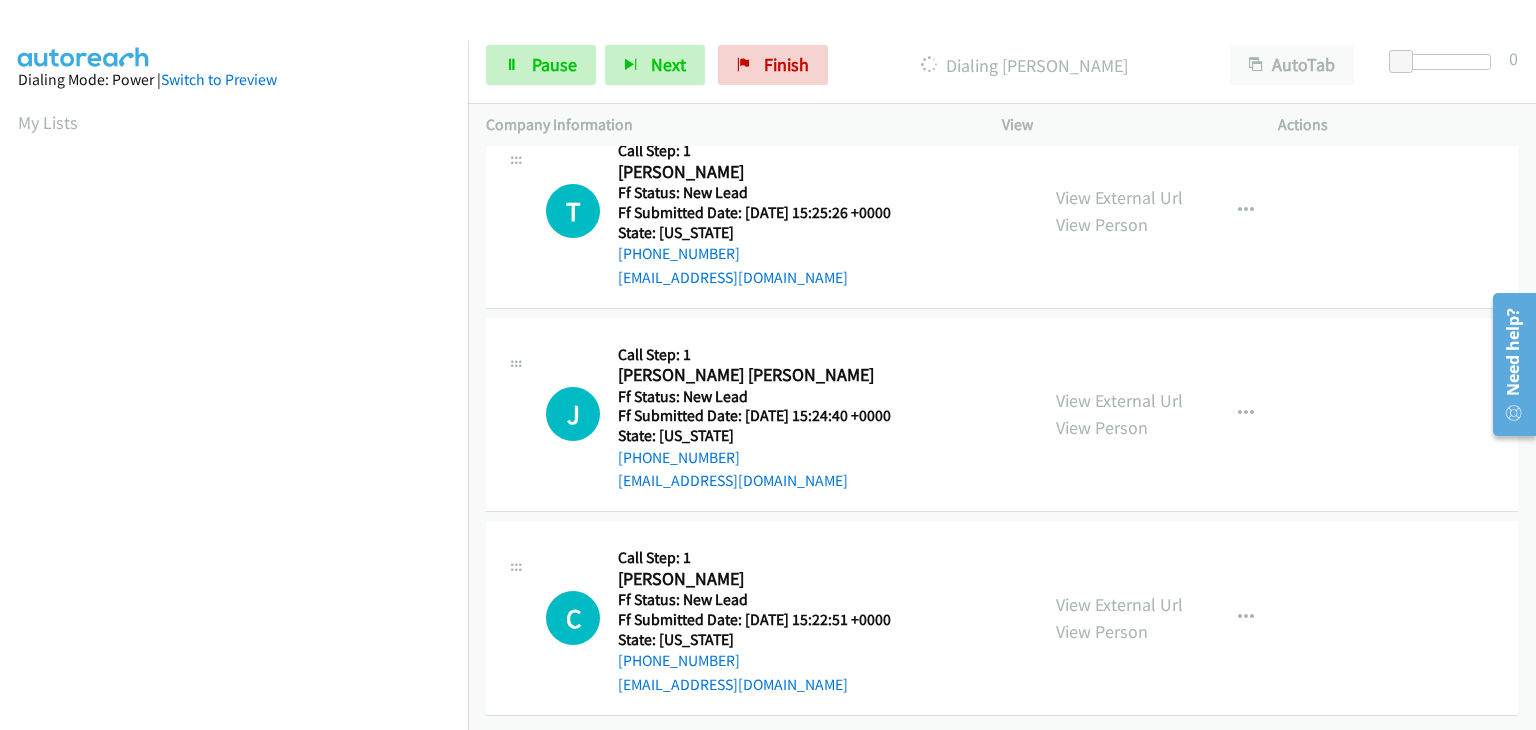 scroll, scrollTop: 0, scrollLeft: 0, axis: both 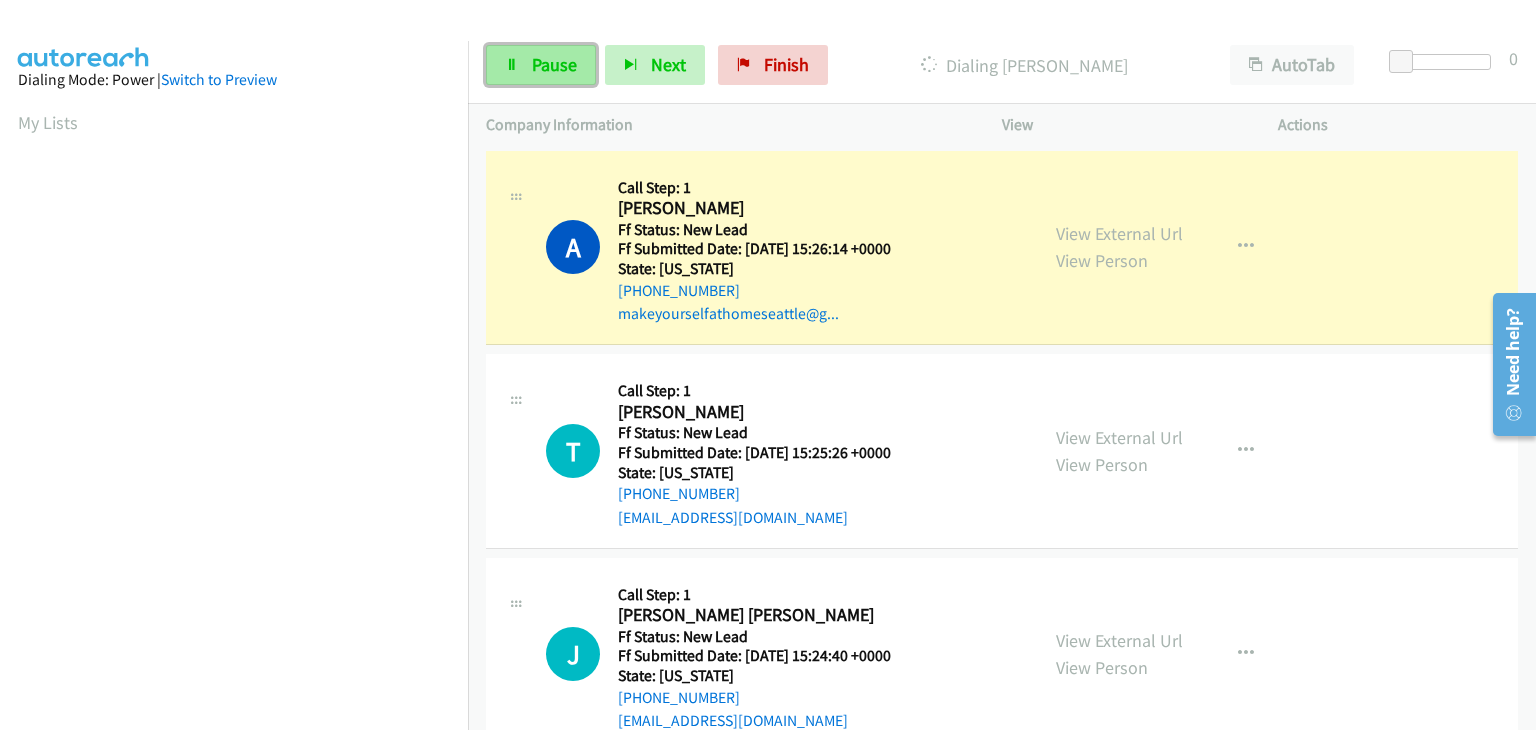 click on "Pause" at bounding box center [554, 64] 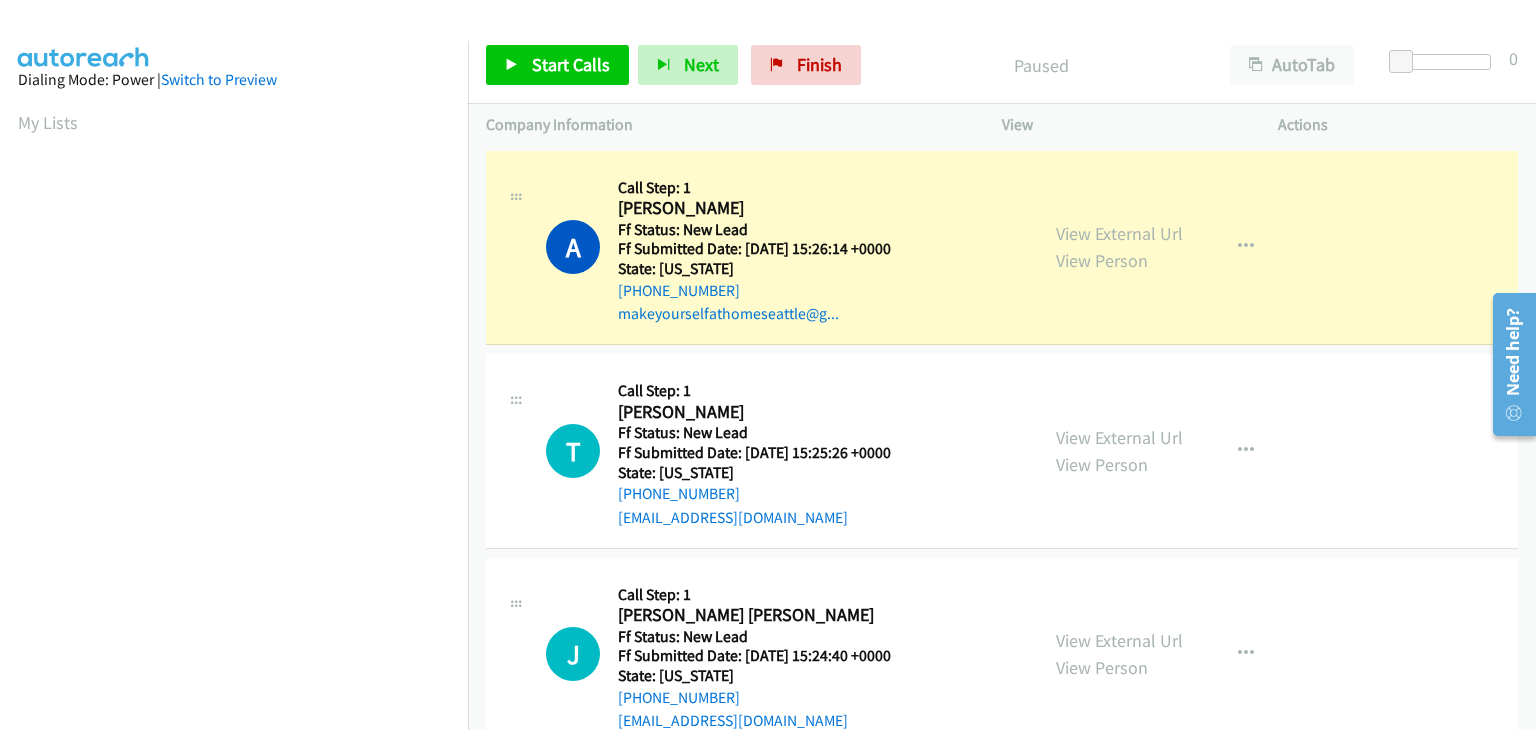 scroll, scrollTop: 392, scrollLeft: 0, axis: vertical 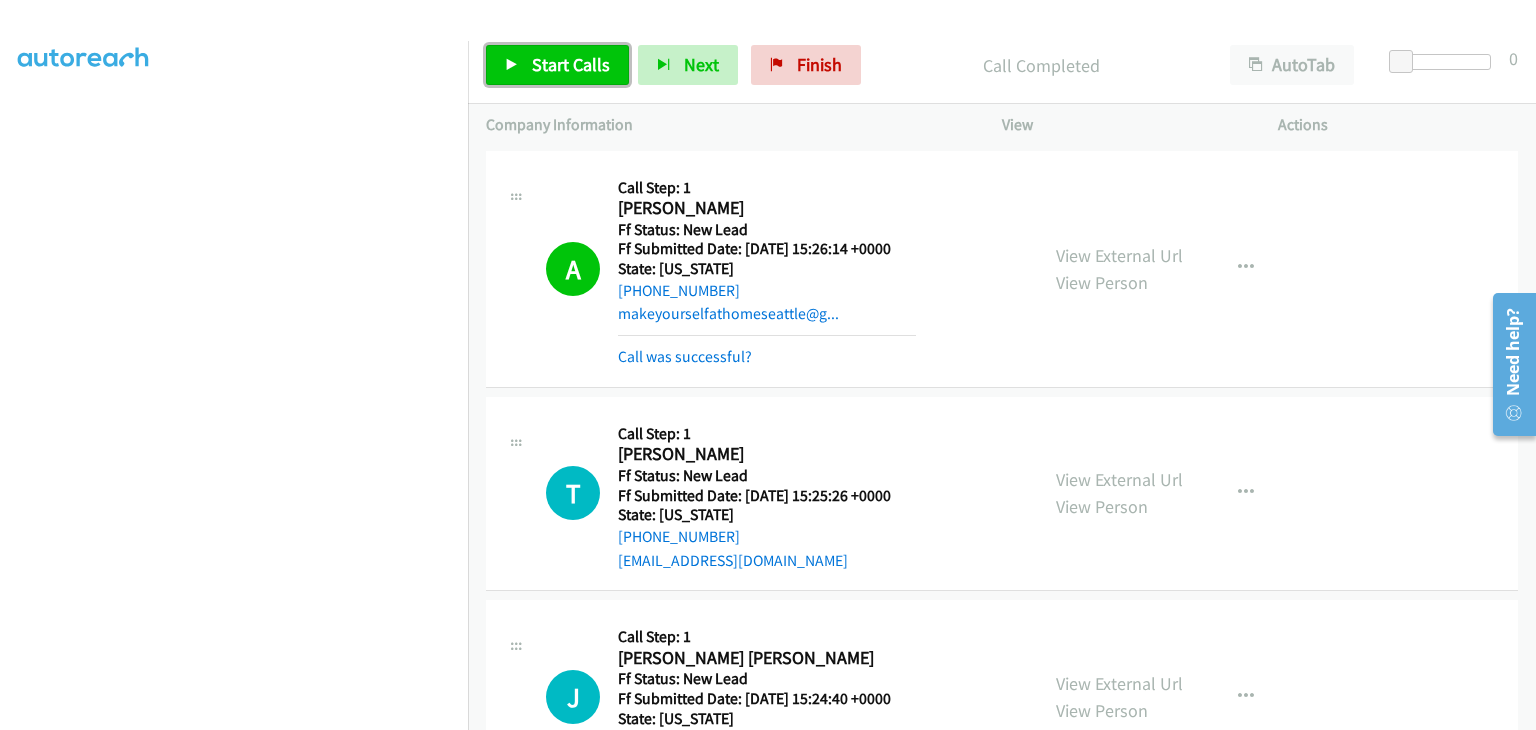 click on "Start Calls" at bounding box center [557, 65] 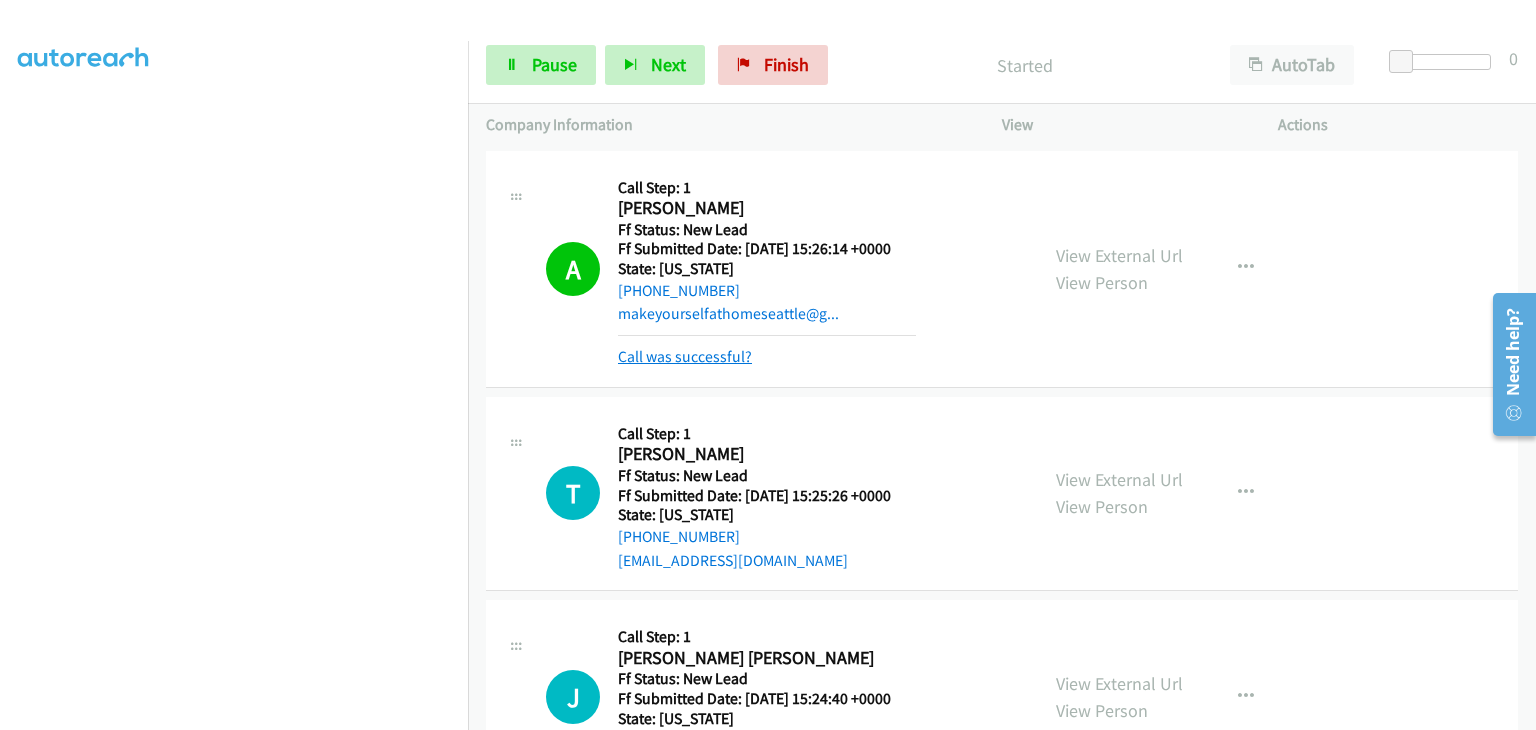 click on "Call was successful?" at bounding box center (685, 356) 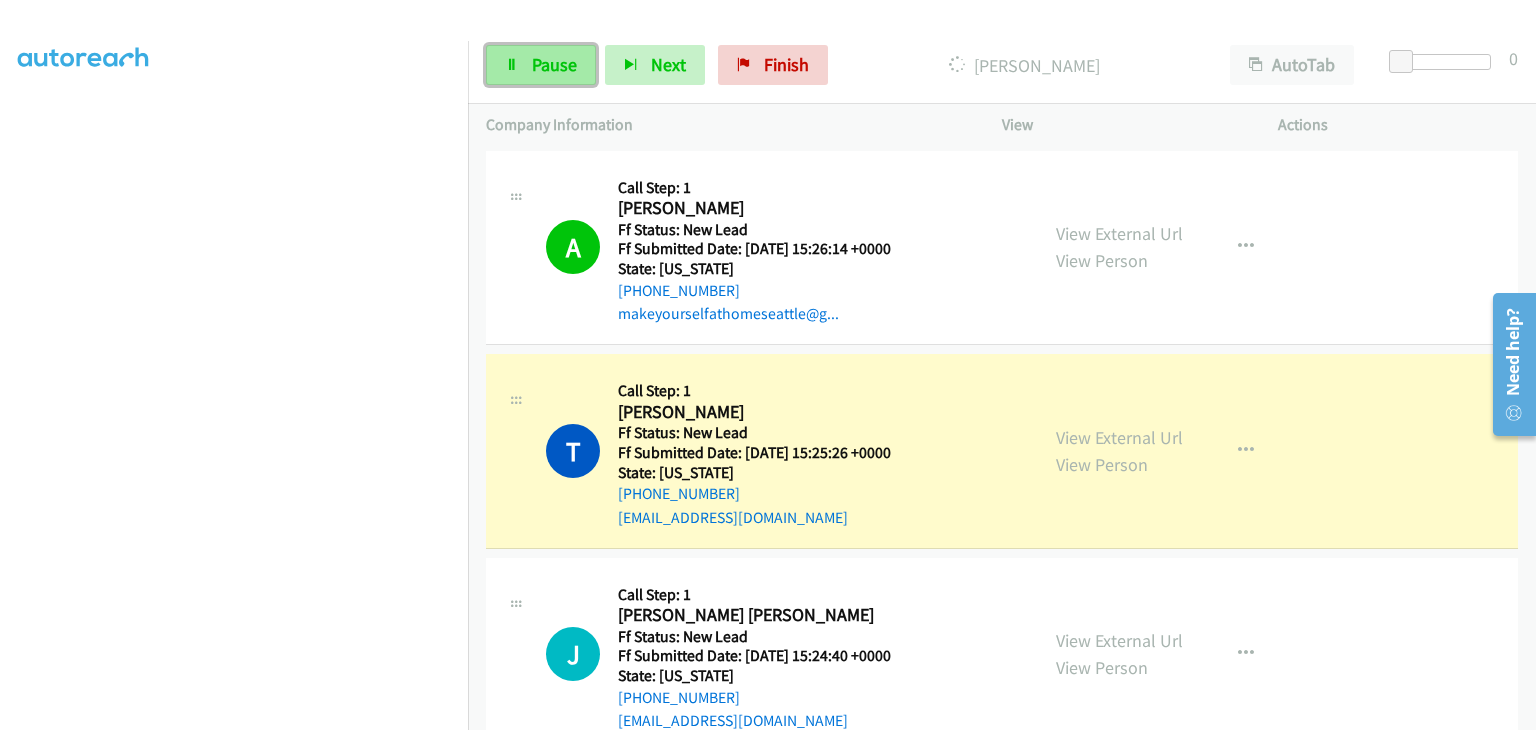 click on "Pause" at bounding box center [554, 64] 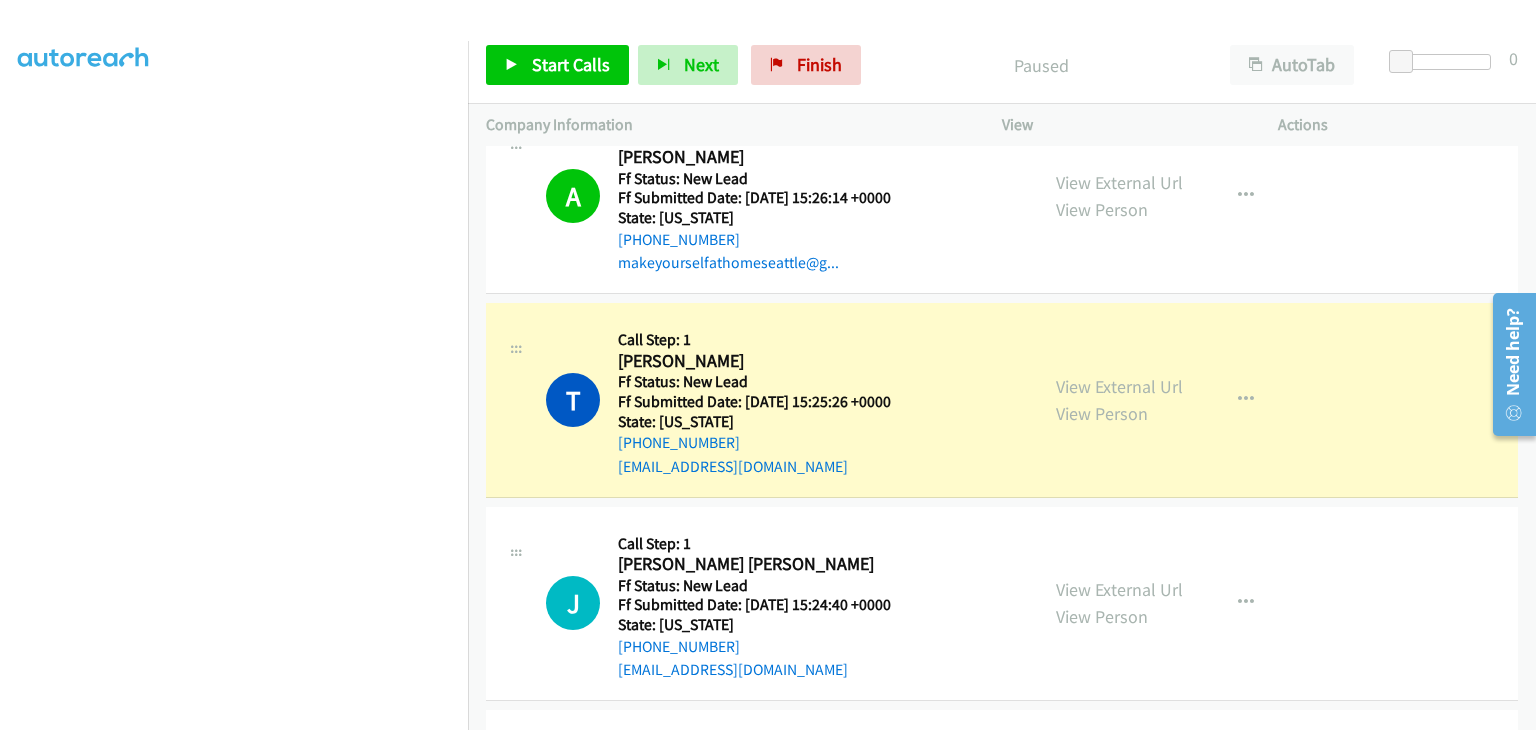 scroll, scrollTop: 100, scrollLeft: 0, axis: vertical 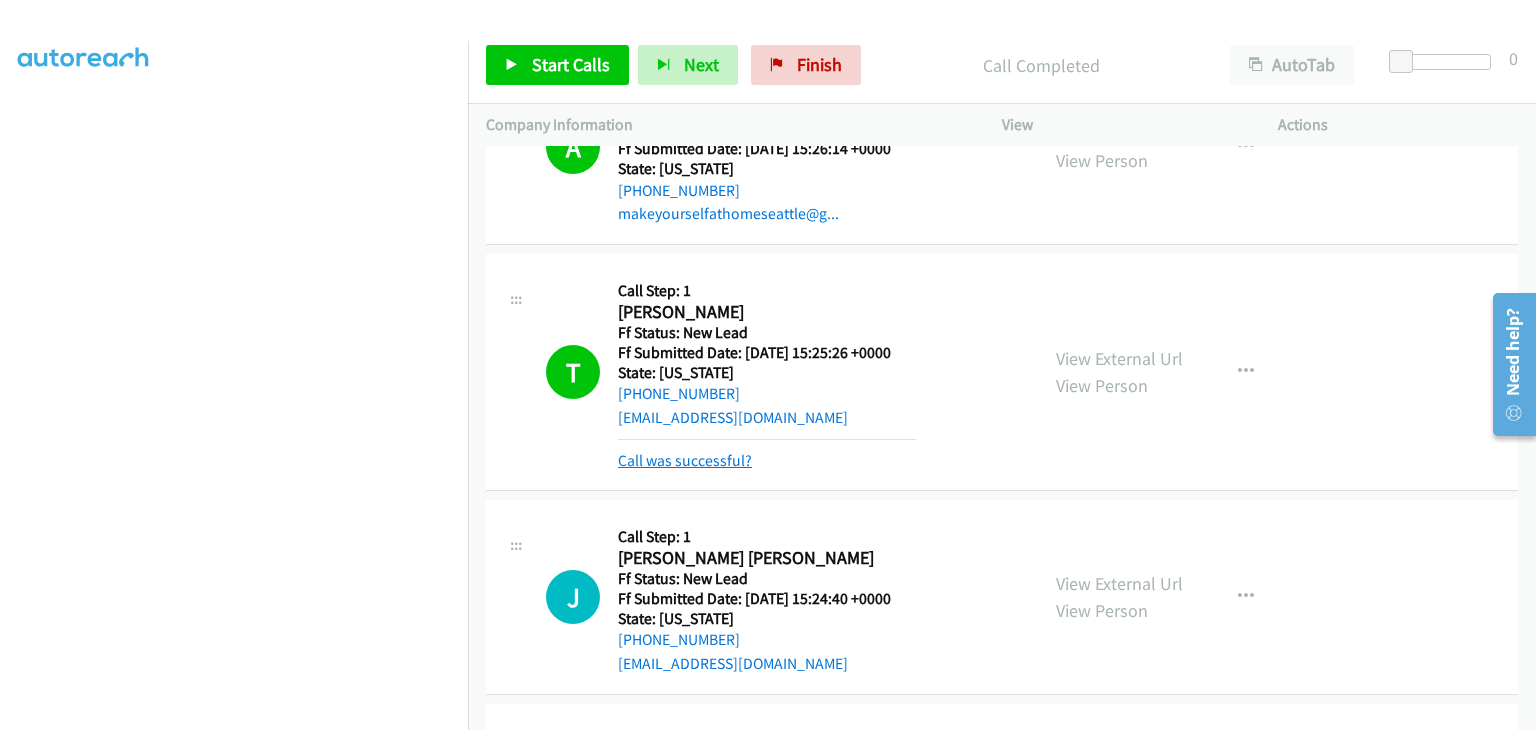 click on "Call was successful?" at bounding box center (685, 460) 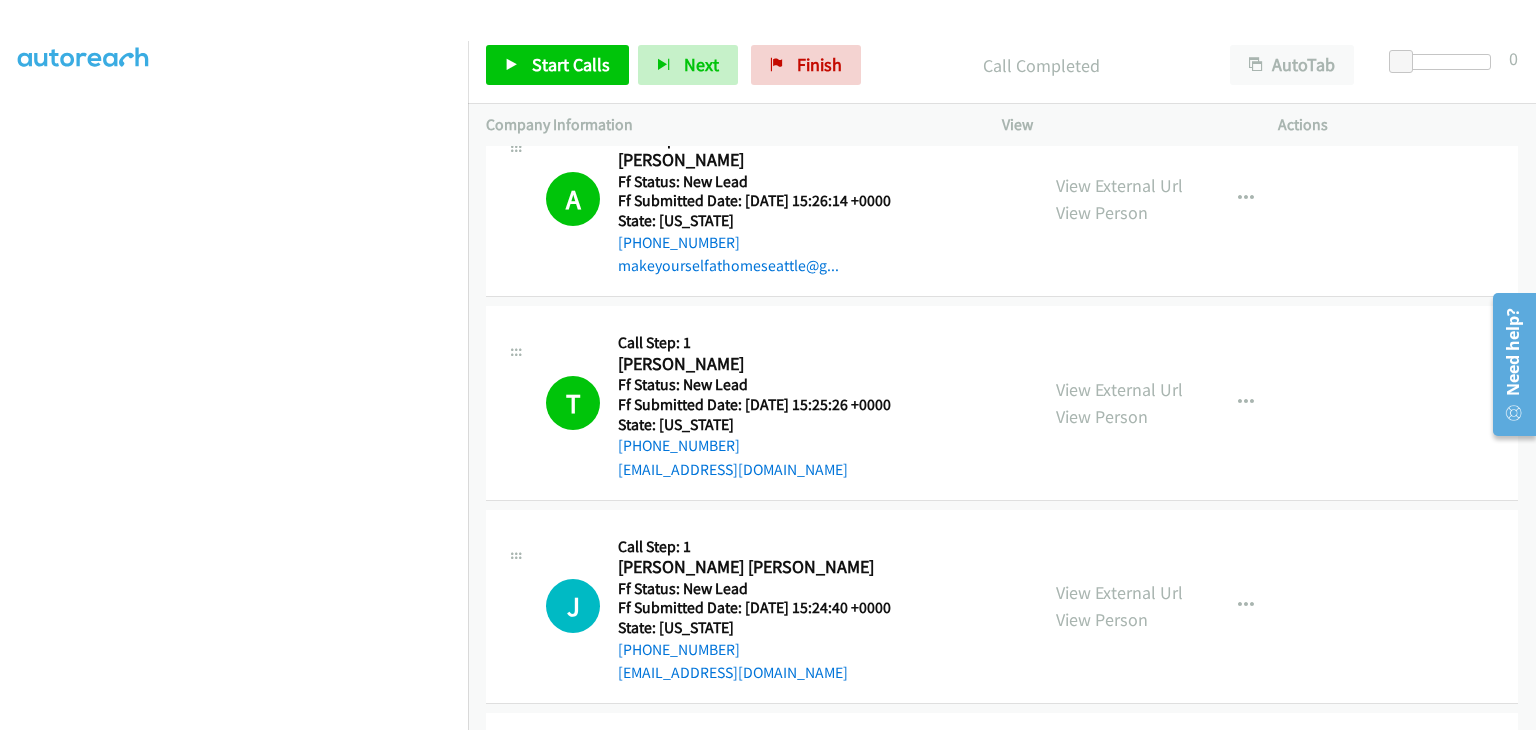 scroll, scrollTop: 0, scrollLeft: 0, axis: both 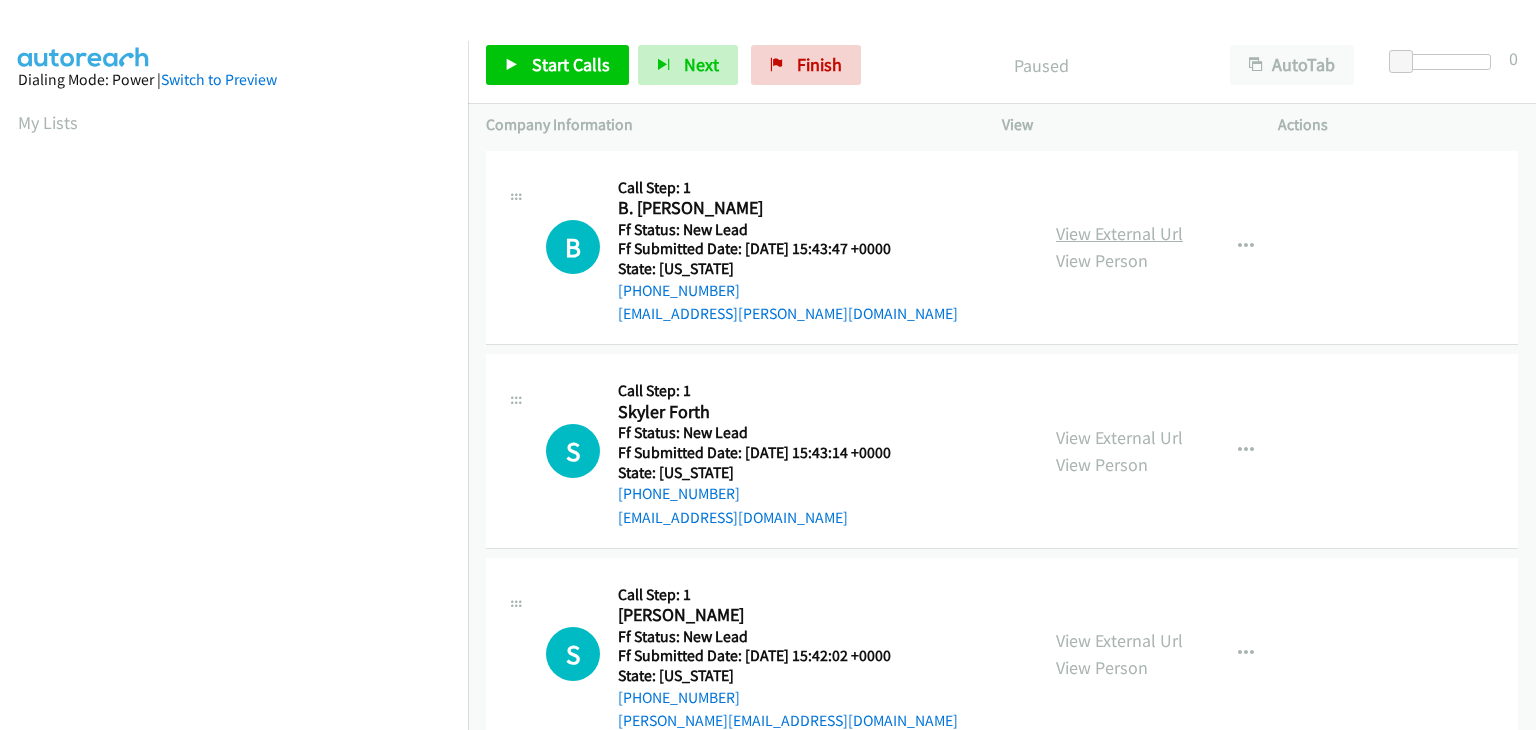 click on "View External Url" at bounding box center [1119, 233] 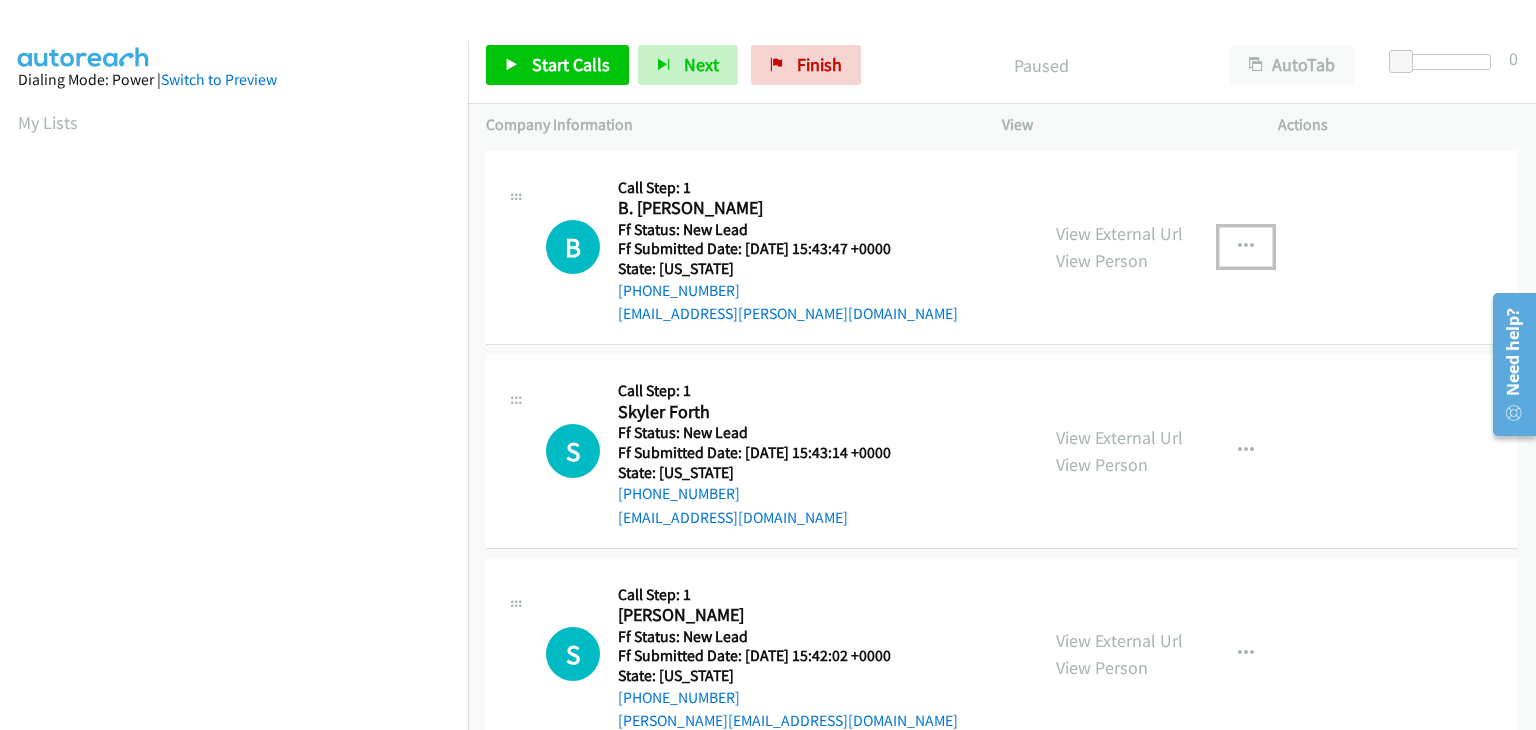 click at bounding box center (1246, 247) 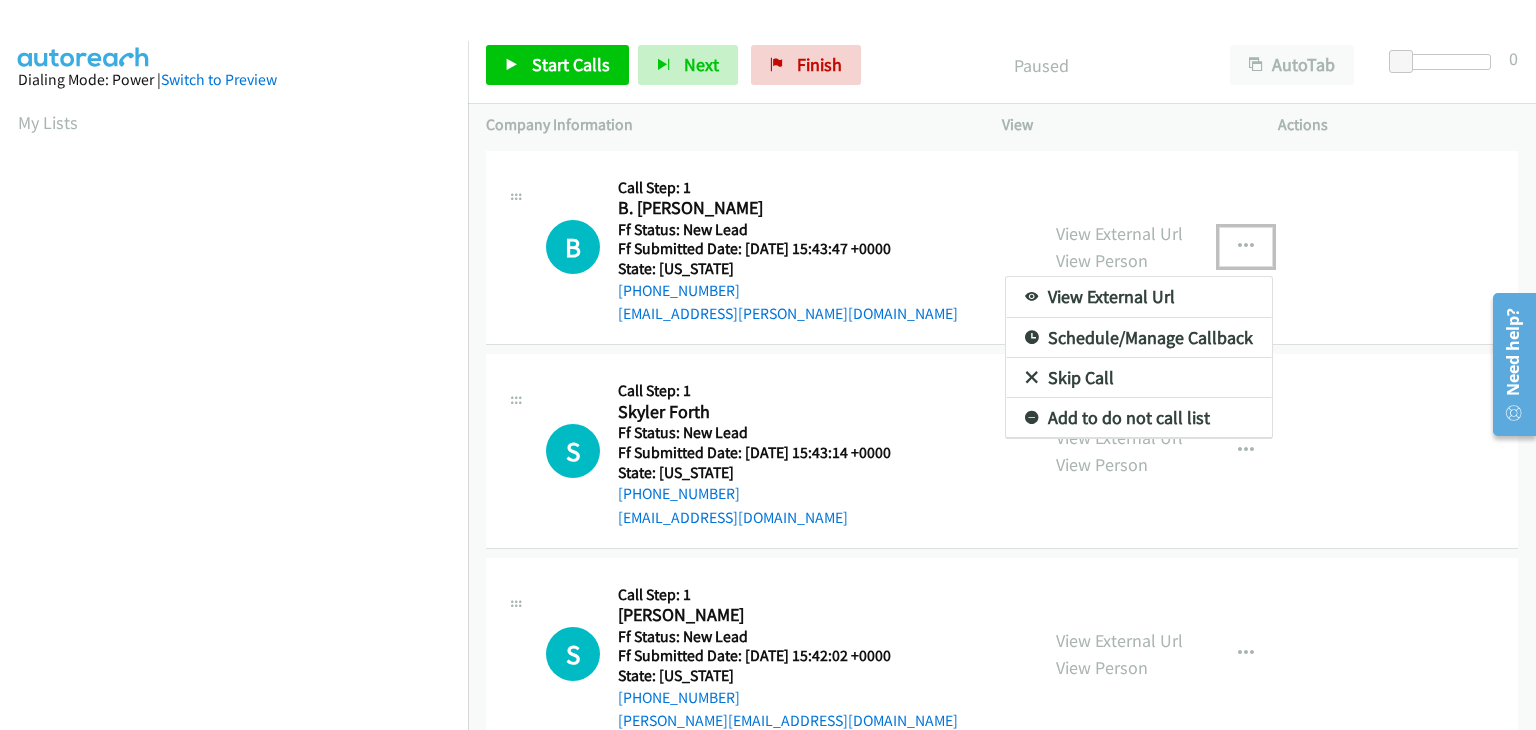 click on "Skip Call" at bounding box center [1139, 378] 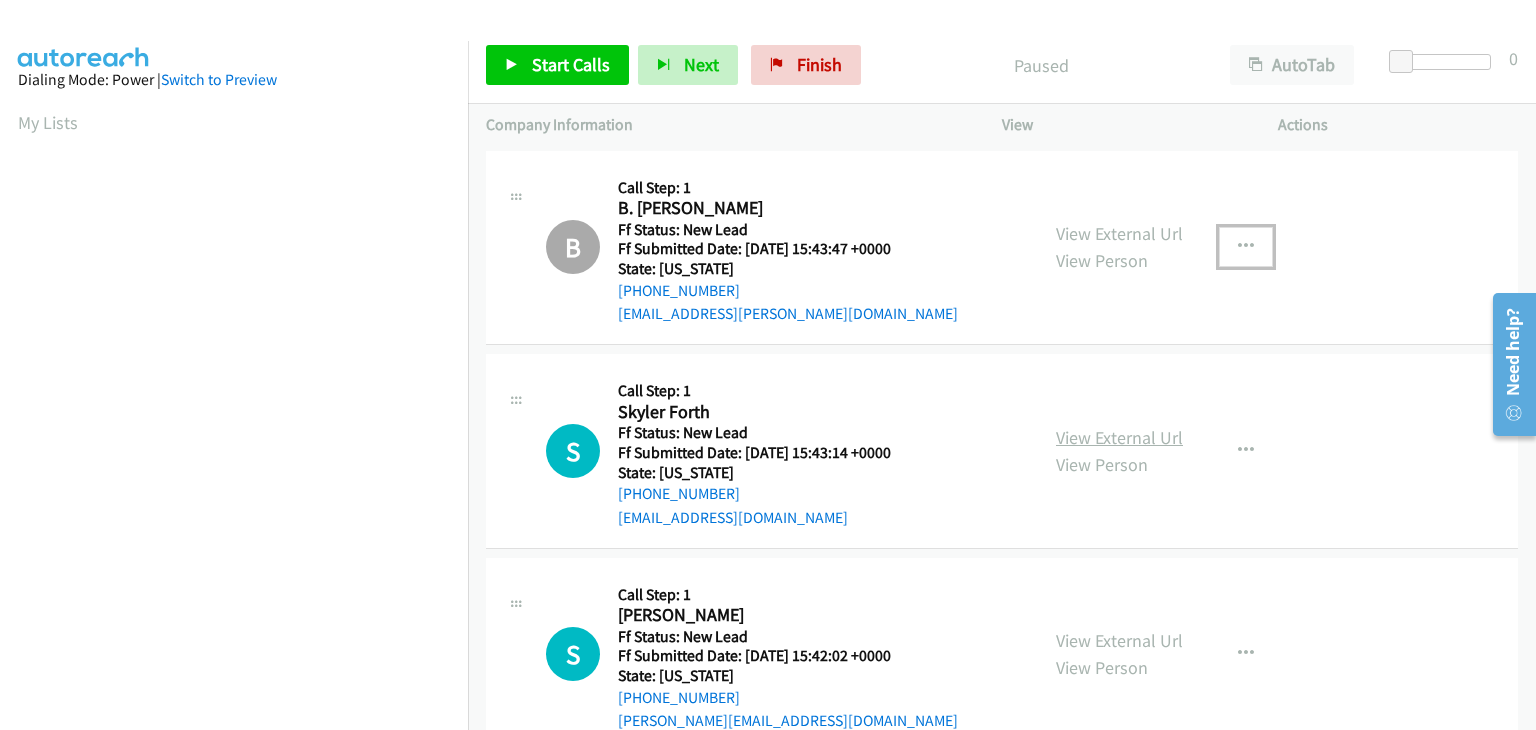 click on "View External Url" at bounding box center [1119, 437] 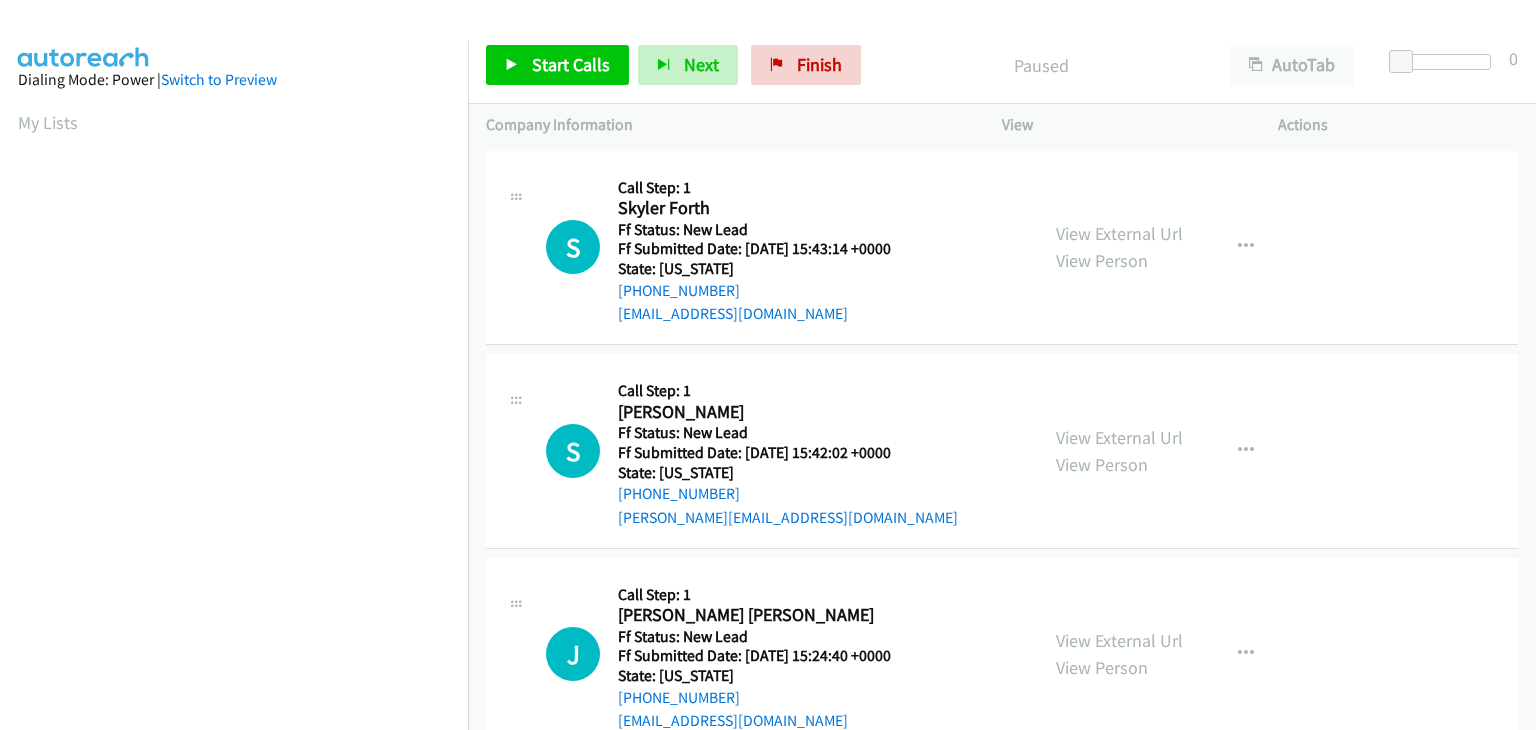 scroll, scrollTop: 0, scrollLeft: 0, axis: both 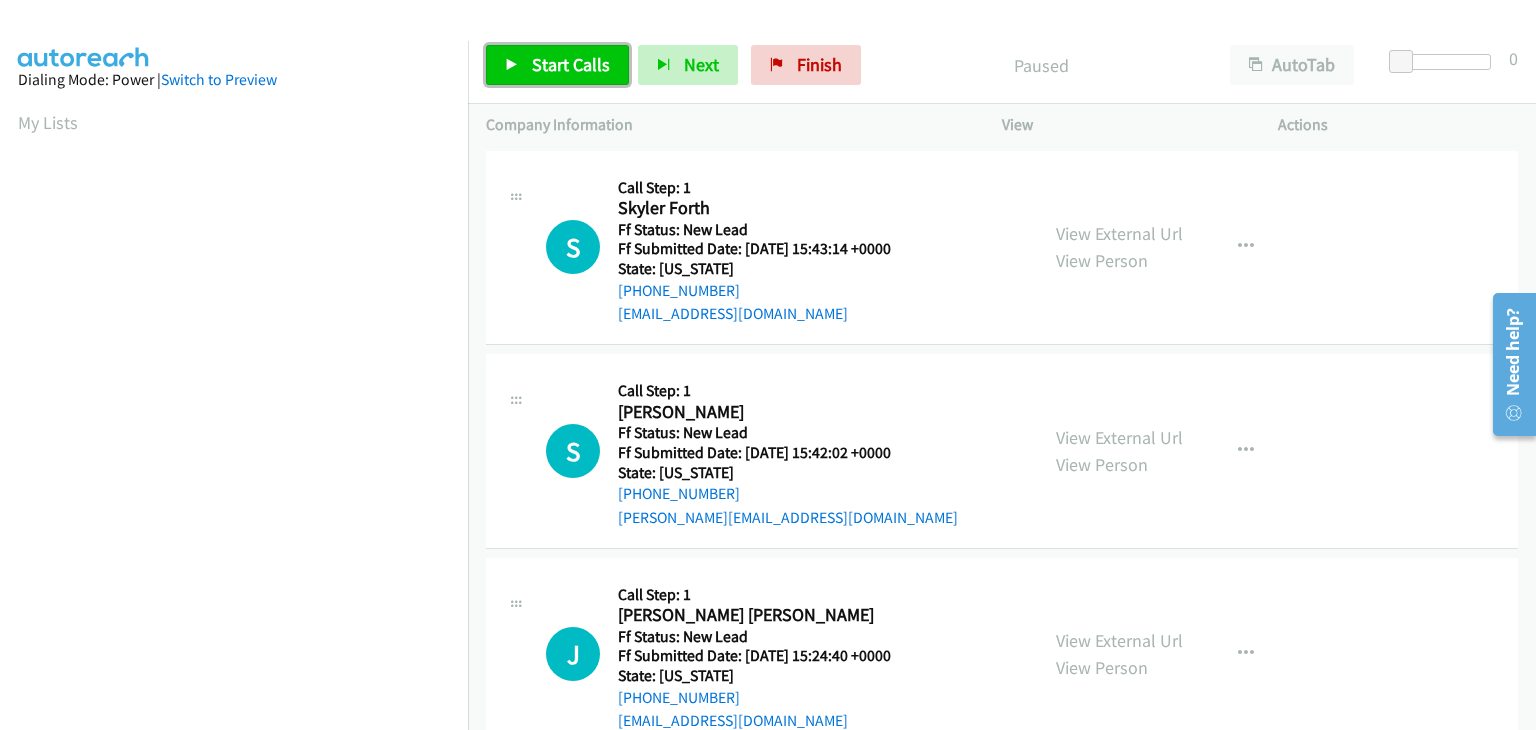 click on "Start Calls" at bounding box center [571, 64] 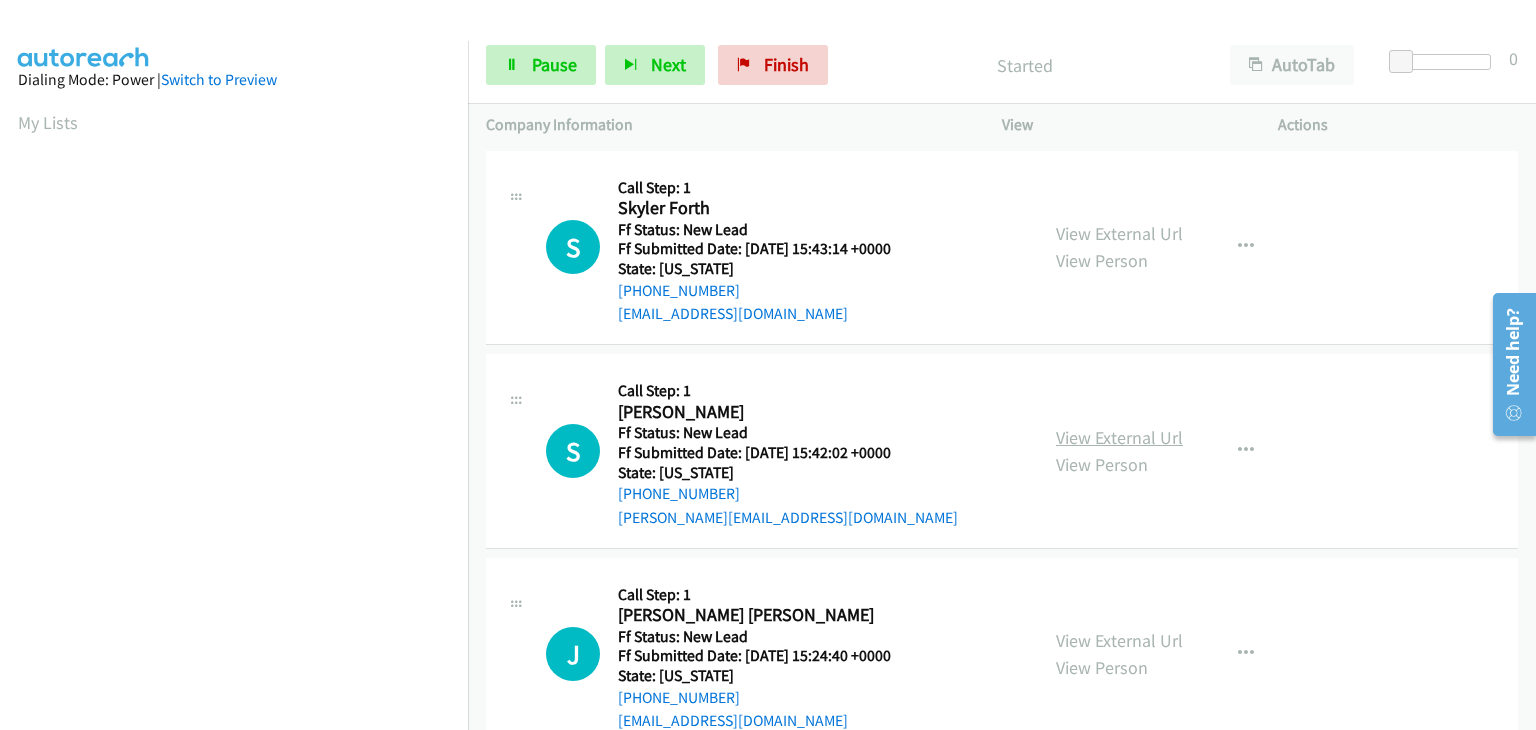 click on "View External Url" at bounding box center [1119, 437] 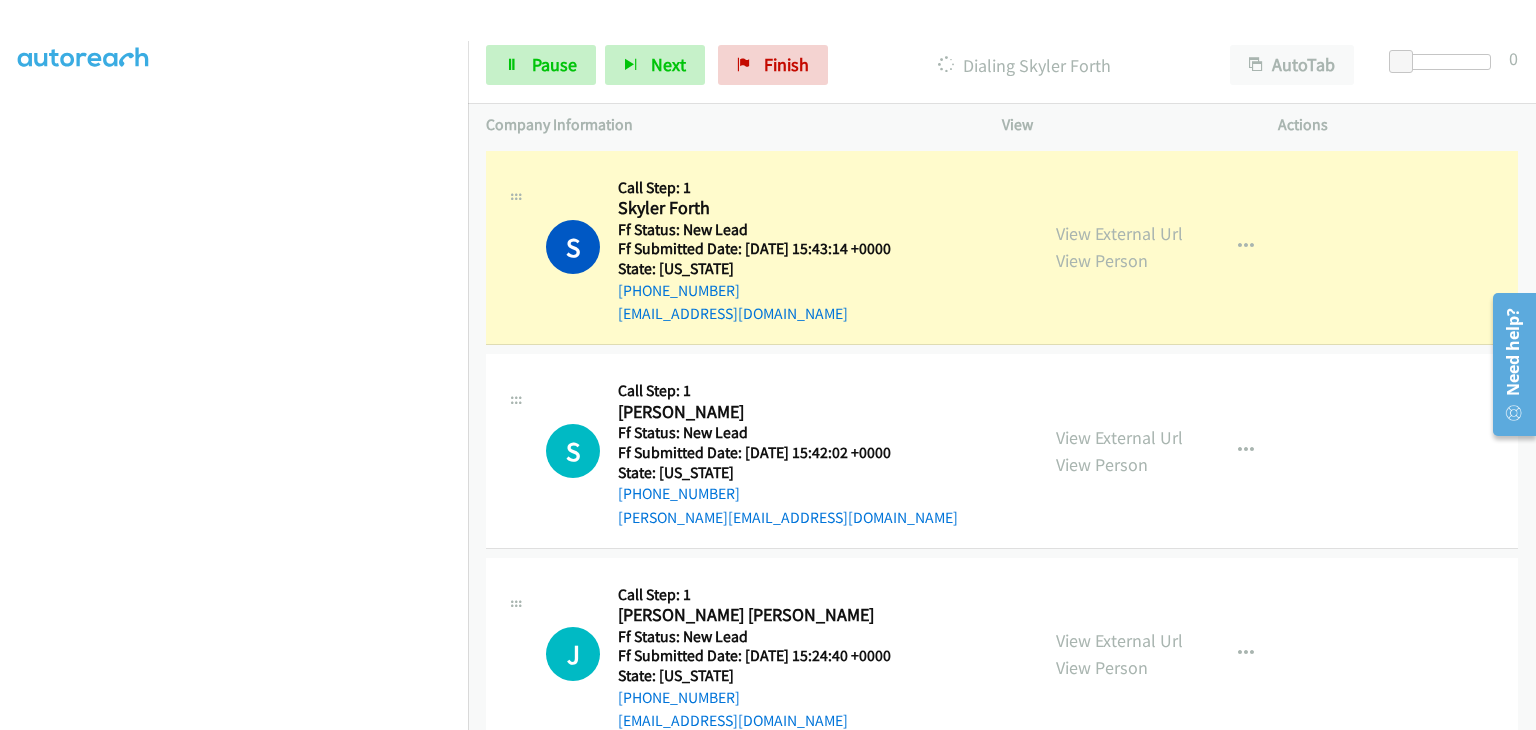 scroll, scrollTop: 392, scrollLeft: 0, axis: vertical 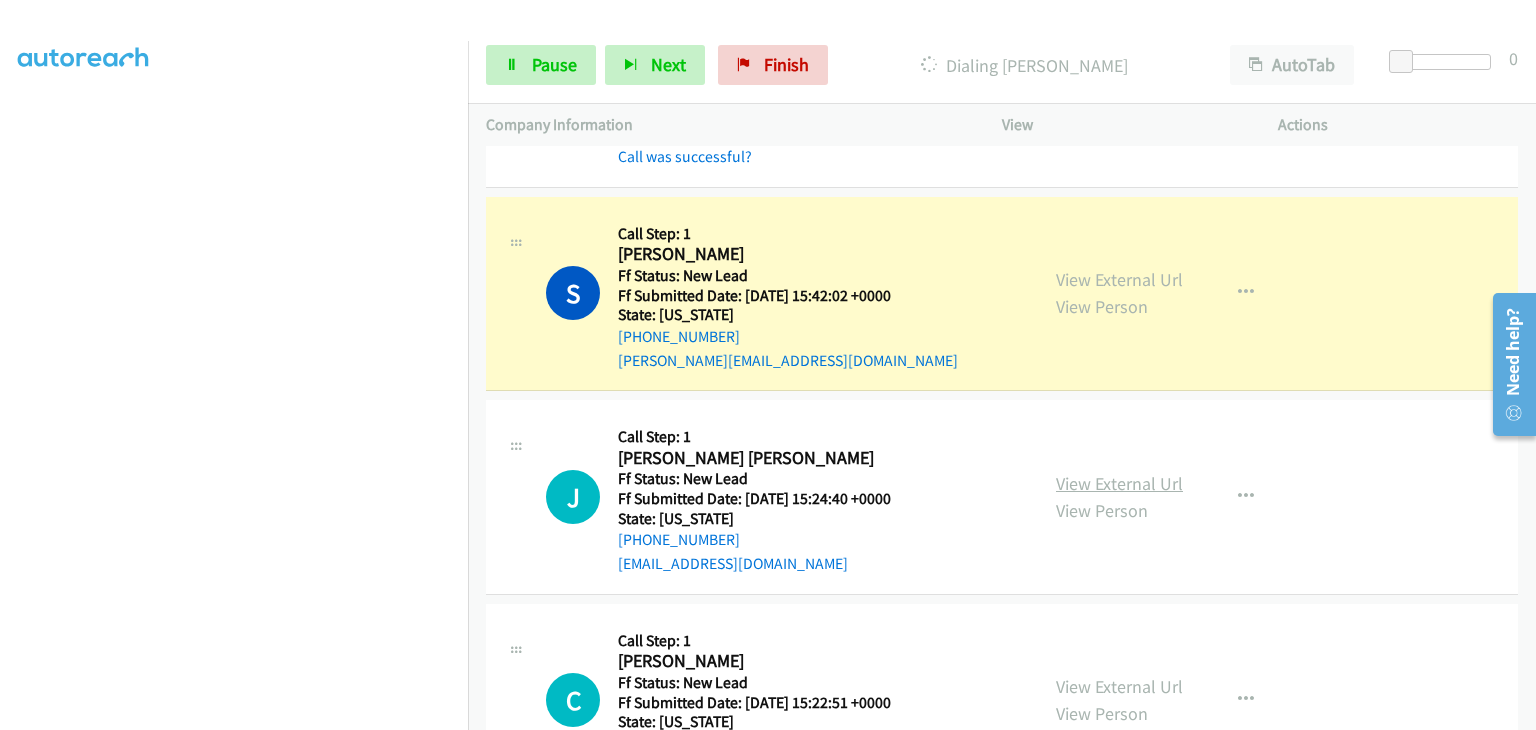 click on "View External Url" at bounding box center (1119, 483) 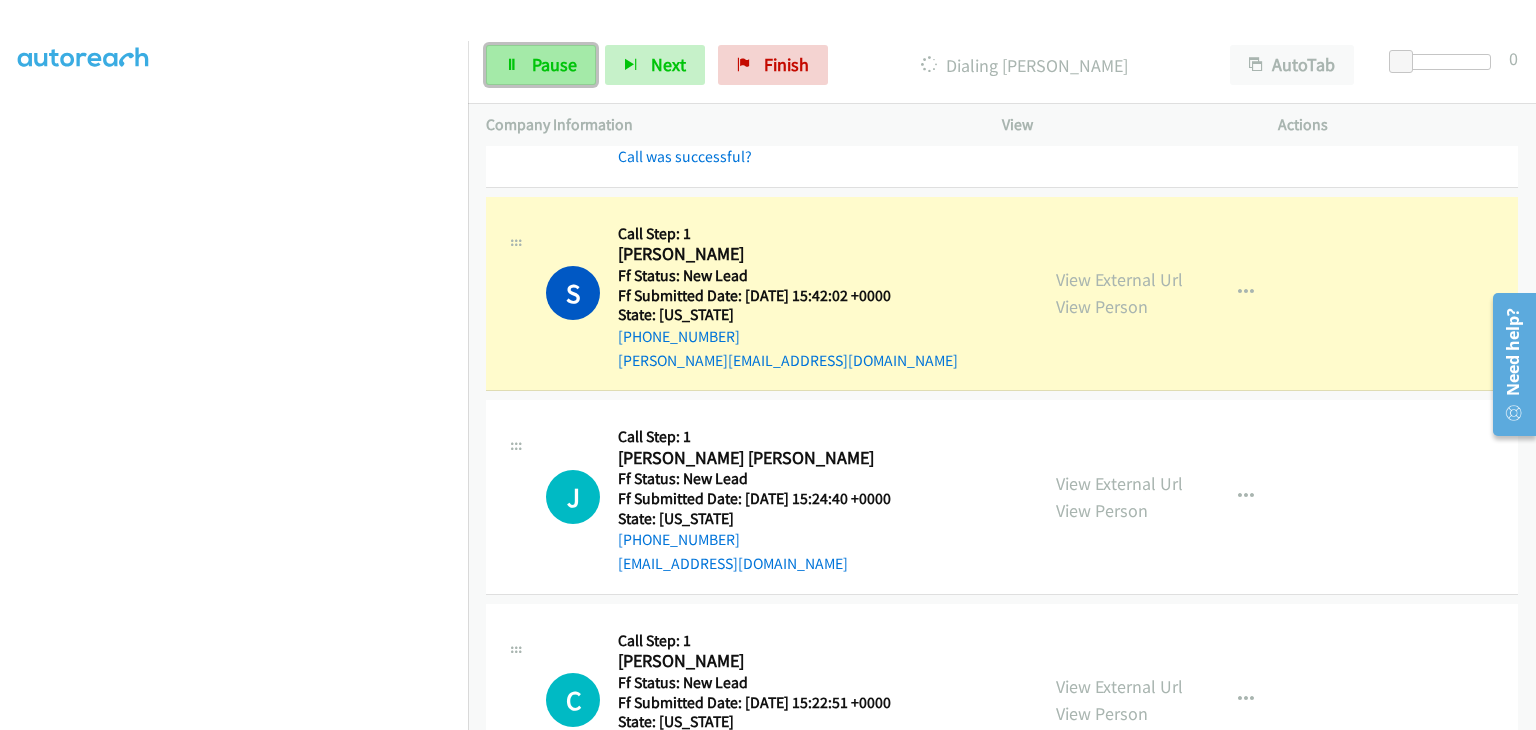 click on "Pause" at bounding box center (554, 64) 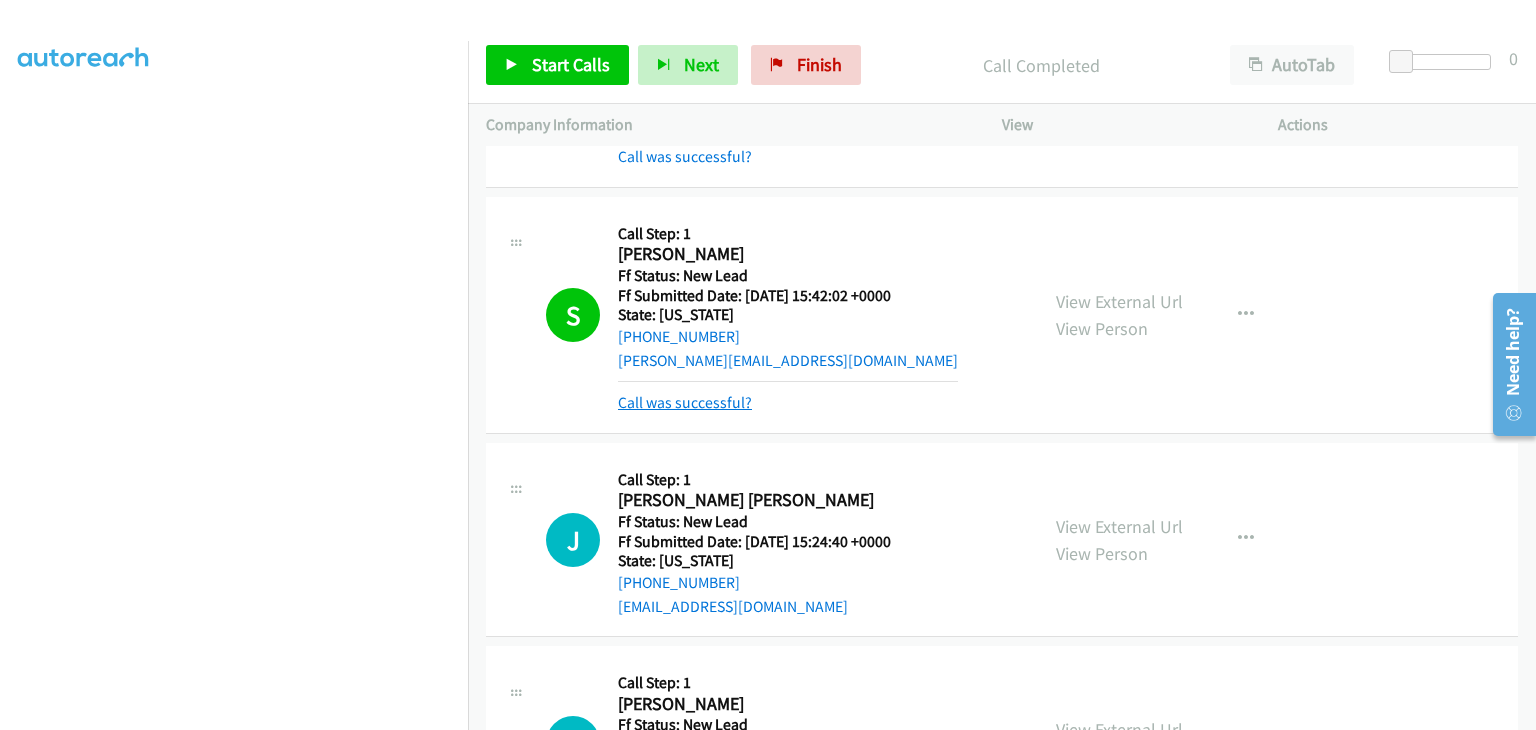click on "Call was successful?" at bounding box center [685, 402] 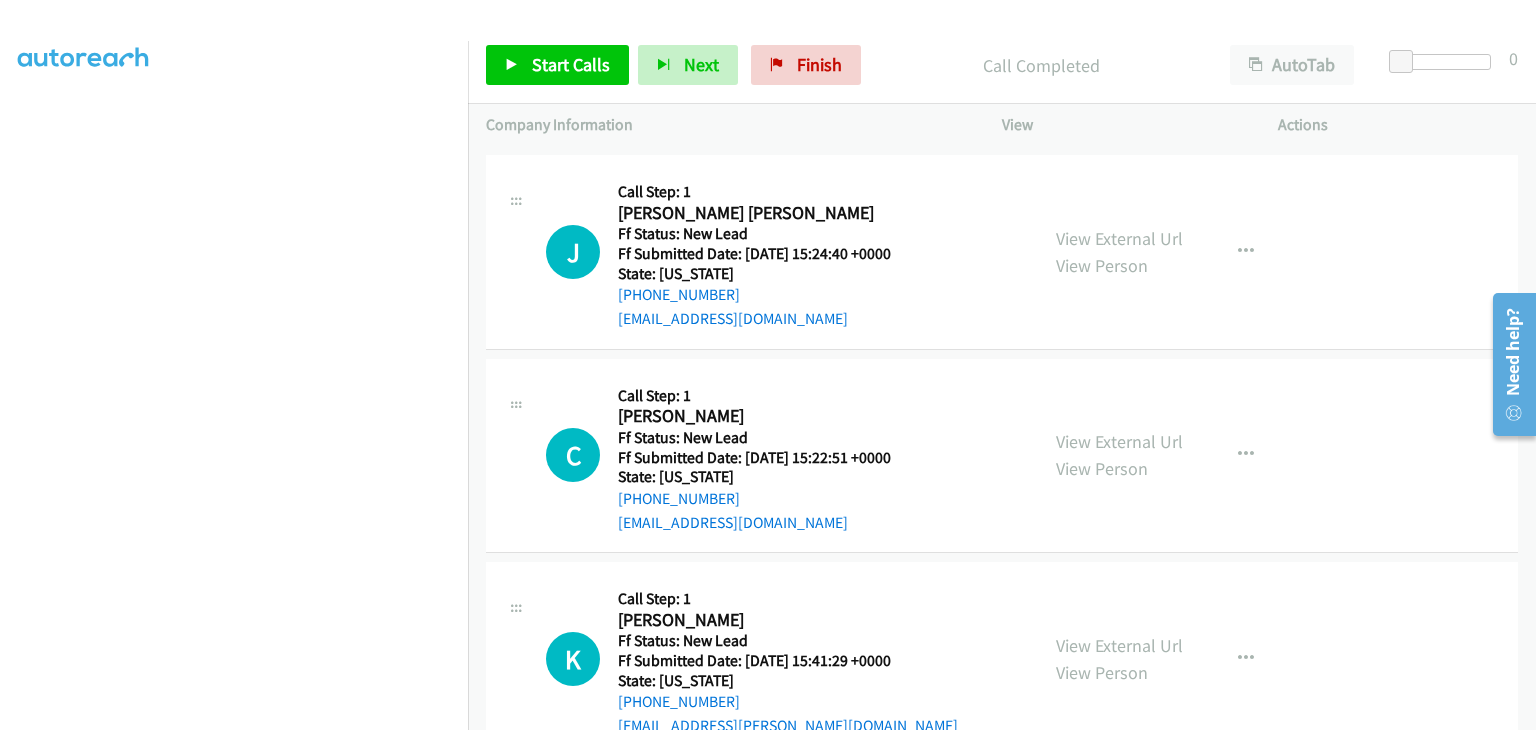 scroll, scrollTop: 300, scrollLeft: 0, axis: vertical 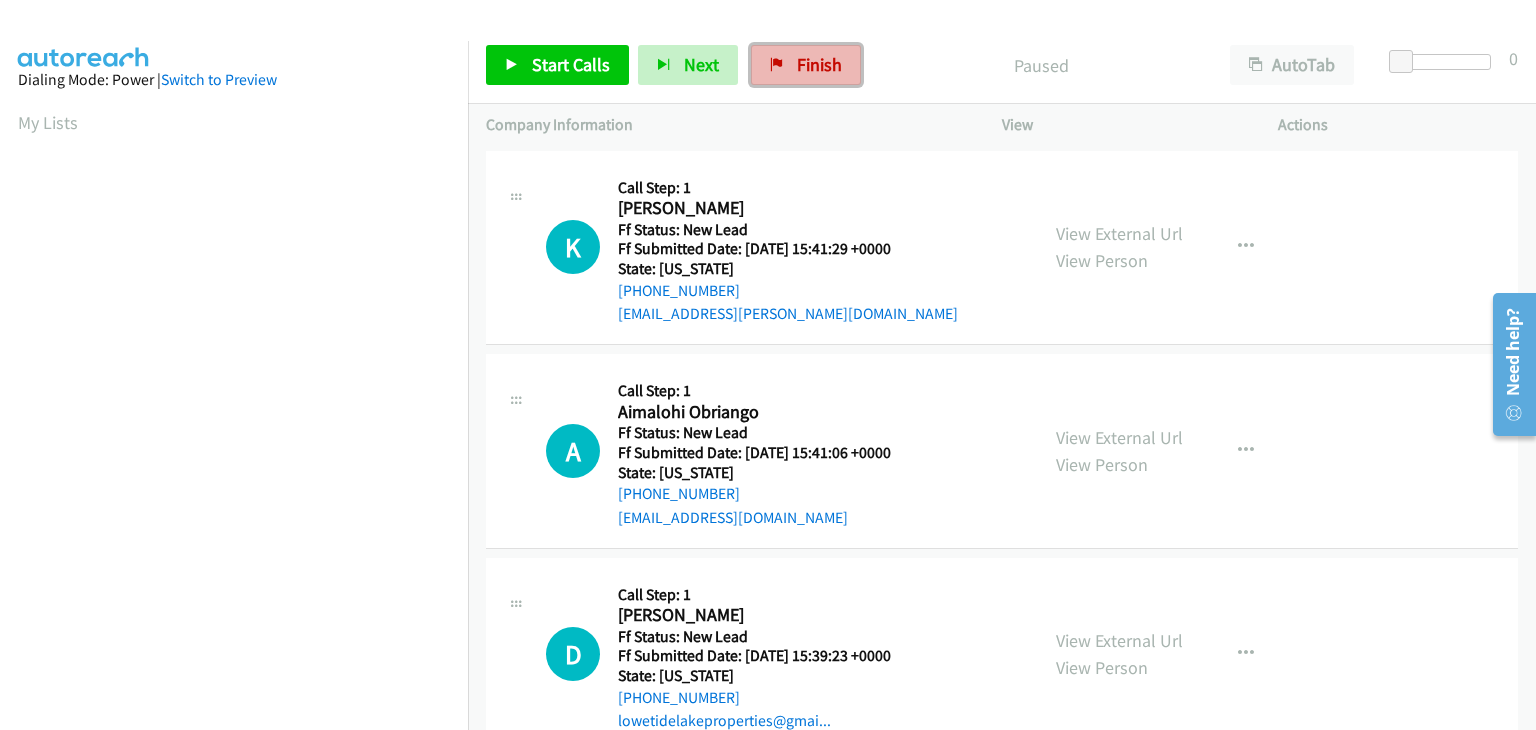 click on "Finish" at bounding box center [819, 64] 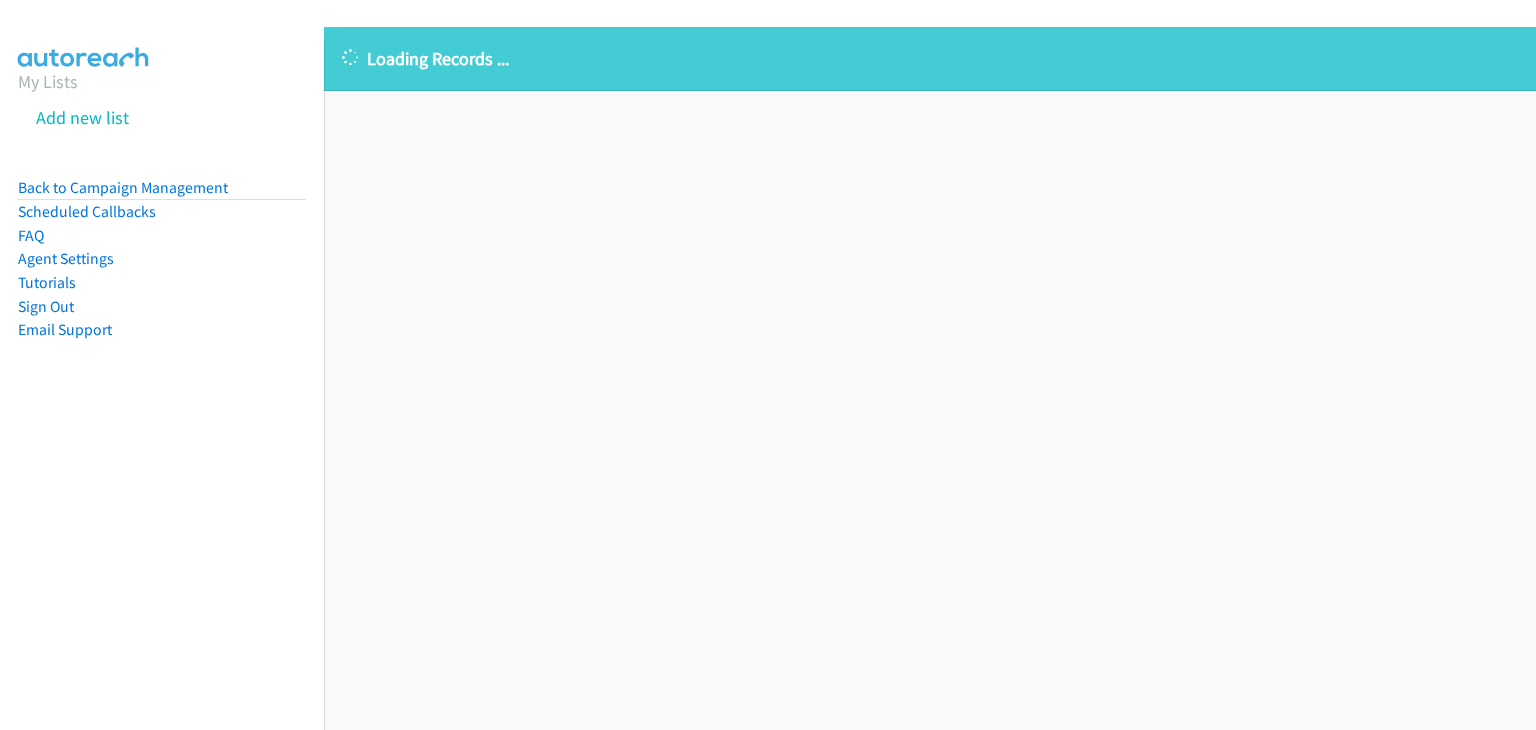 scroll, scrollTop: 0, scrollLeft: 0, axis: both 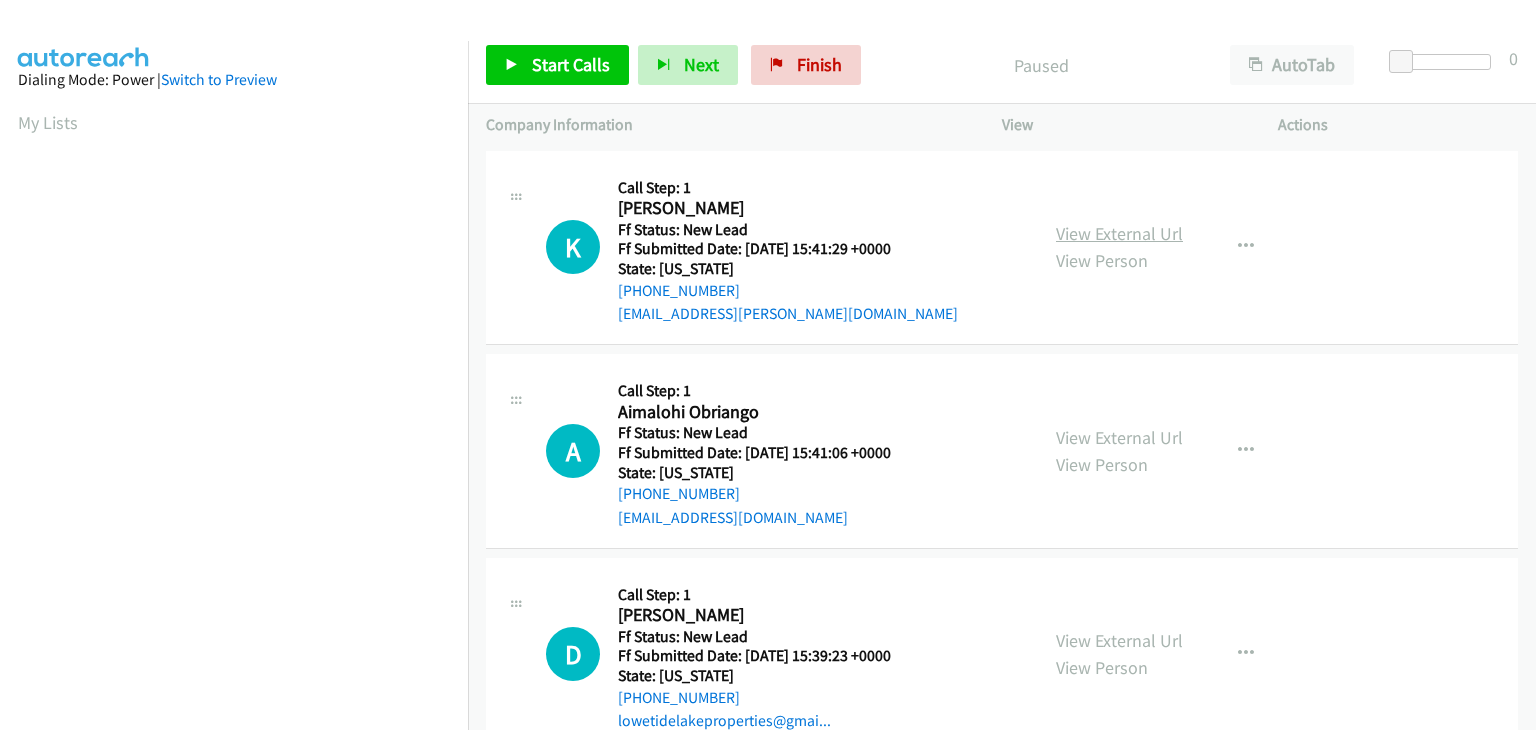 click on "View External Url" at bounding box center (1119, 233) 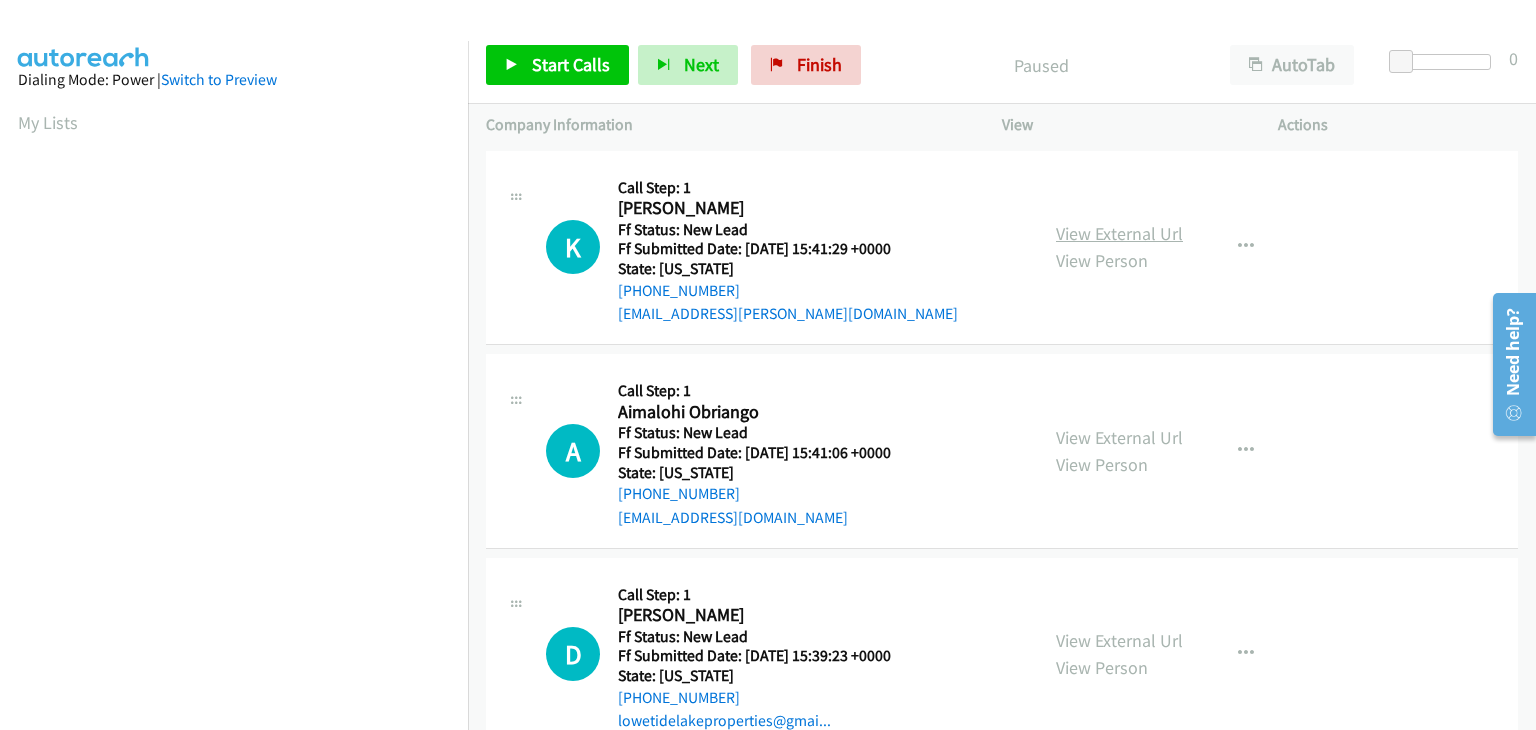 scroll, scrollTop: 0, scrollLeft: 0, axis: both 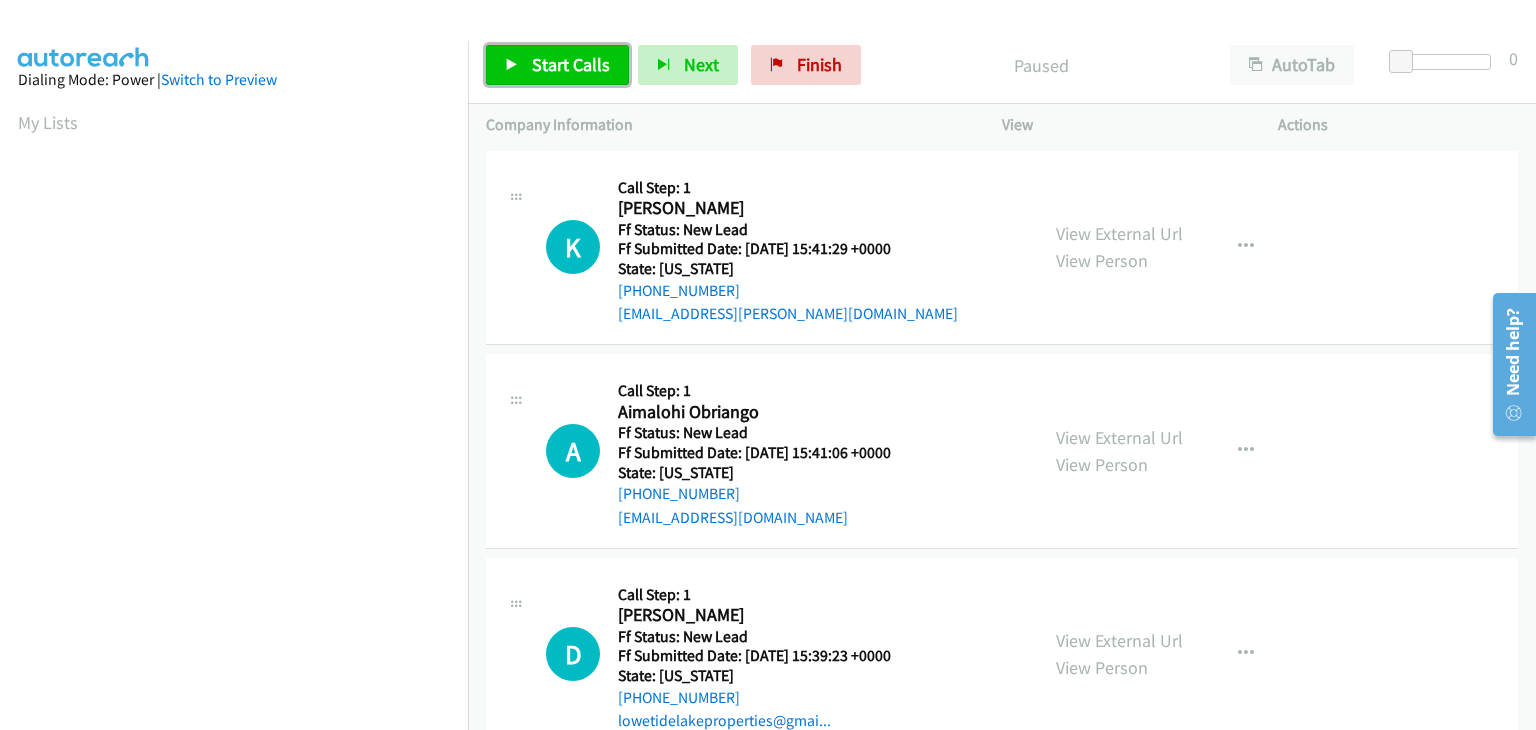 click on "Start Calls" at bounding box center [571, 64] 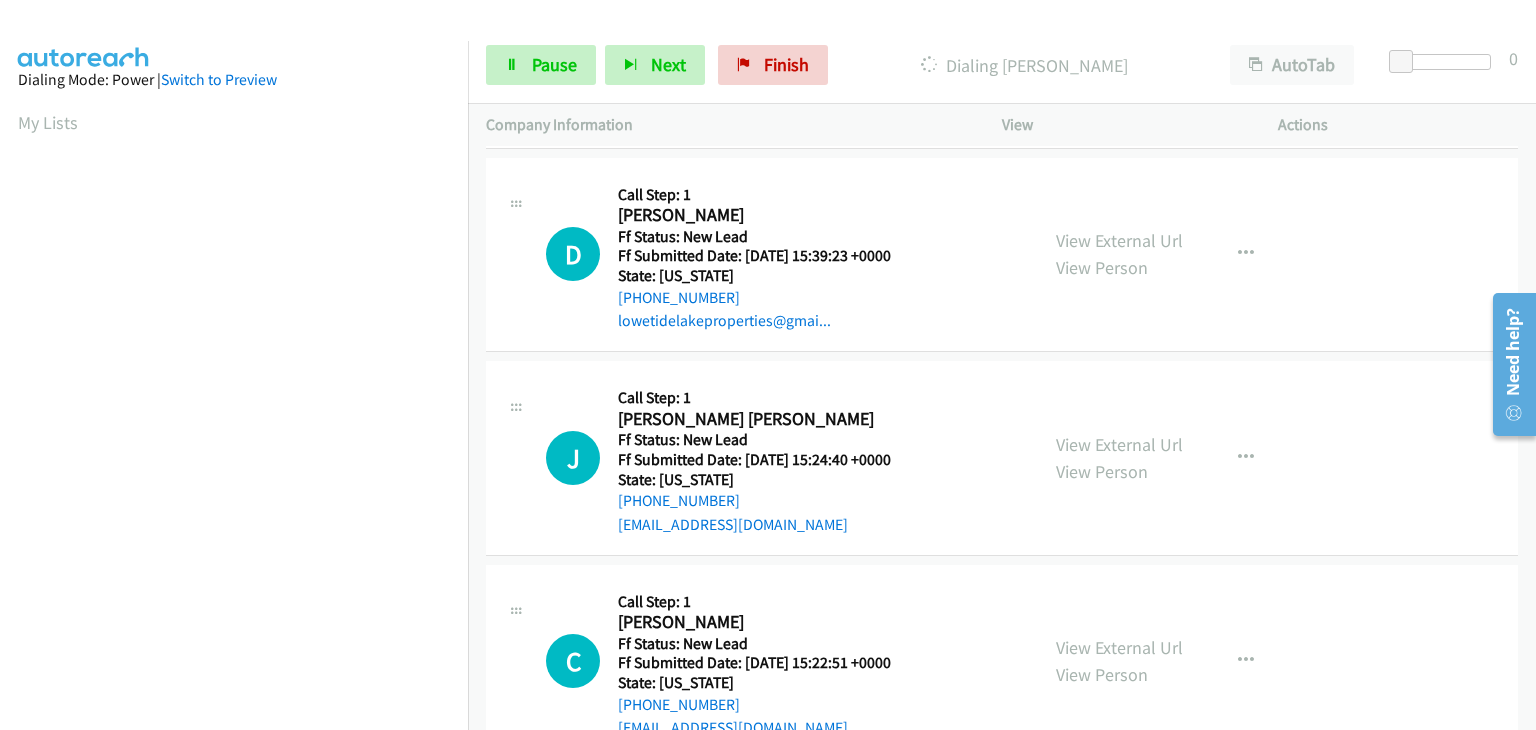scroll, scrollTop: 457, scrollLeft: 0, axis: vertical 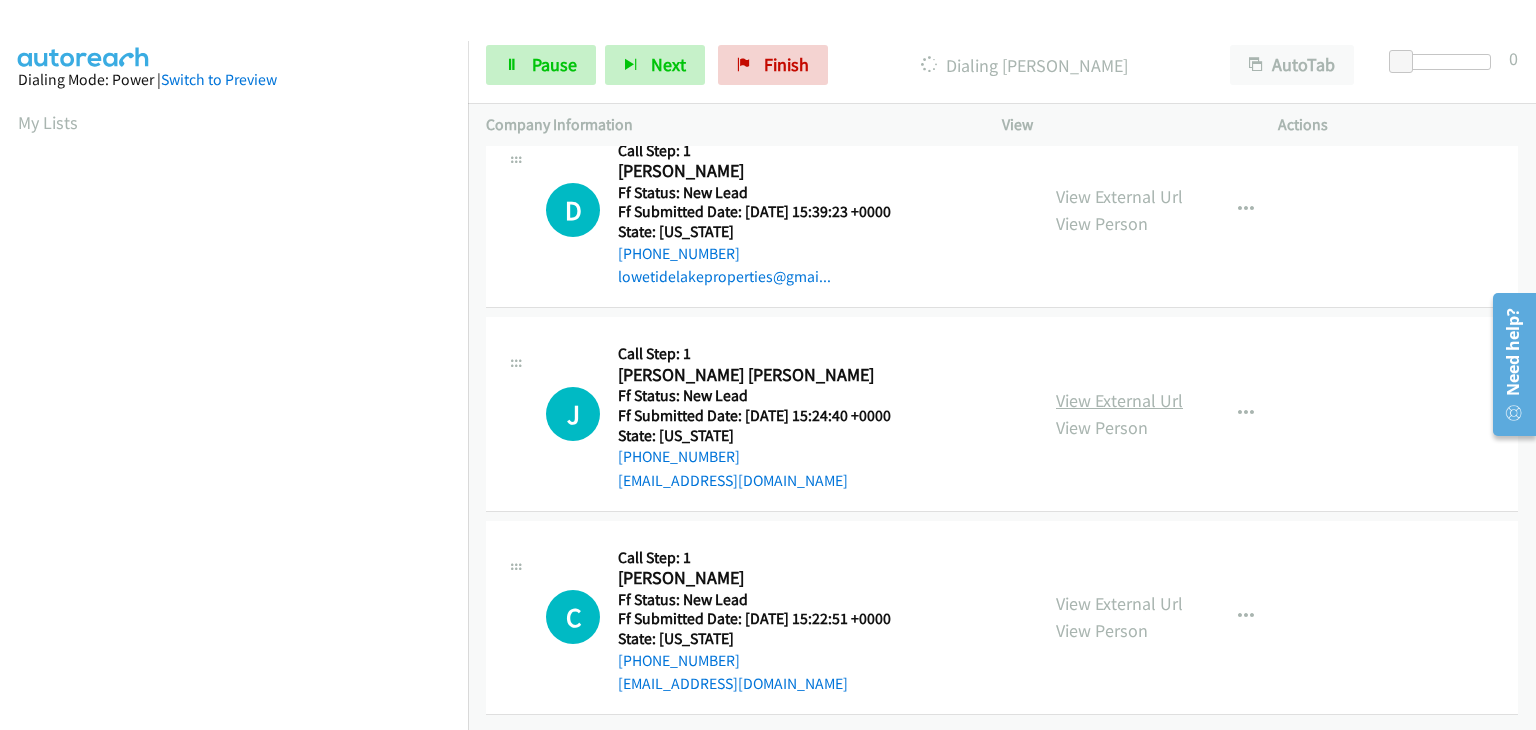 click on "View External Url" at bounding box center (1119, 400) 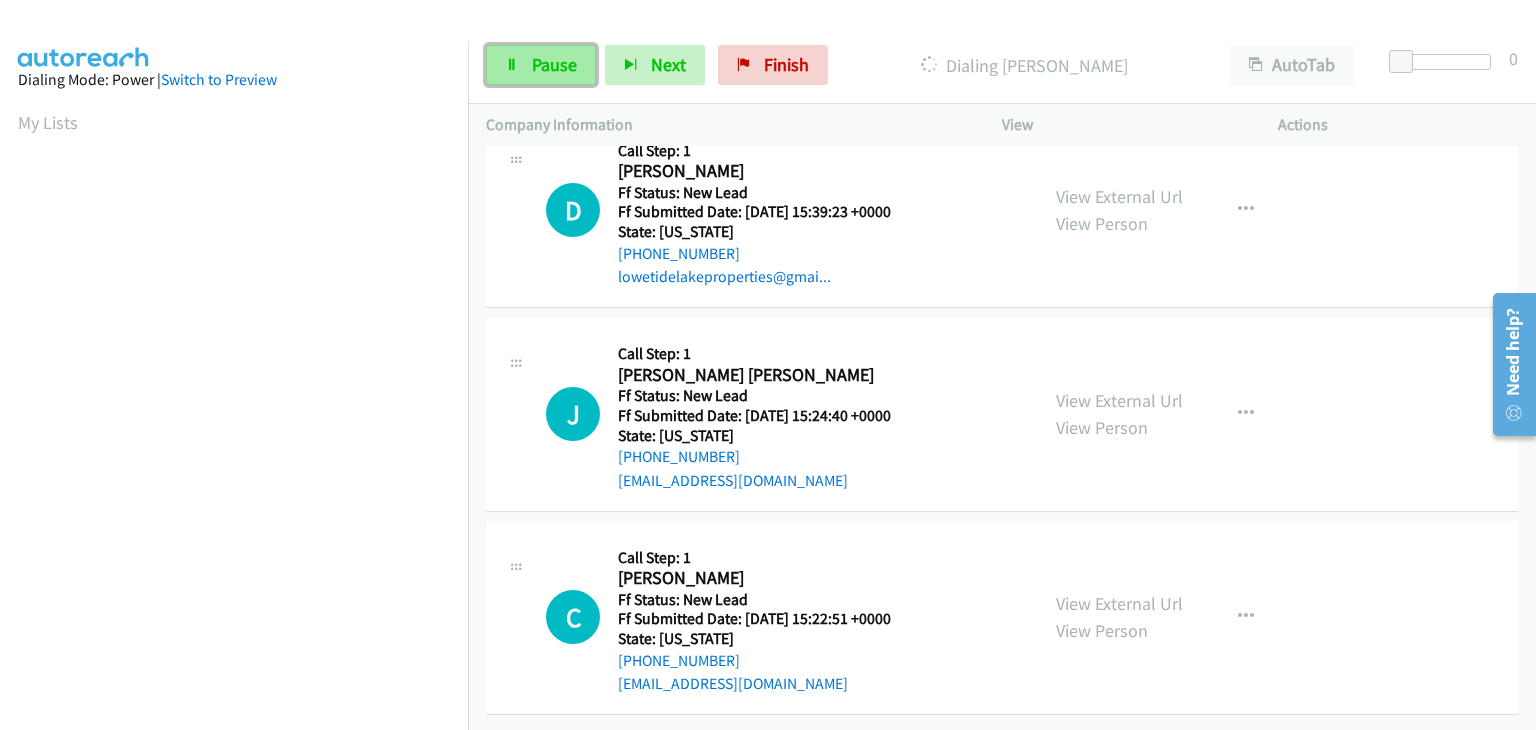 click on "Pause" at bounding box center (554, 64) 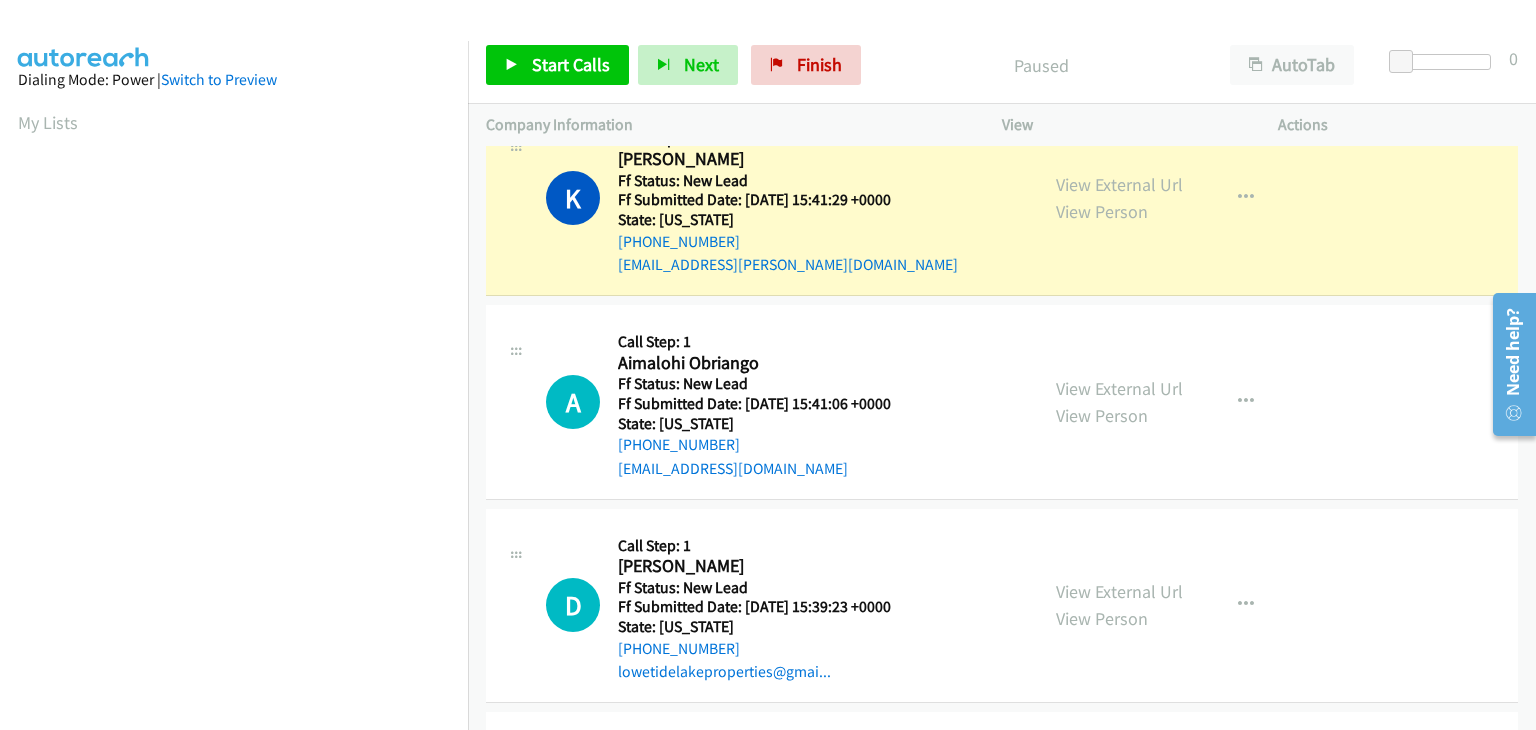 scroll, scrollTop: 0, scrollLeft: 0, axis: both 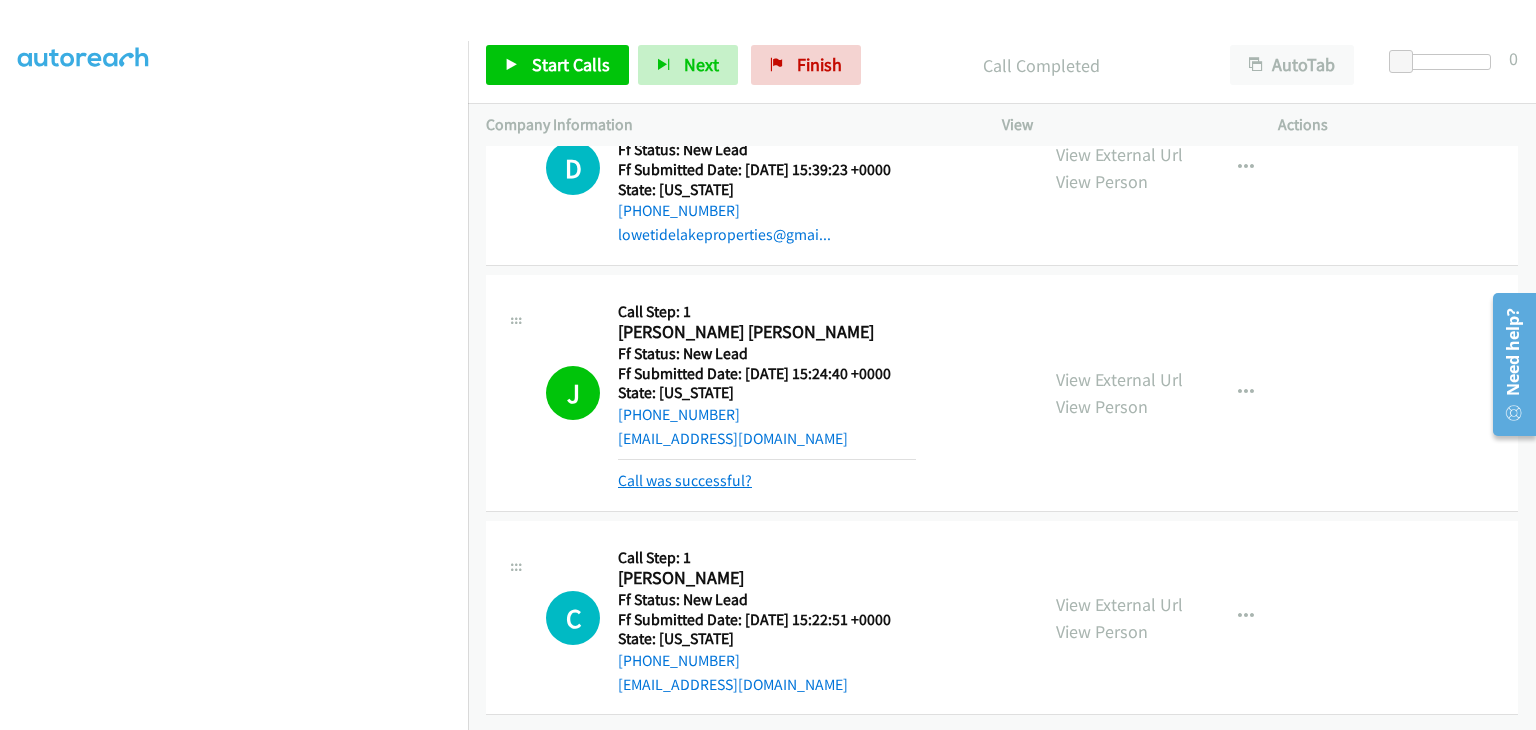 click on "Call was successful?" at bounding box center (685, 480) 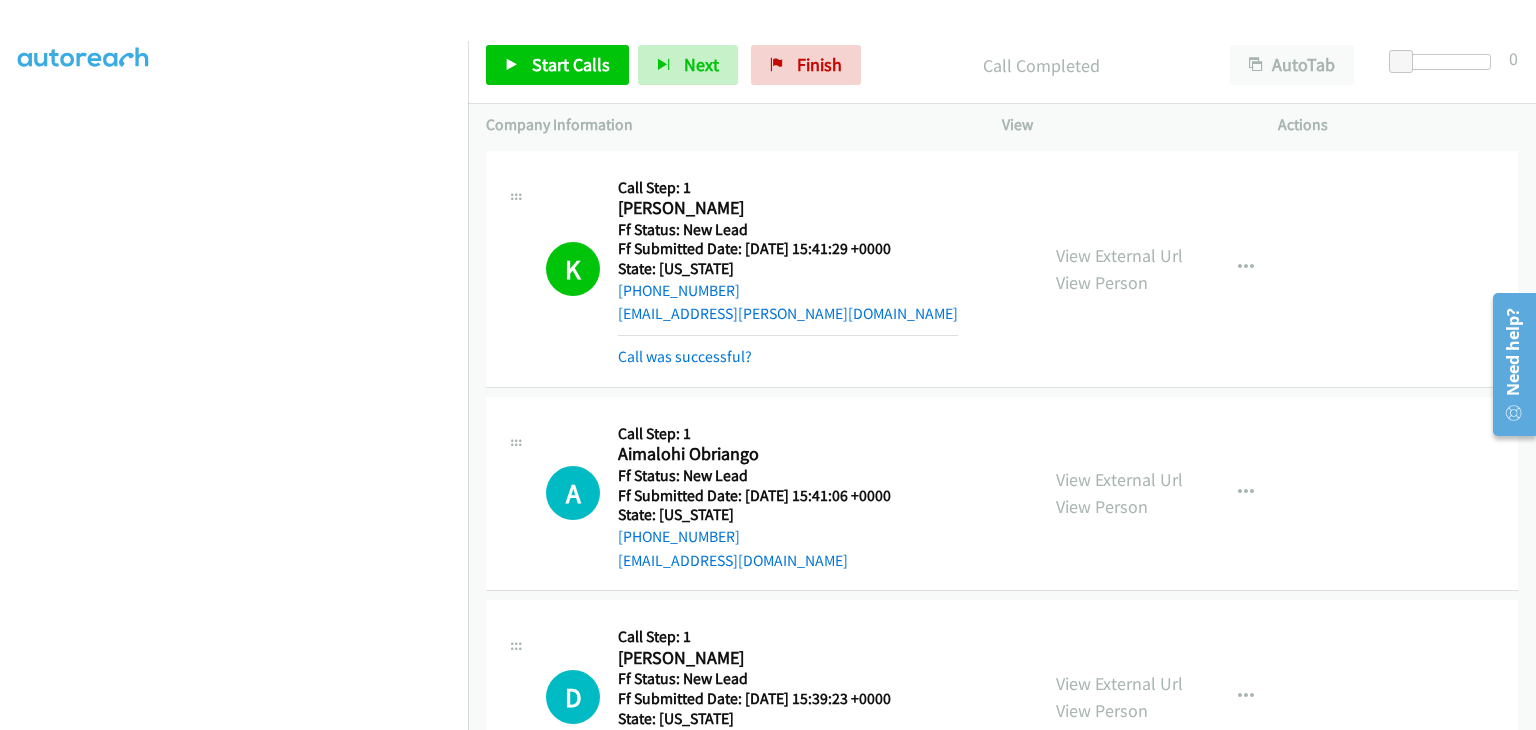 scroll, scrollTop: 0, scrollLeft: 0, axis: both 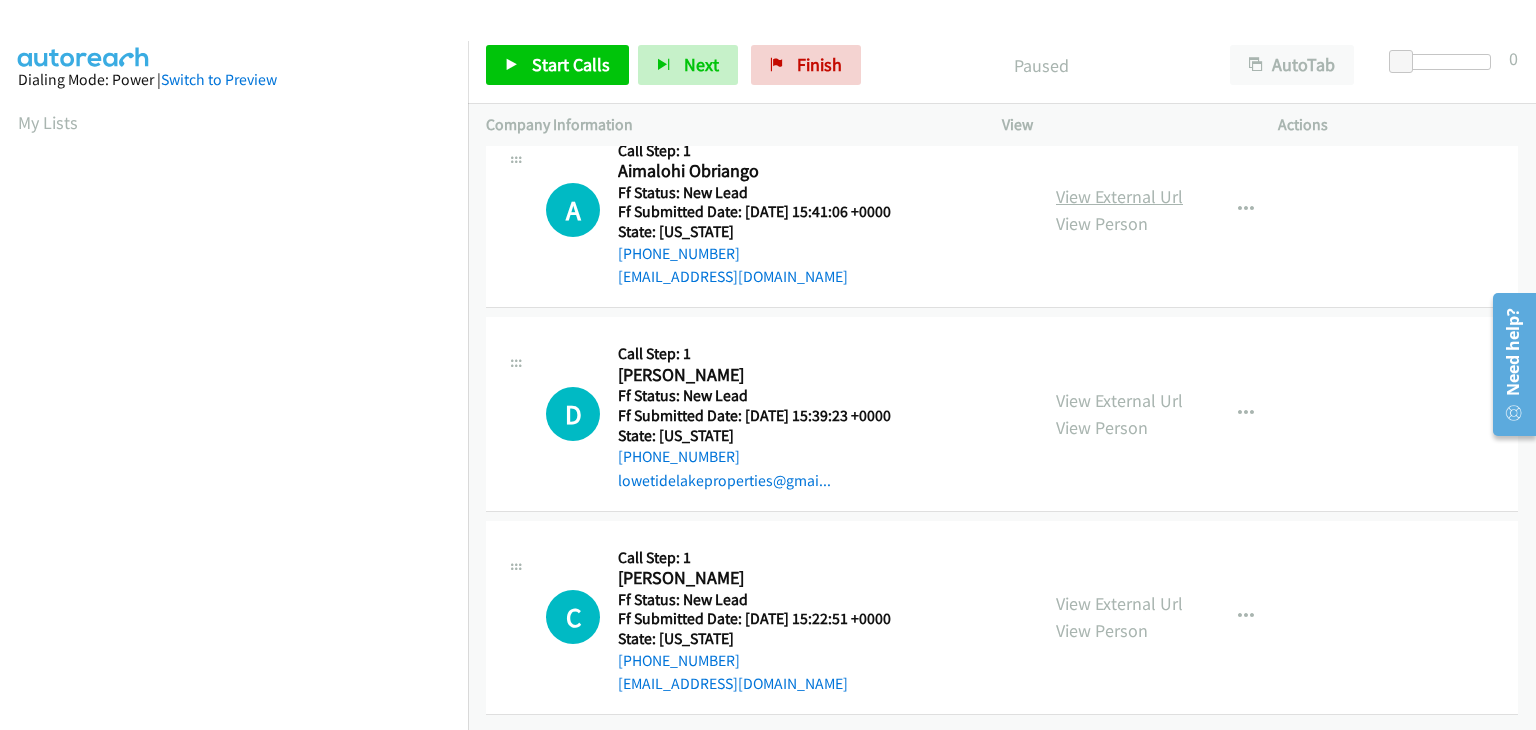 click on "View External Url" at bounding box center (1119, 196) 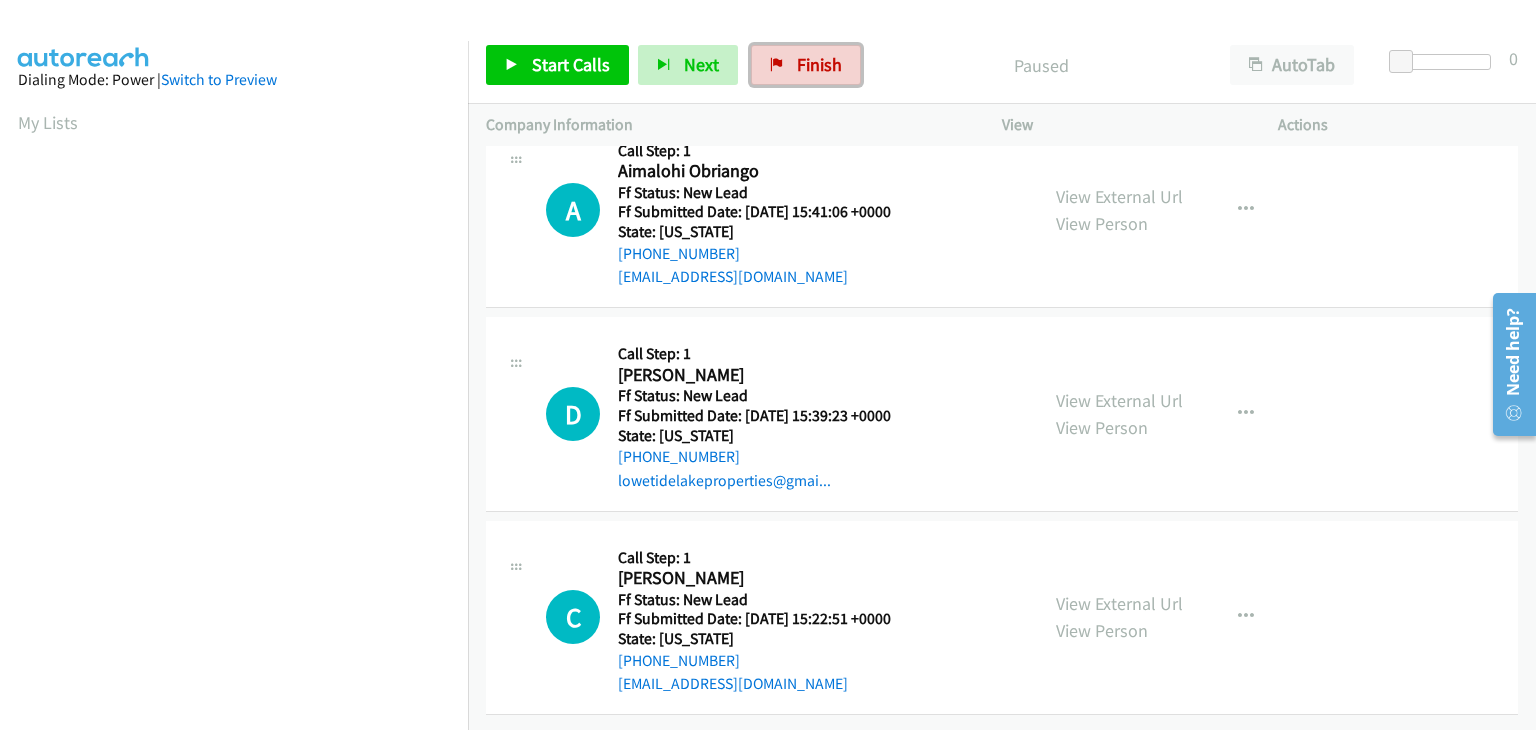 click on "Finish" at bounding box center (806, 65) 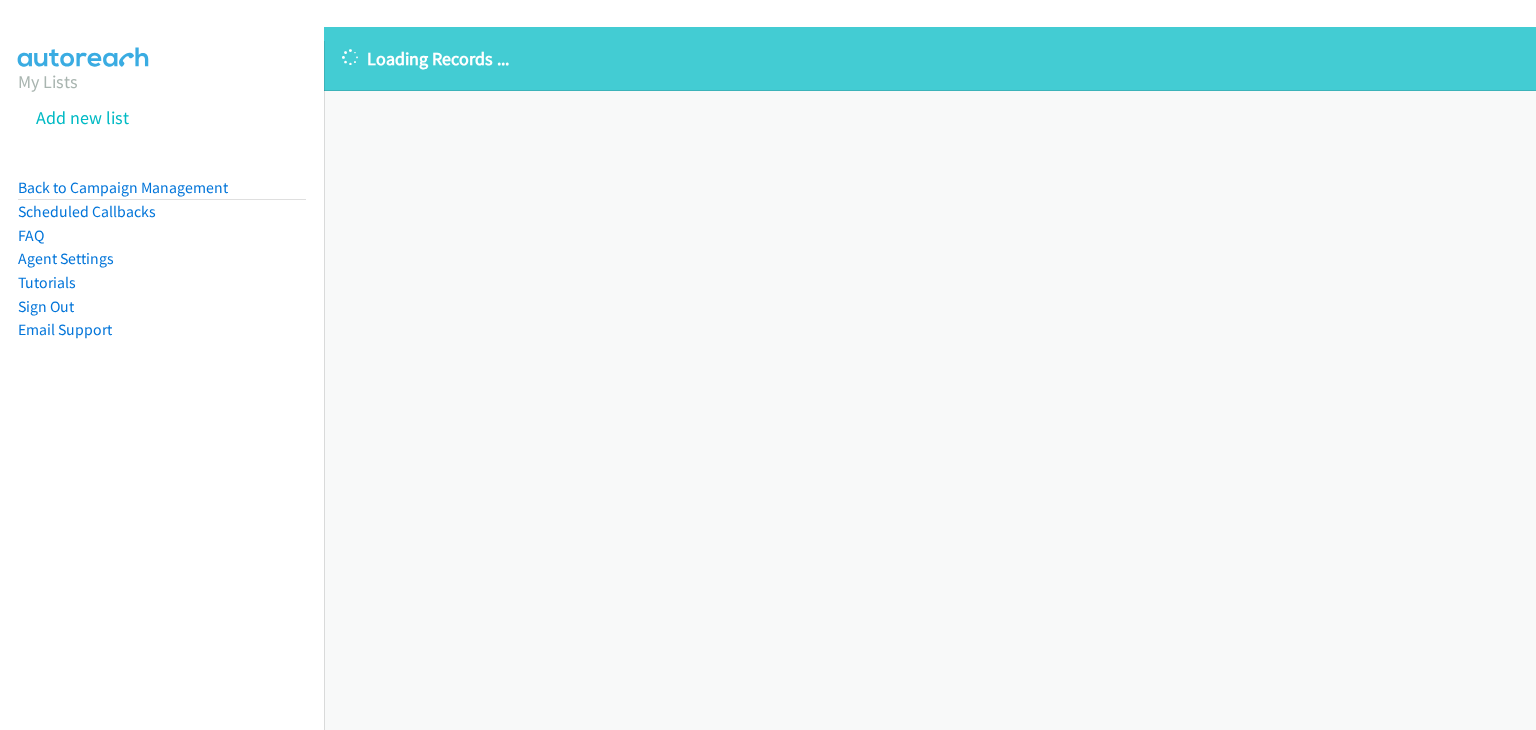 scroll, scrollTop: 0, scrollLeft: 0, axis: both 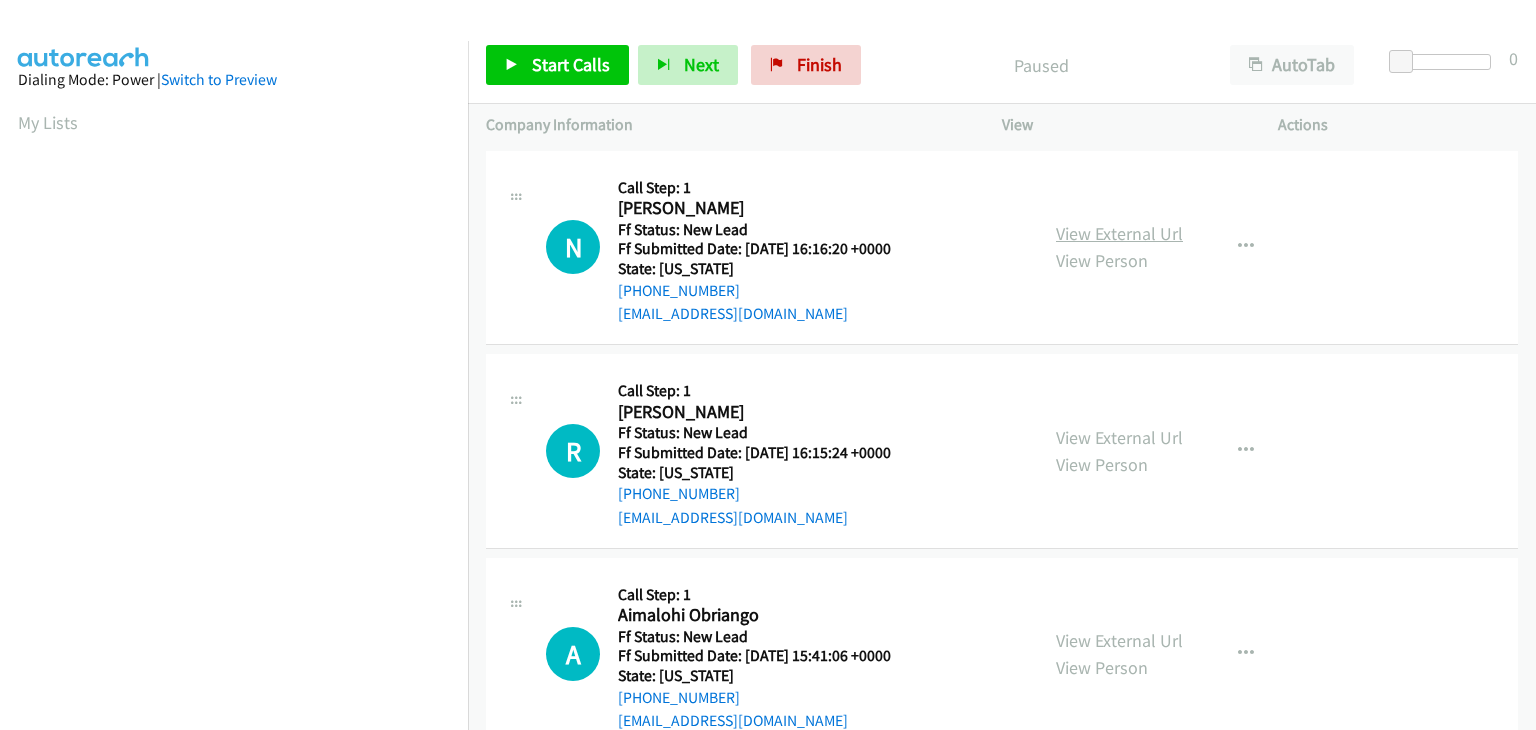 click on "View External Url" at bounding box center (1119, 233) 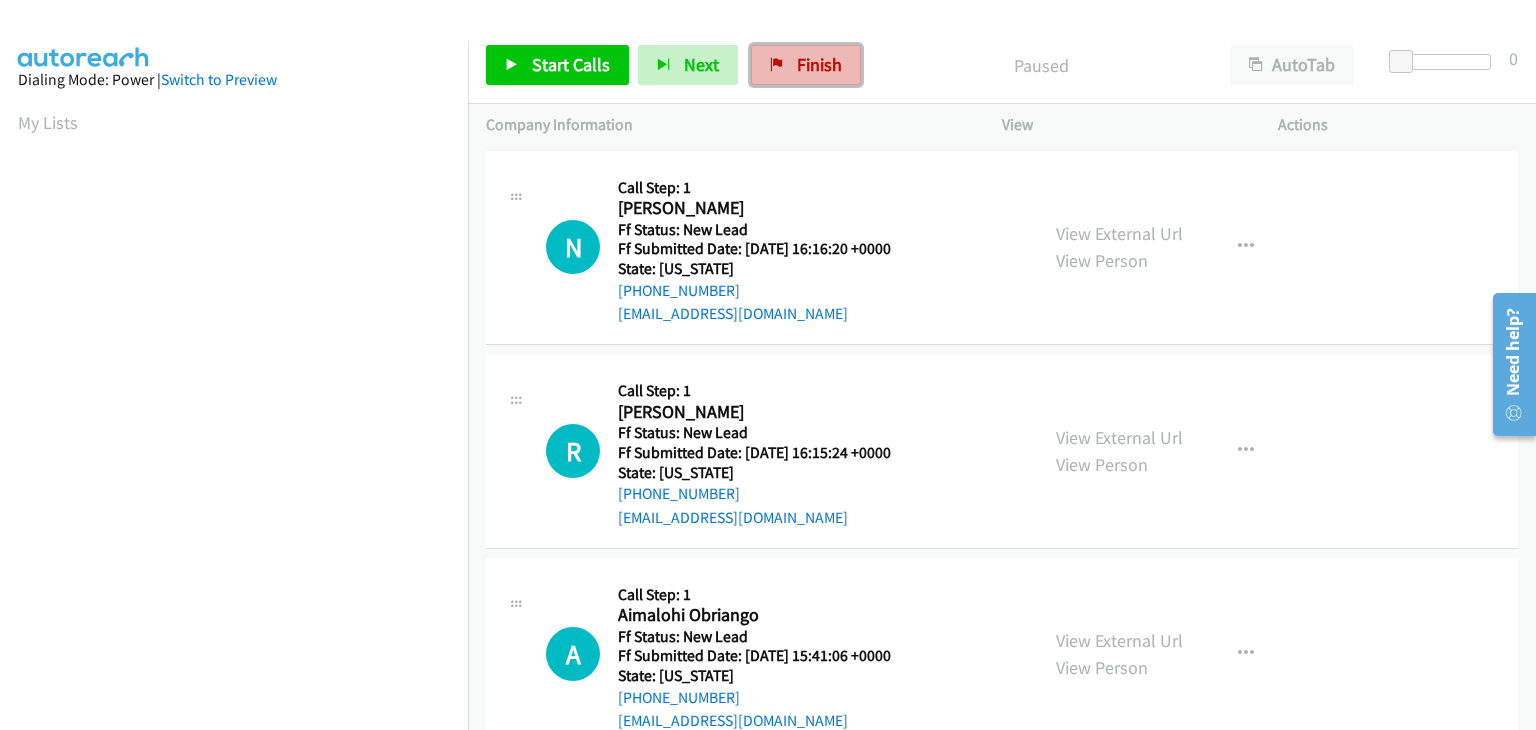 click on "Finish" at bounding box center (806, 65) 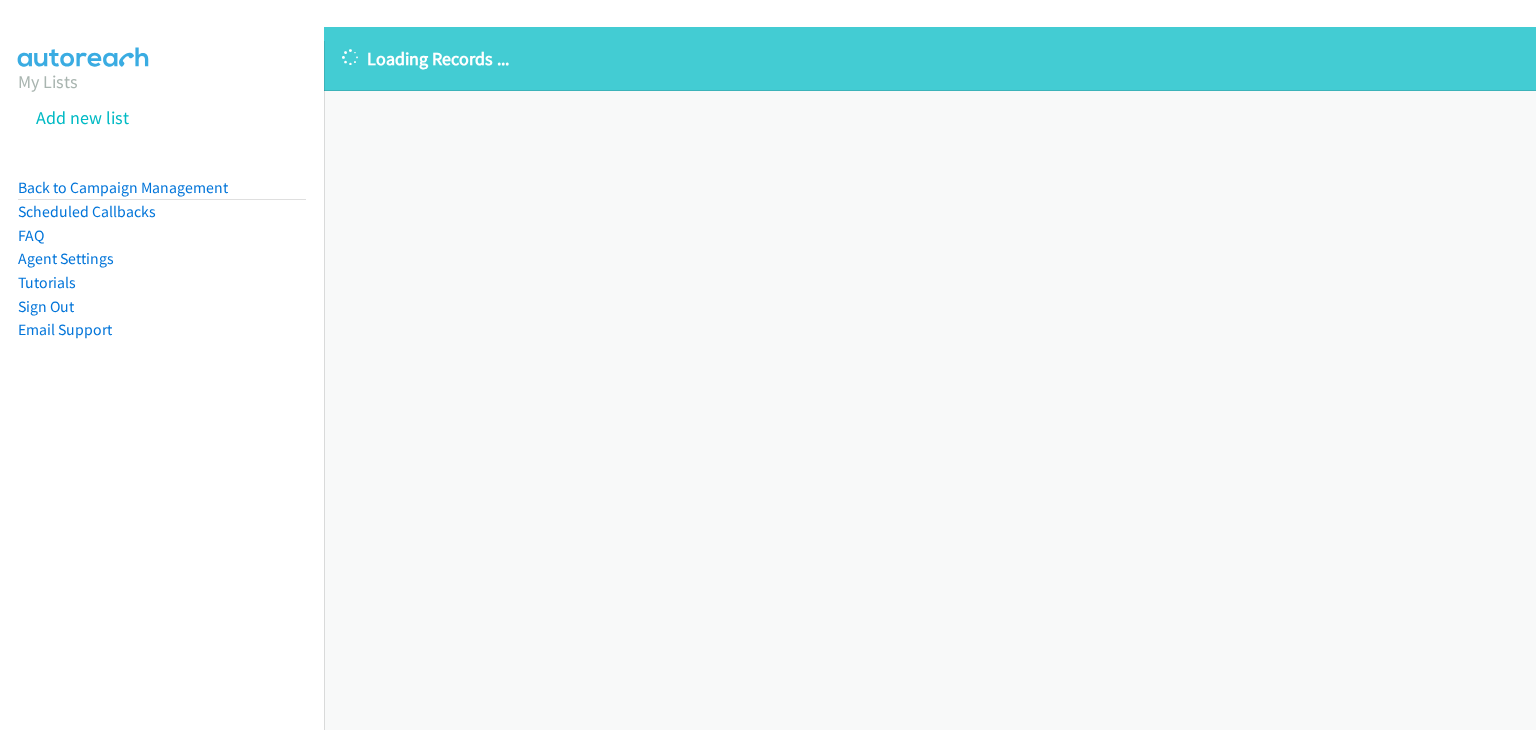 scroll, scrollTop: 0, scrollLeft: 0, axis: both 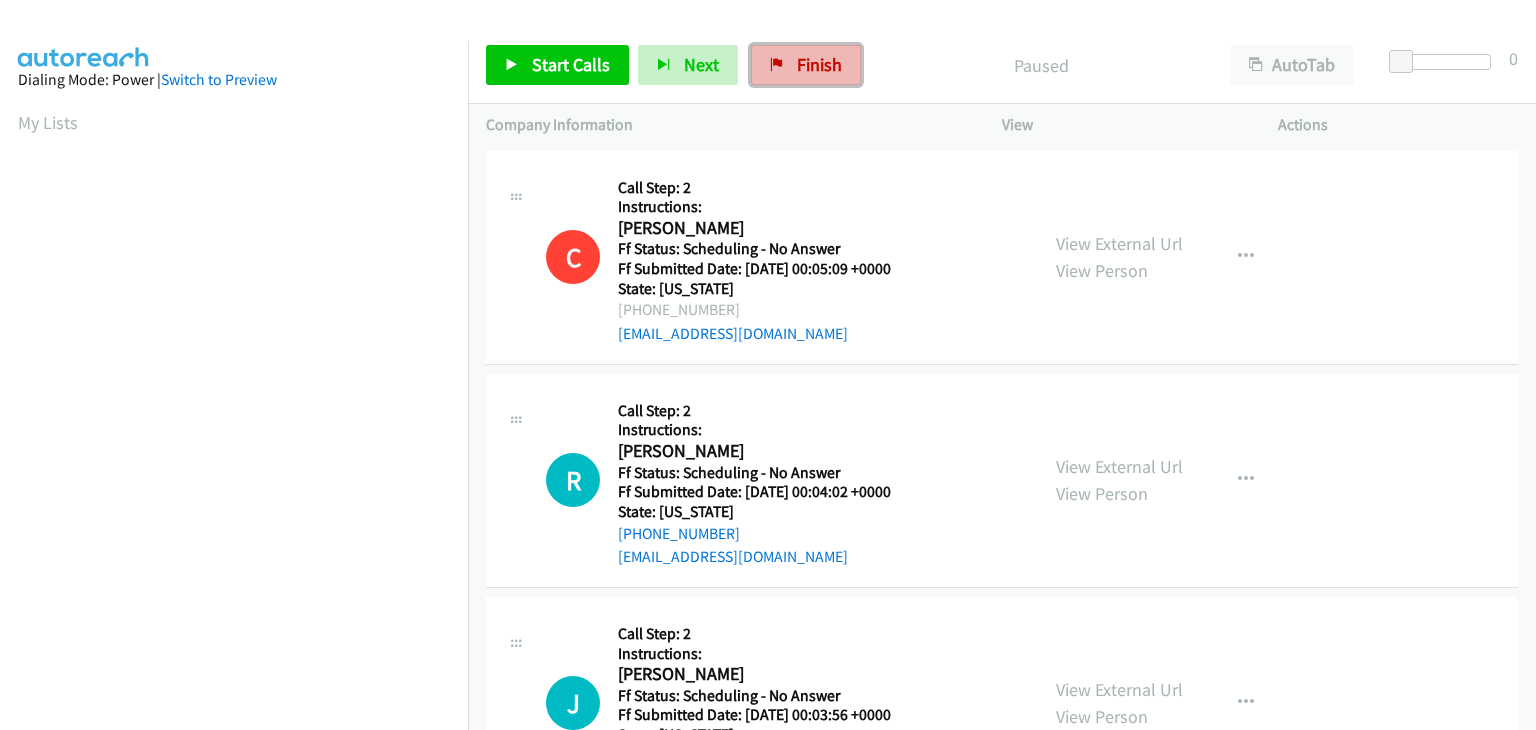 click on "Finish" at bounding box center (806, 65) 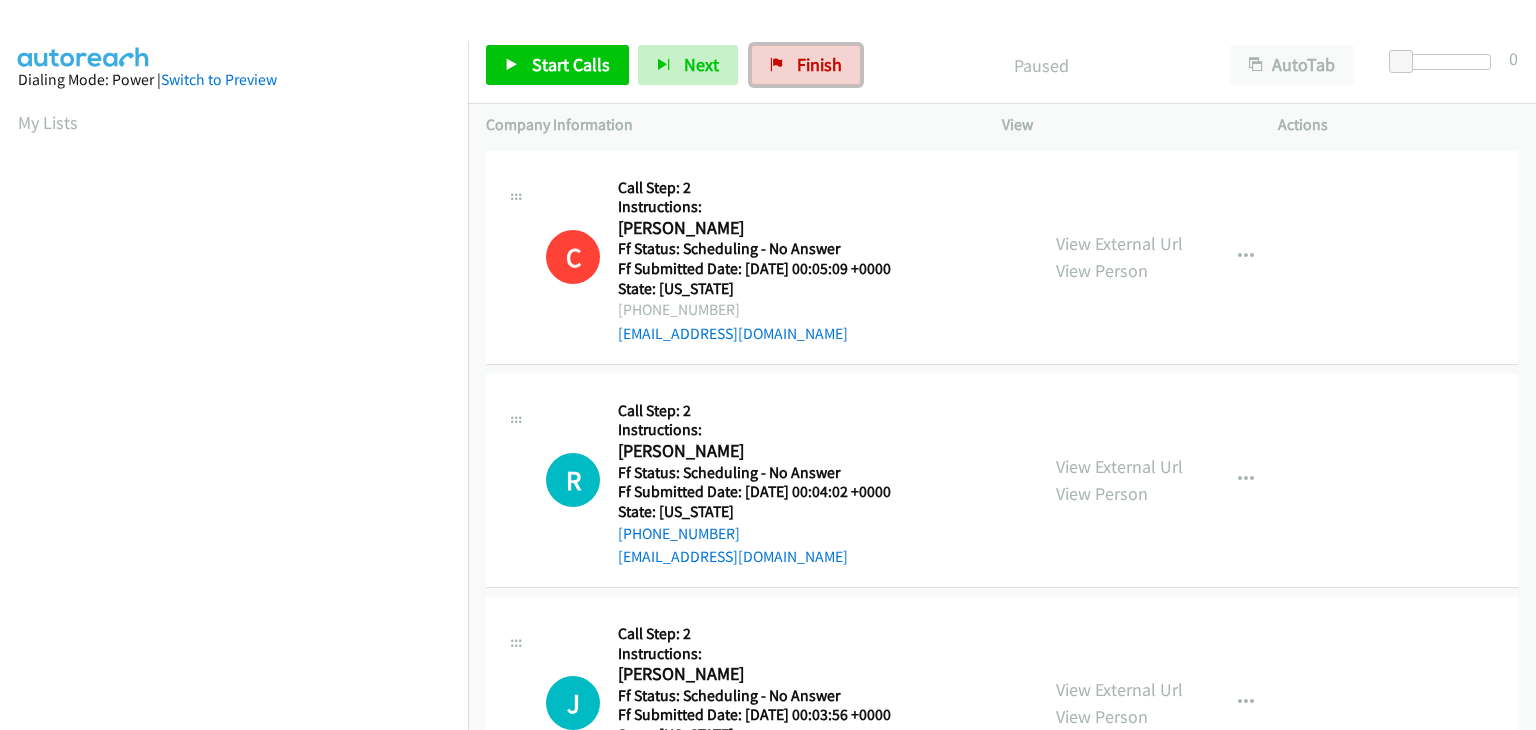 scroll, scrollTop: 0, scrollLeft: 0, axis: both 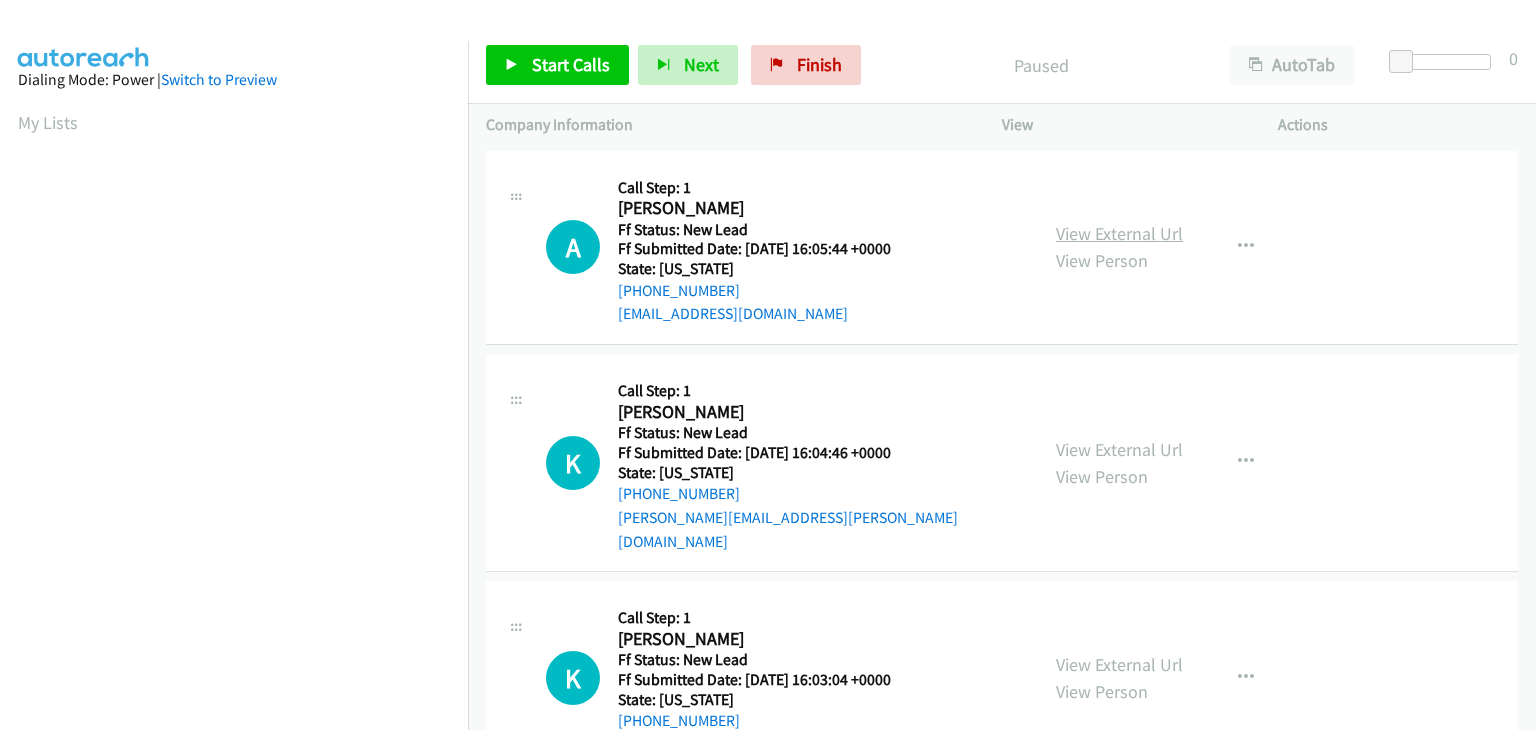 click on "View External Url" at bounding box center [1119, 233] 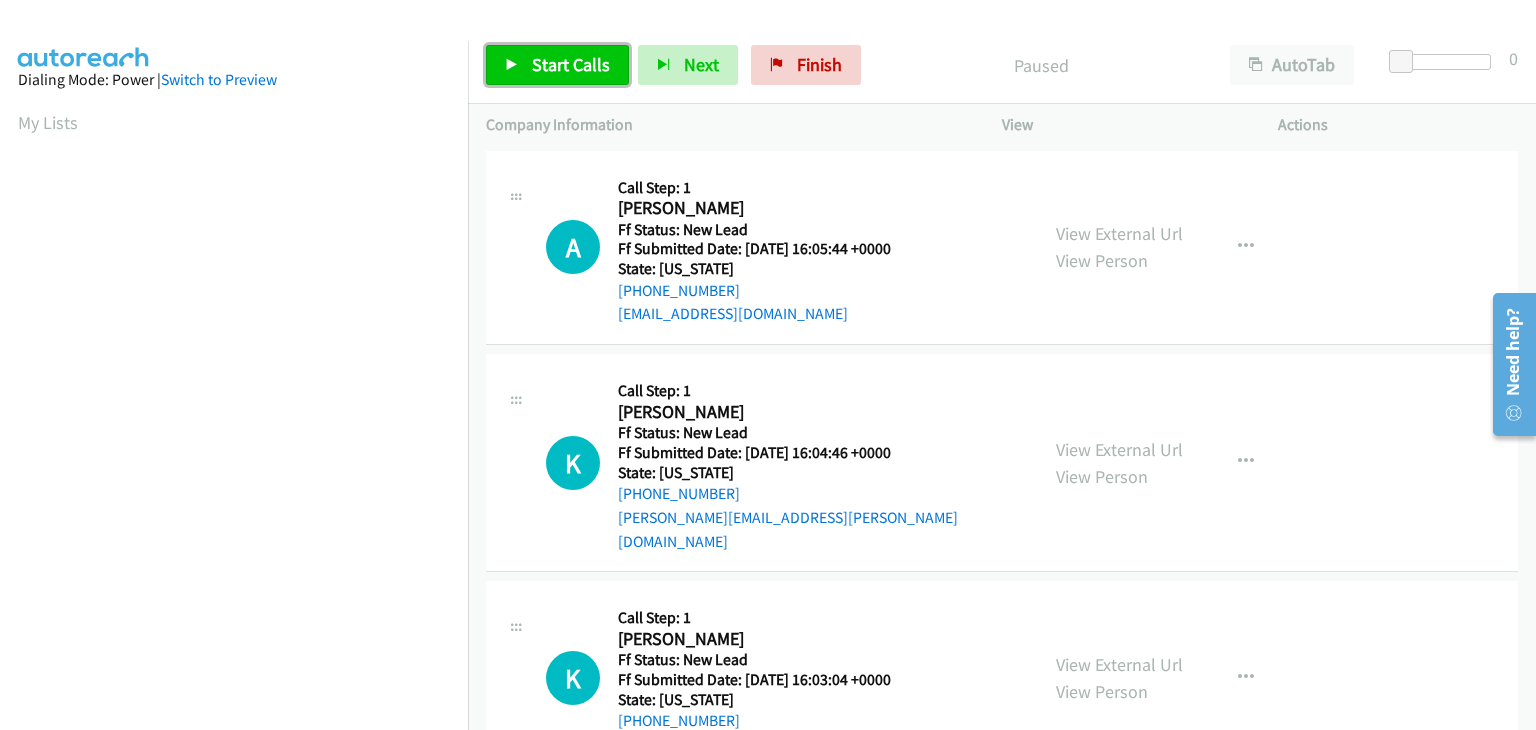 click on "Start Calls" at bounding box center [571, 64] 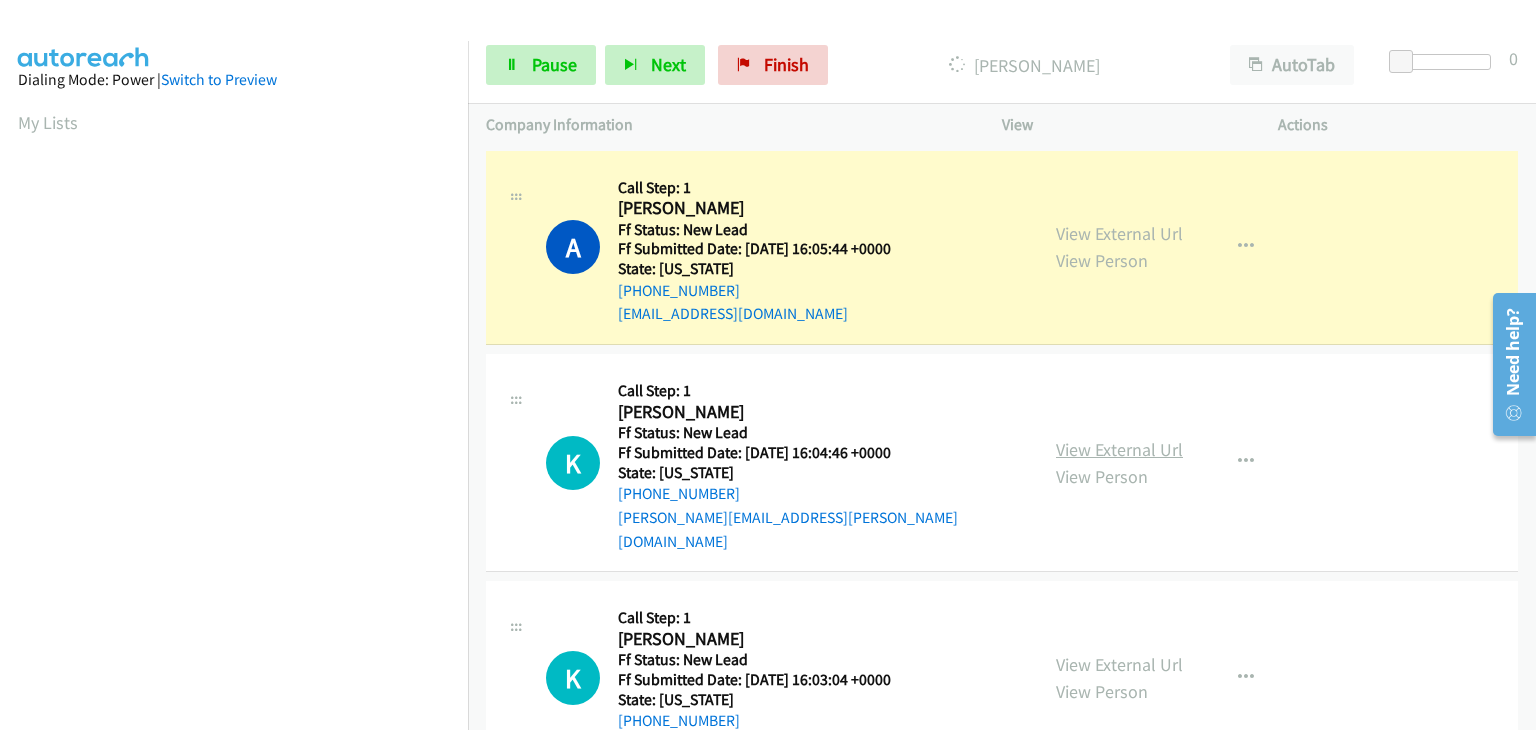 click on "View External Url" at bounding box center (1119, 449) 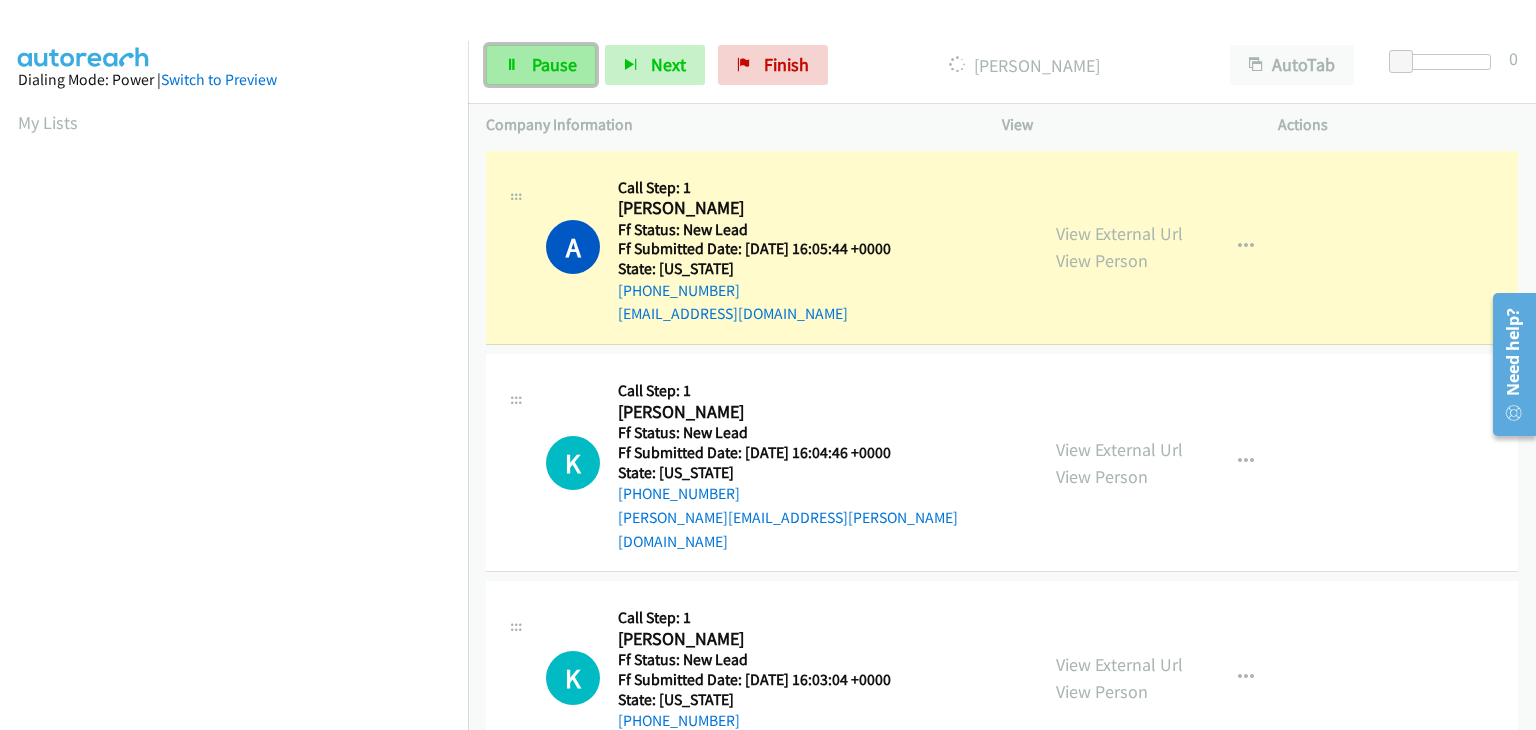 click on "Pause" at bounding box center [554, 64] 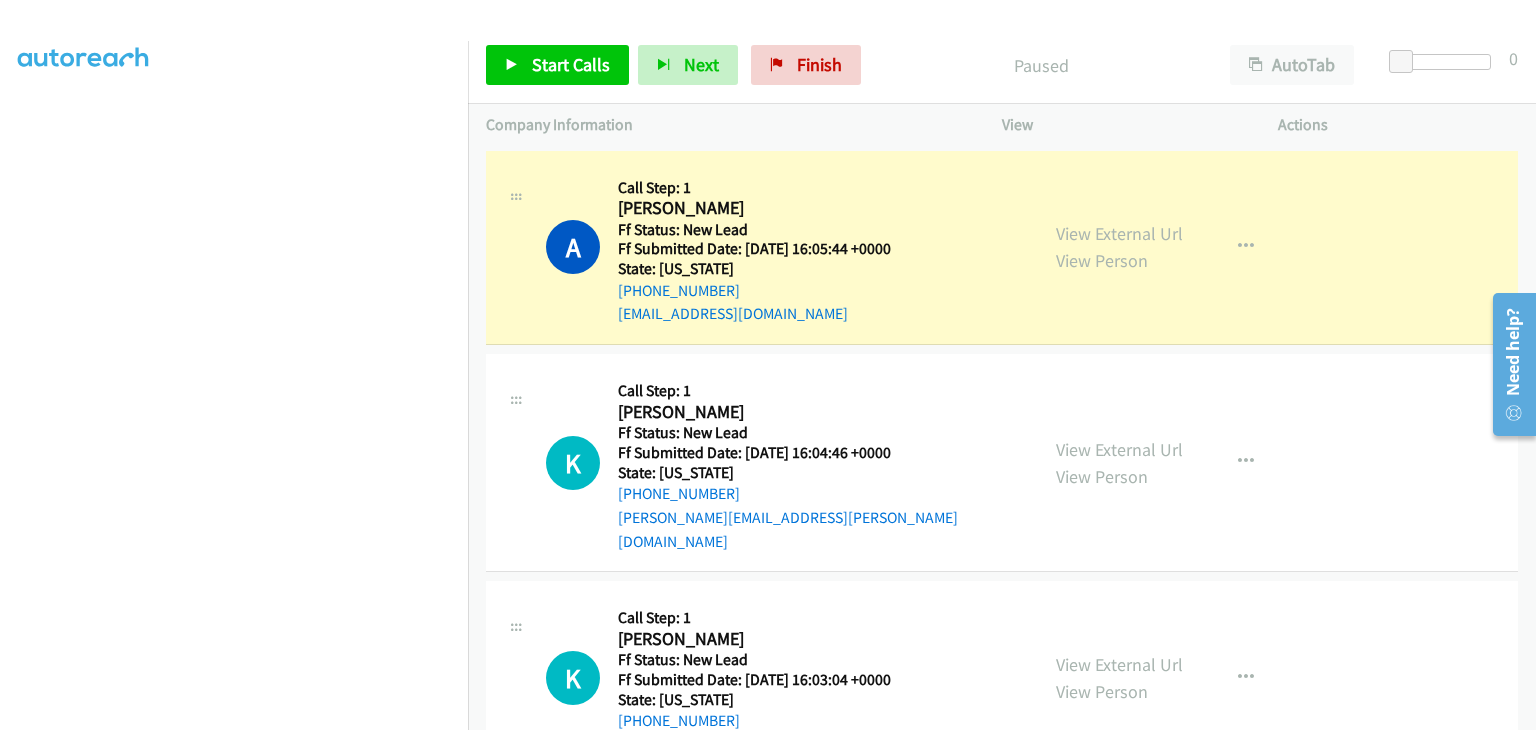 scroll, scrollTop: 392, scrollLeft: 0, axis: vertical 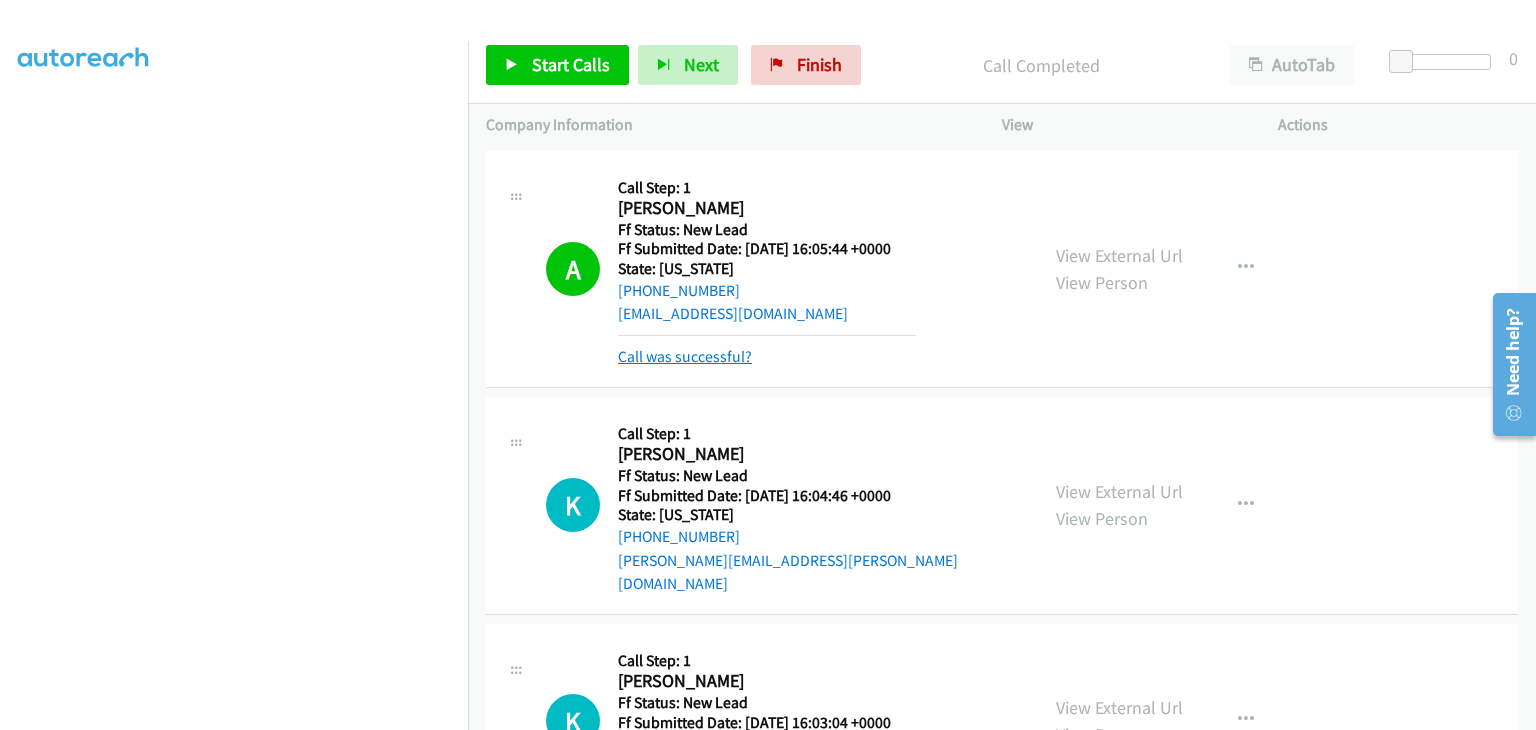 click on "Call was successful?" at bounding box center [685, 356] 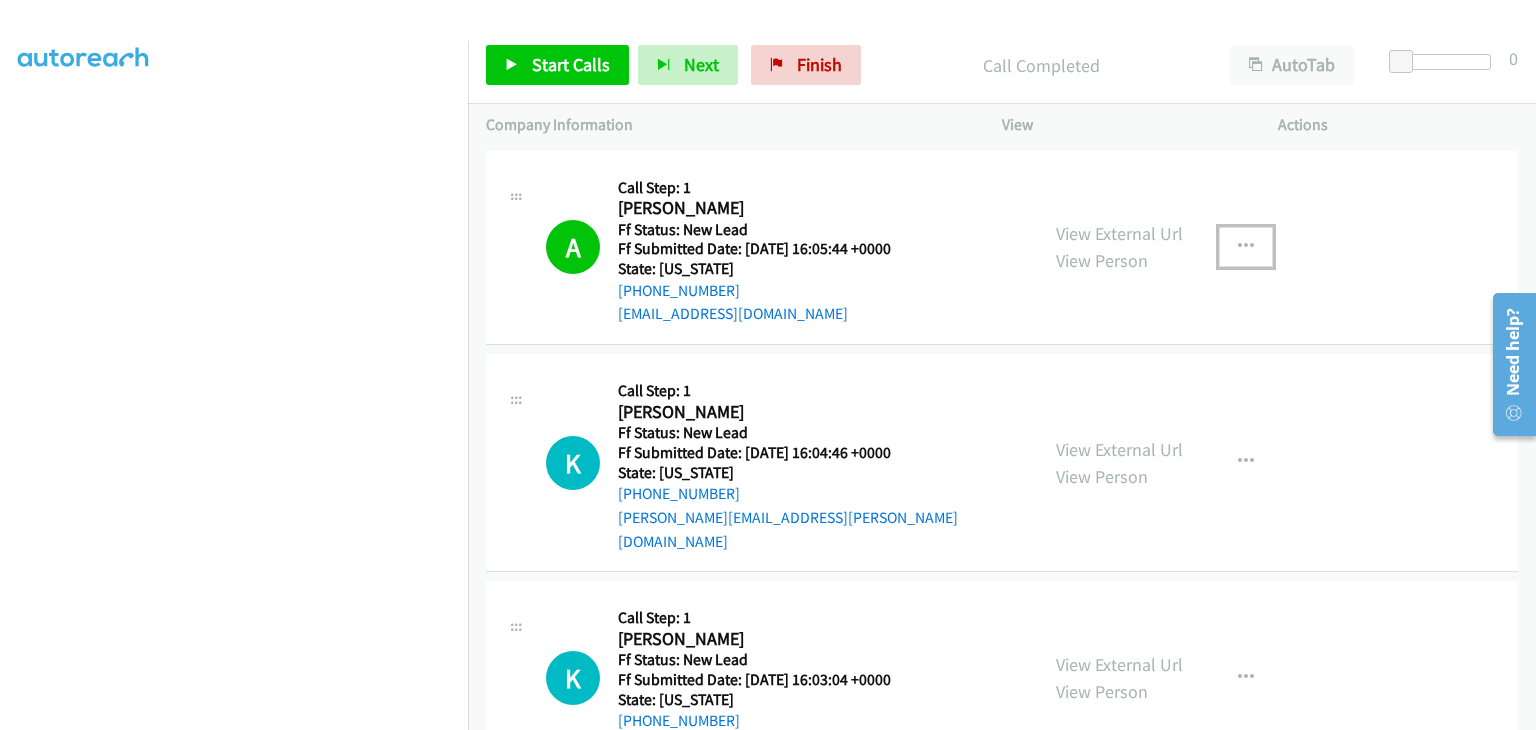 click at bounding box center (1246, 247) 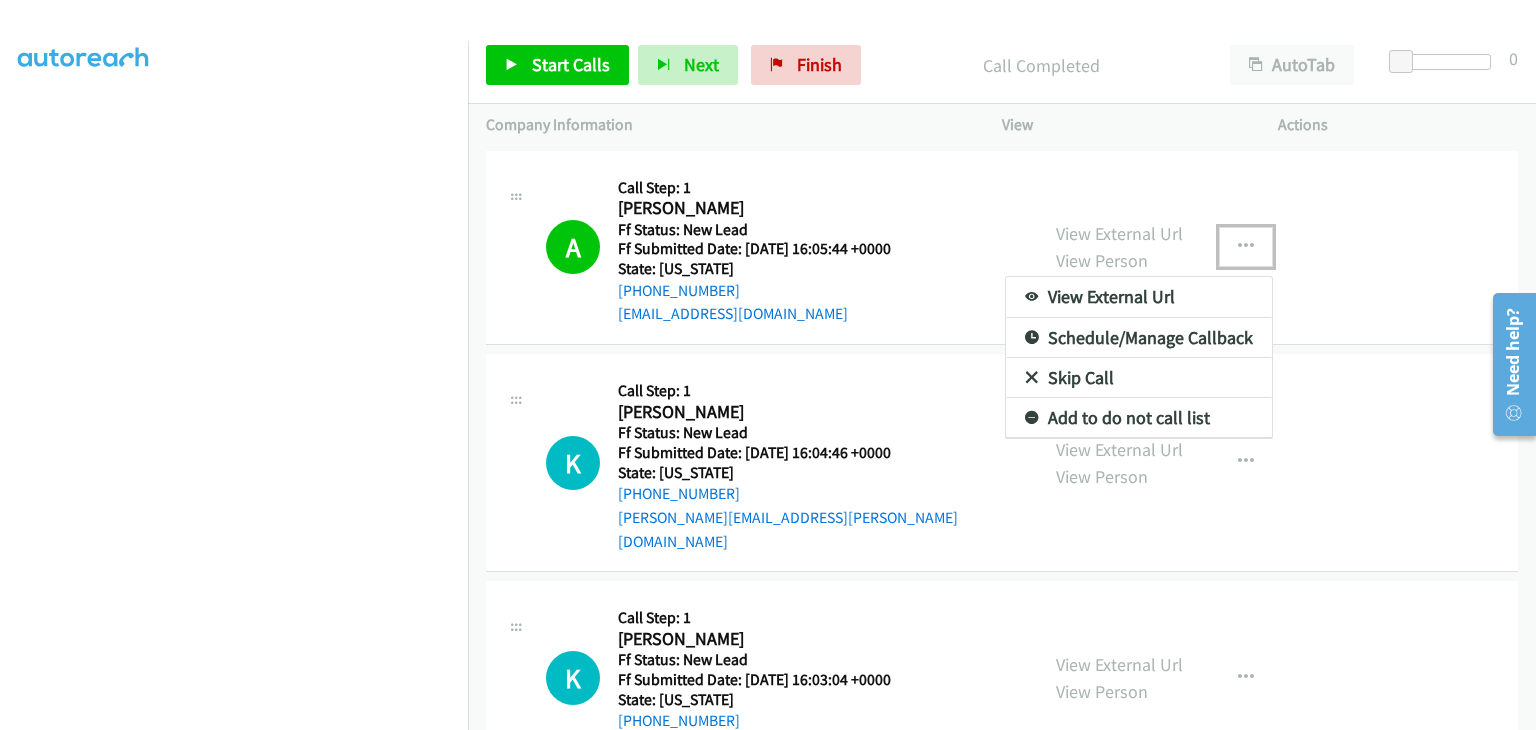 click on "Add to do not call list" at bounding box center [1139, 418] 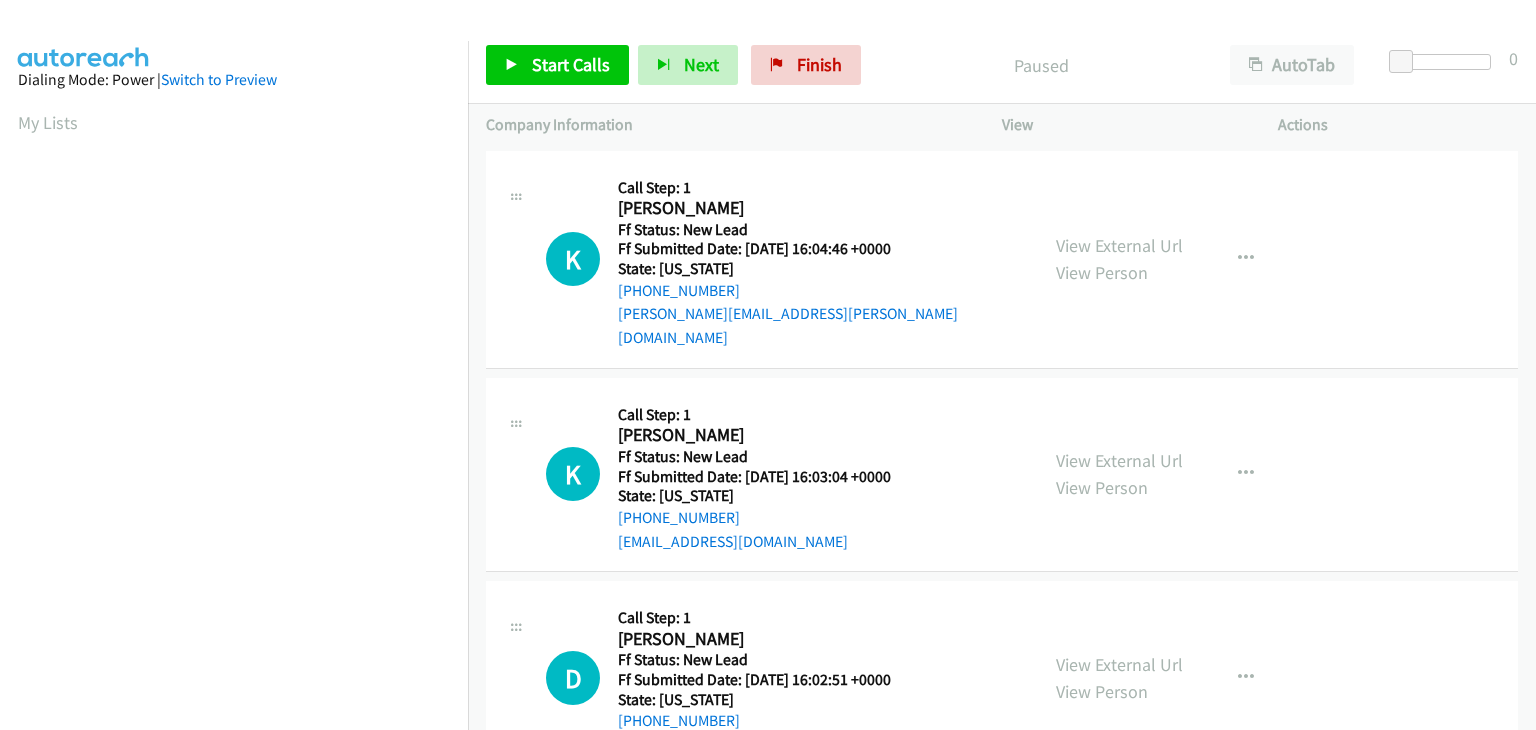scroll, scrollTop: 0, scrollLeft: 0, axis: both 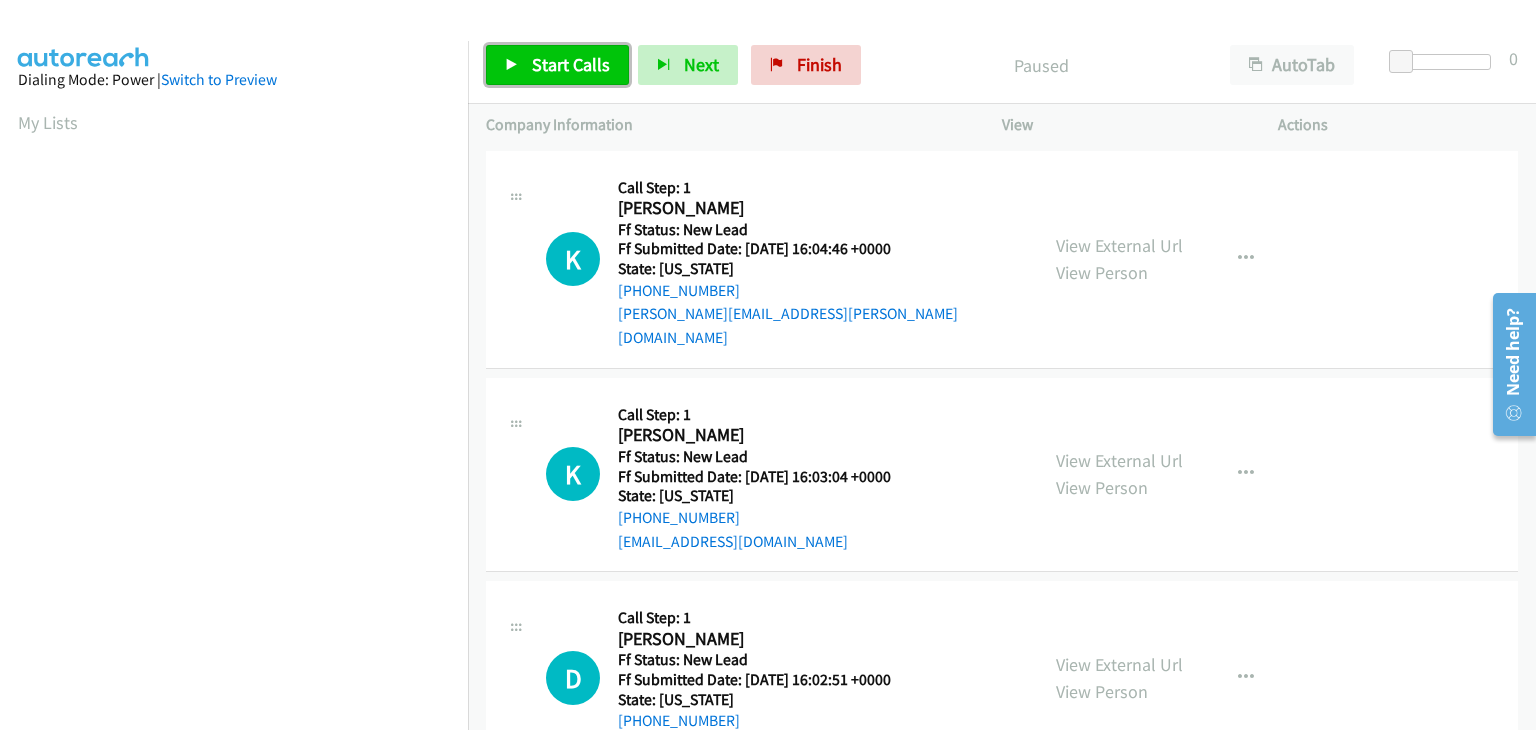 click on "Start Calls" at bounding box center (571, 64) 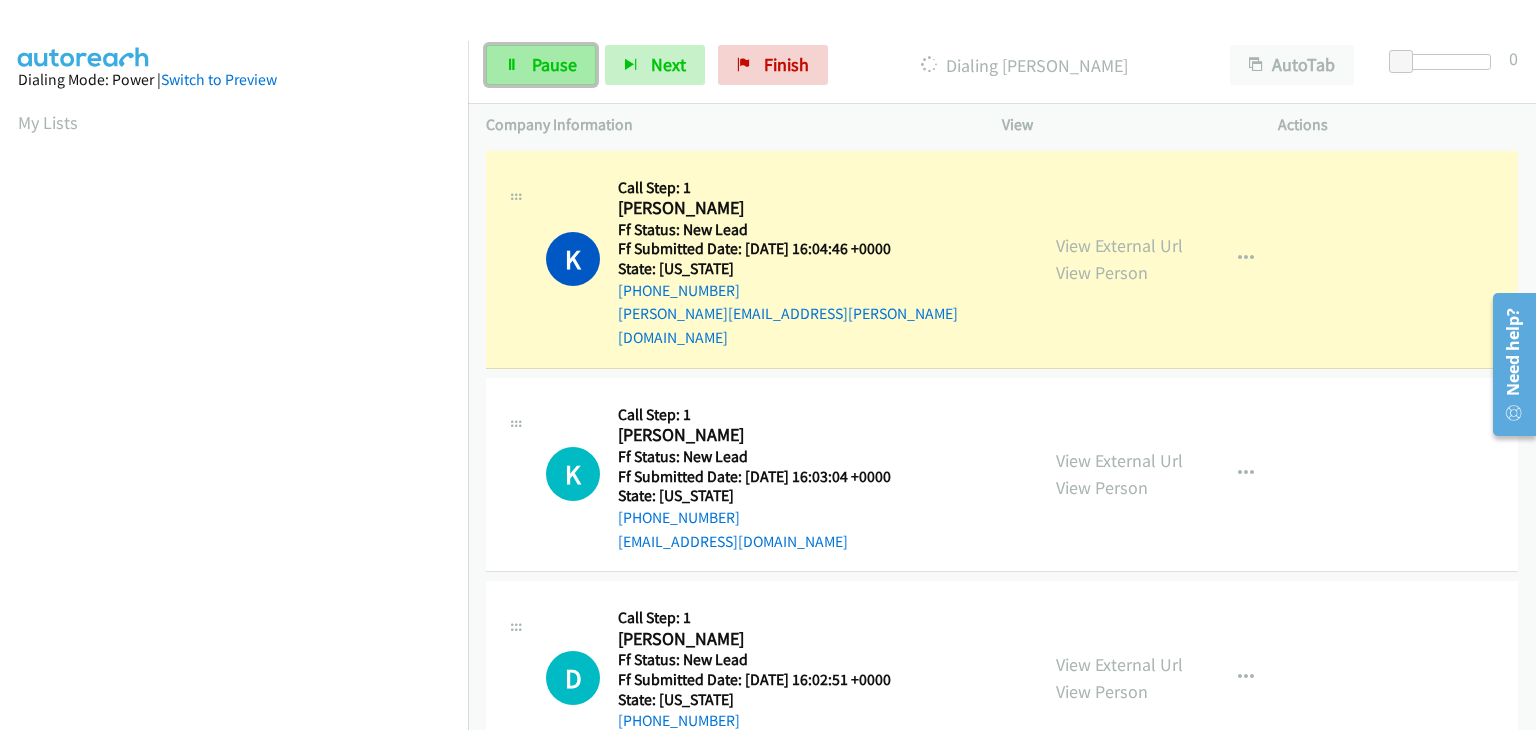 click on "Pause" at bounding box center [541, 65] 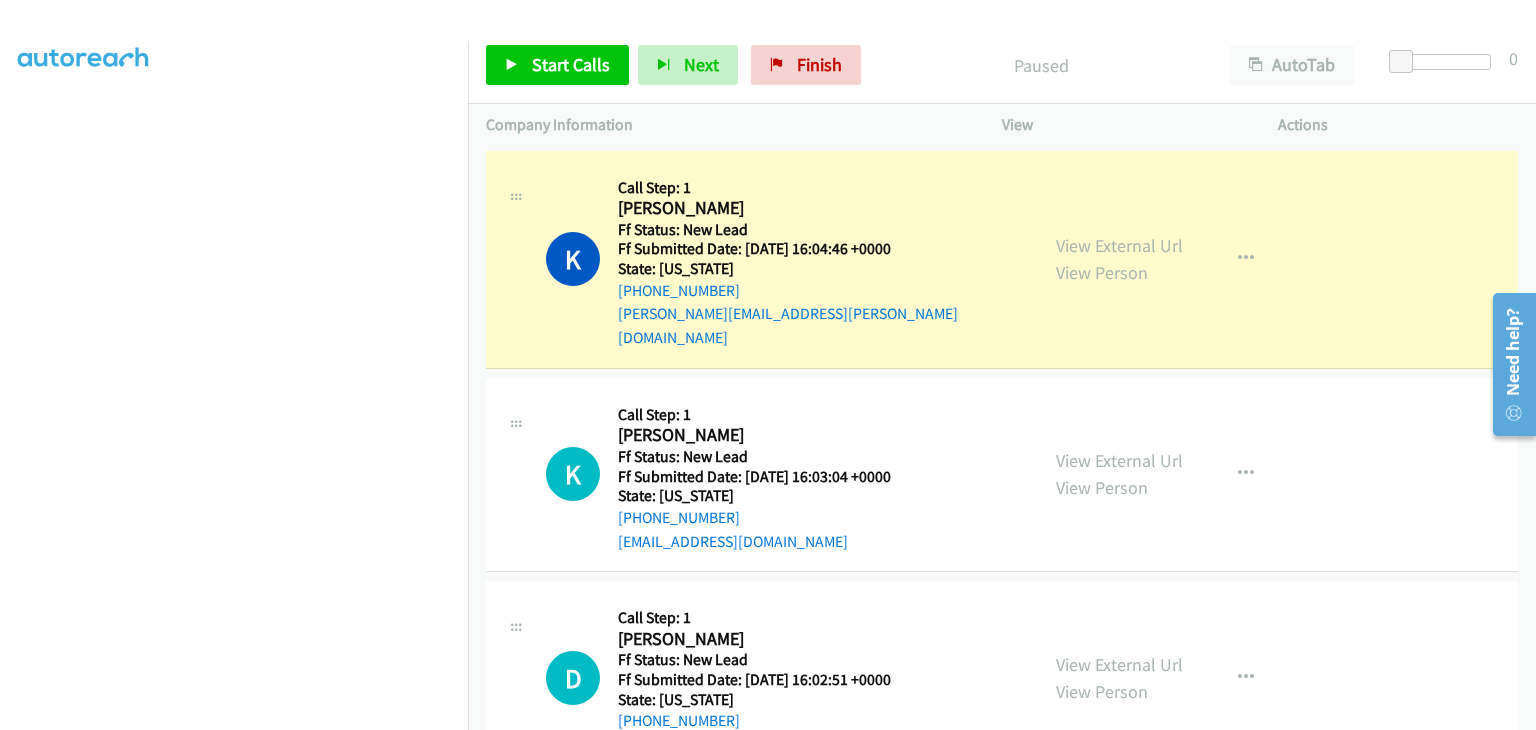 scroll, scrollTop: 392, scrollLeft: 0, axis: vertical 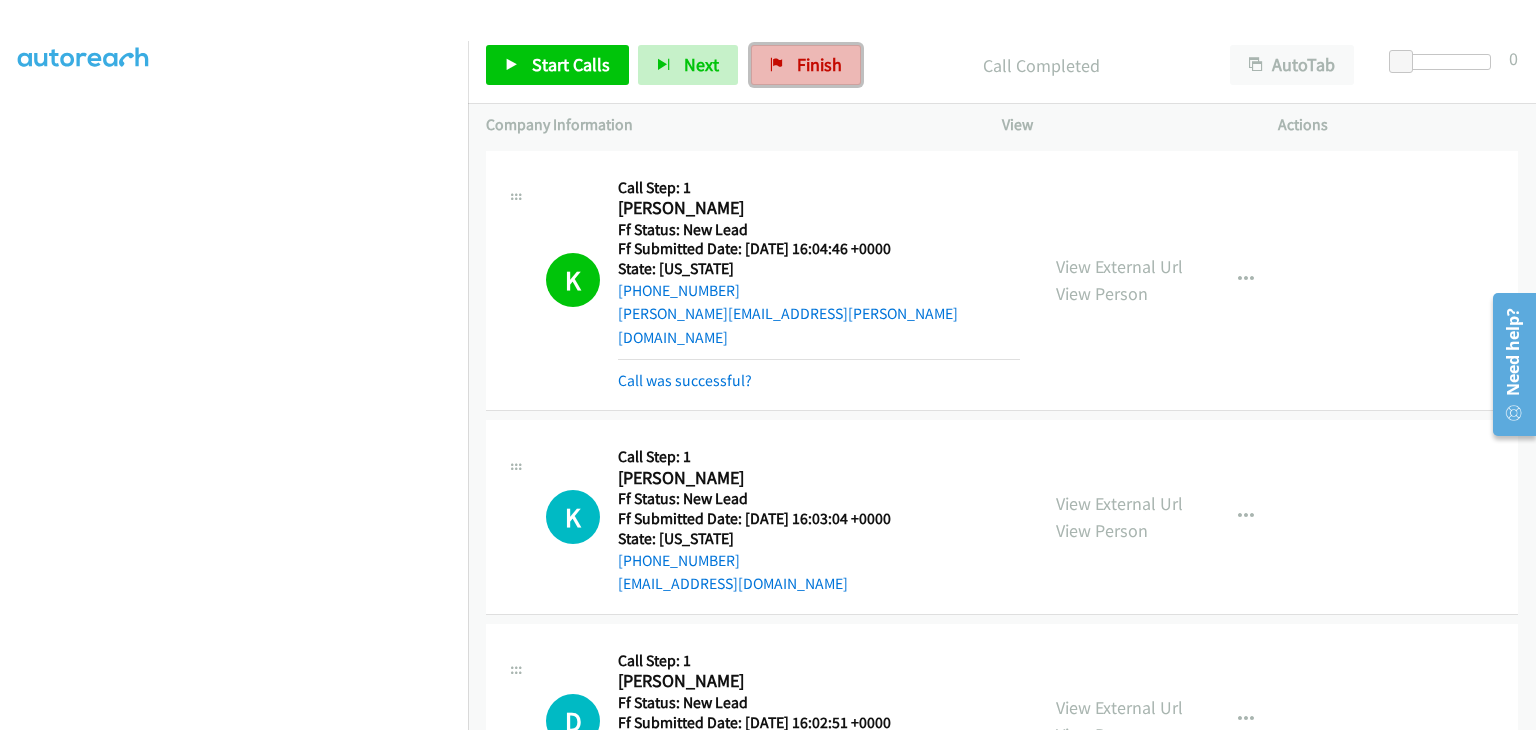 click on "Finish" at bounding box center [819, 64] 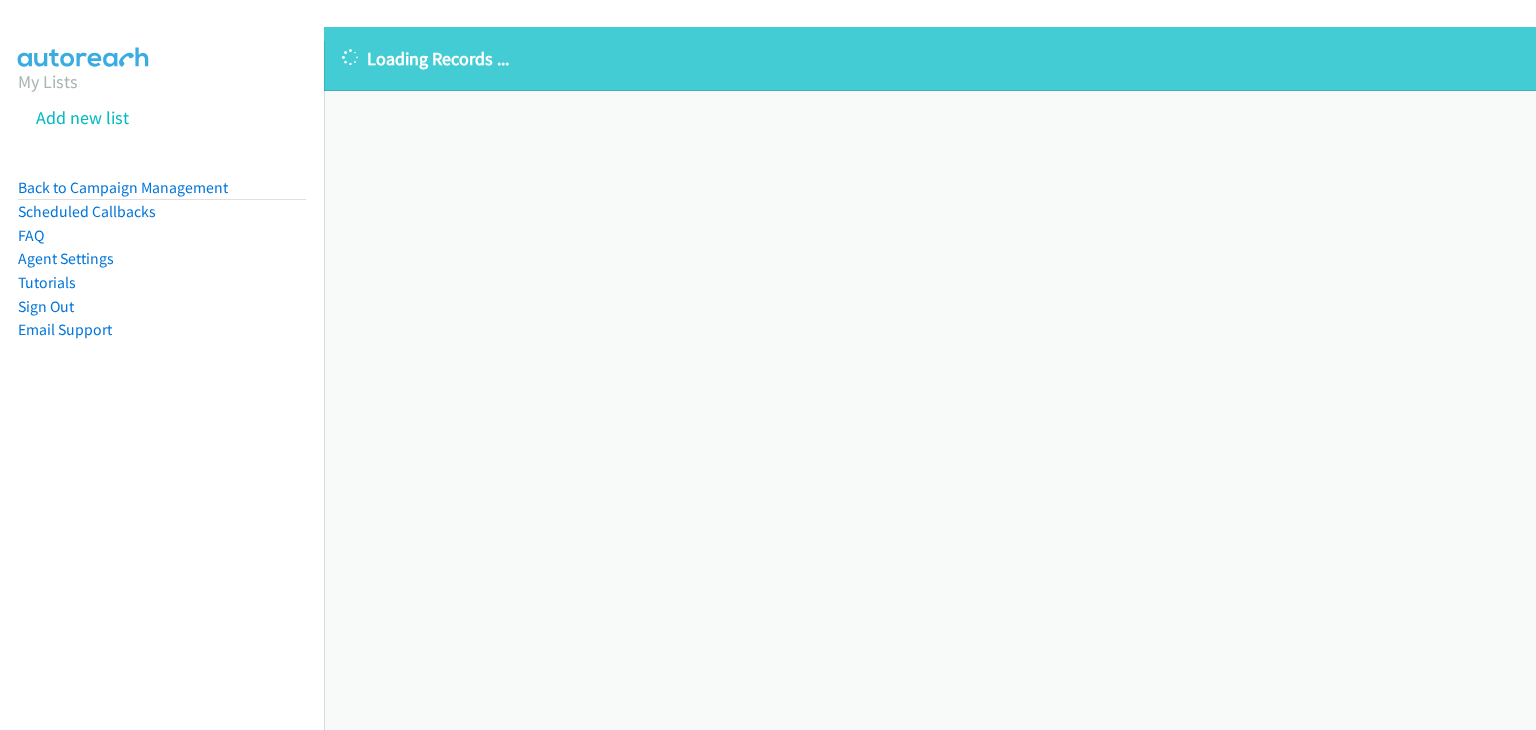 scroll, scrollTop: 0, scrollLeft: 0, axis: both 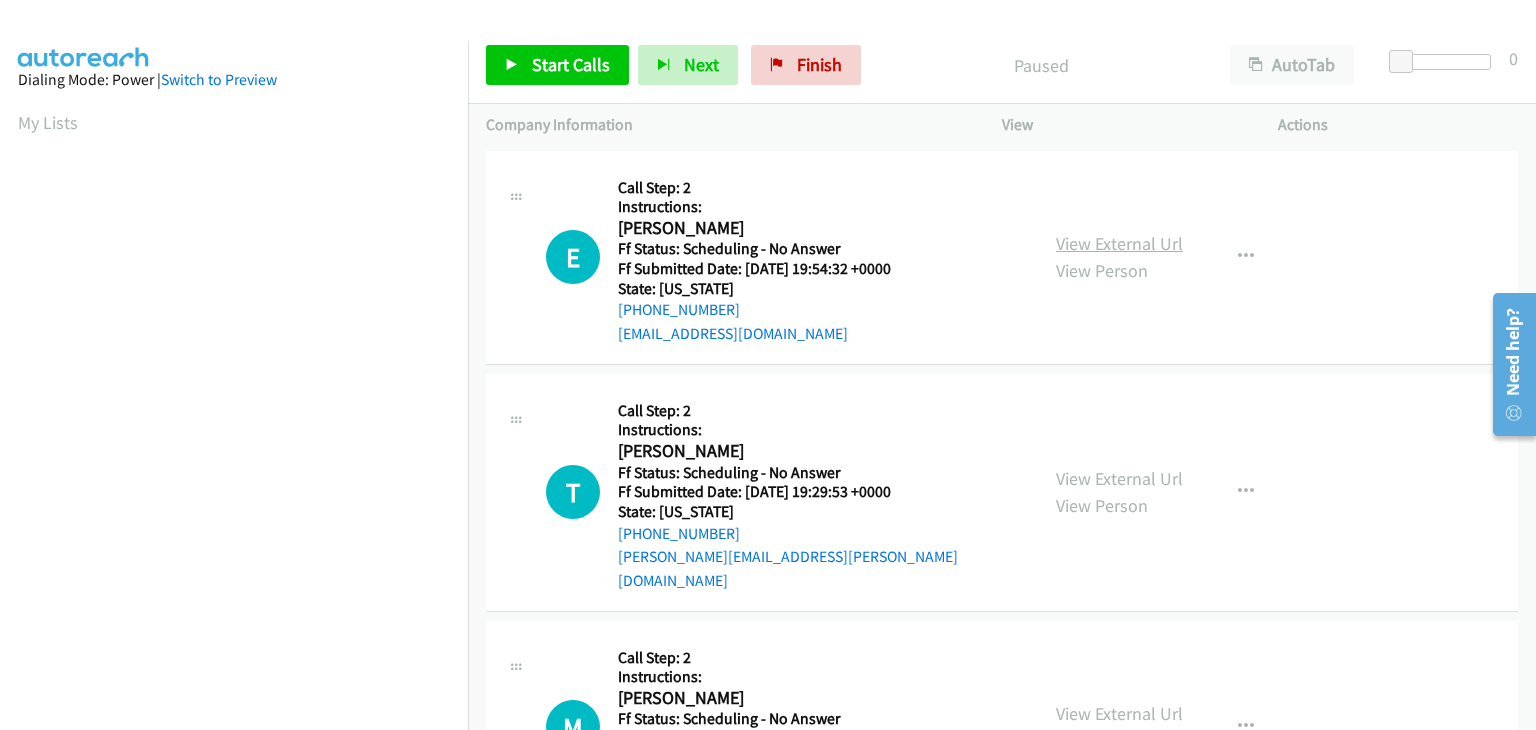 click on "View External Url" at bounding box center (1119, 243) 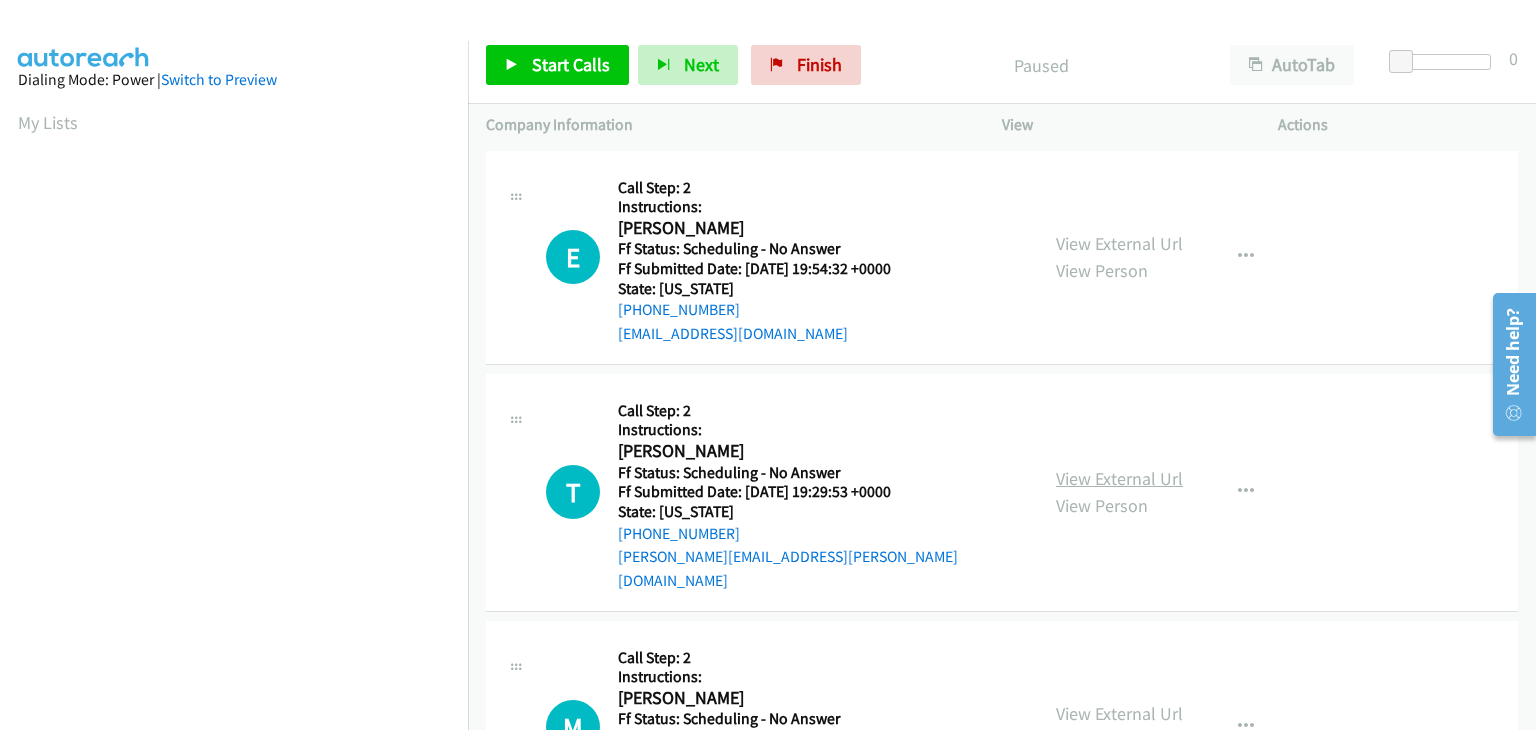 click on "View External Url" at bounding box center [1119, 478] 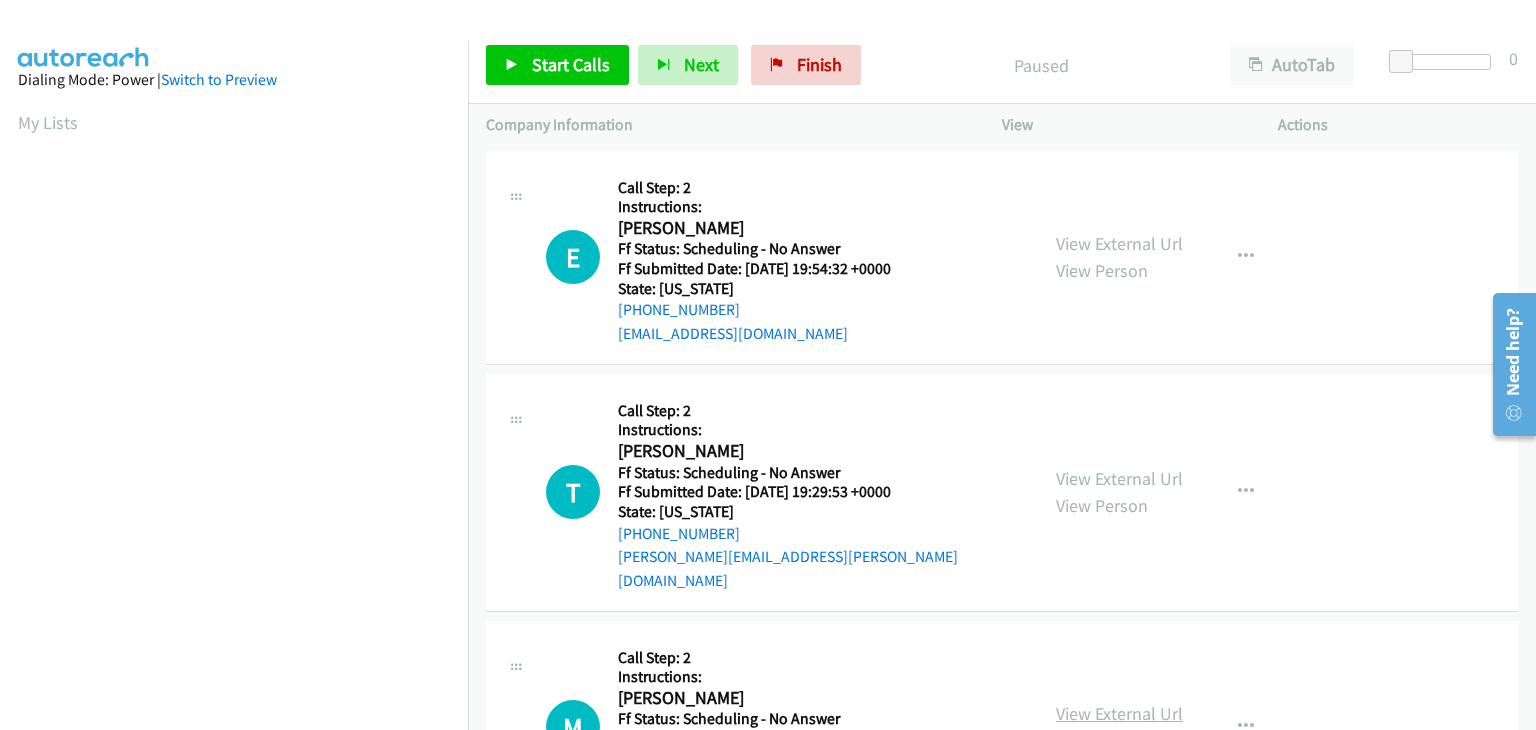 click on "View External Url" at bounding box center [1119, 713] 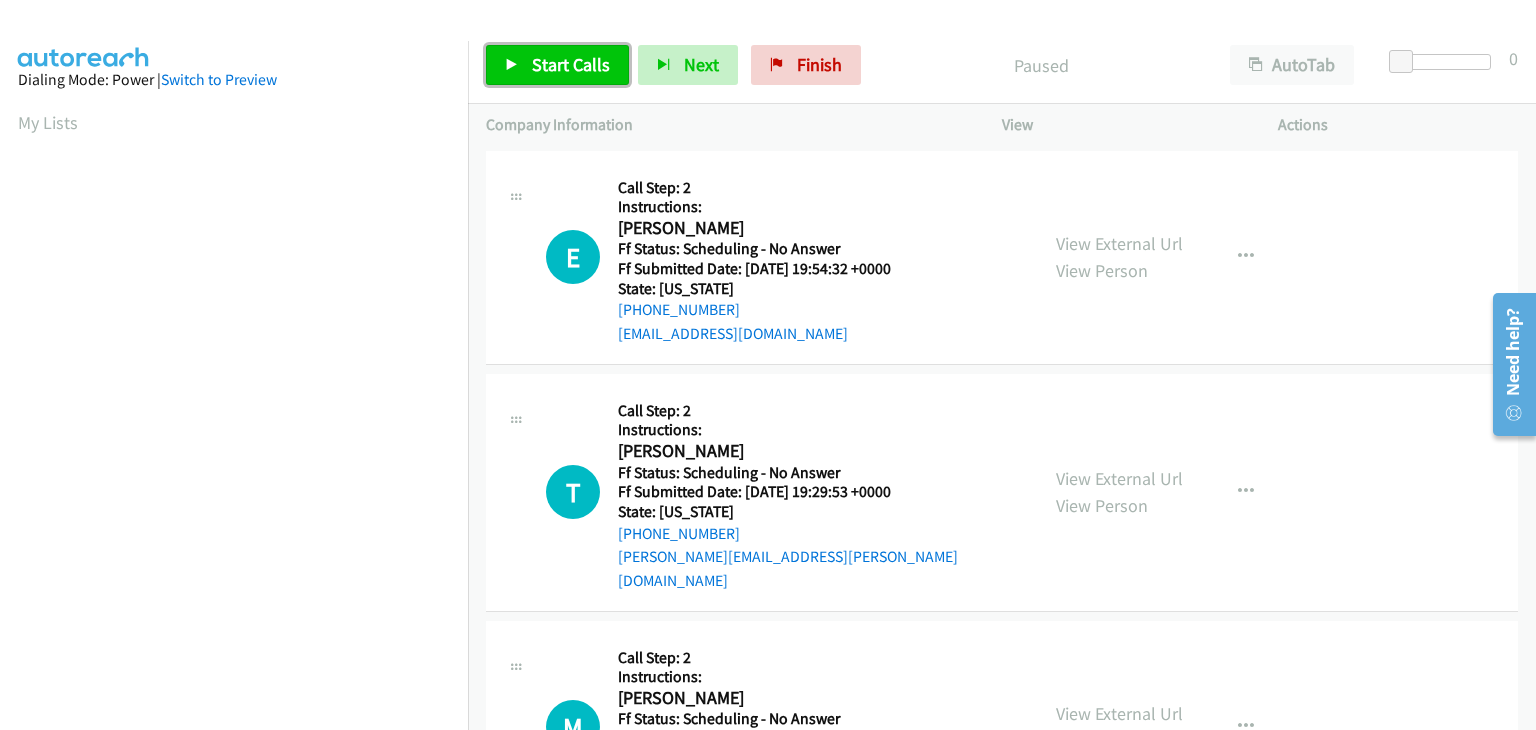 click on "Start Calls" at bounding box center (557, 65) 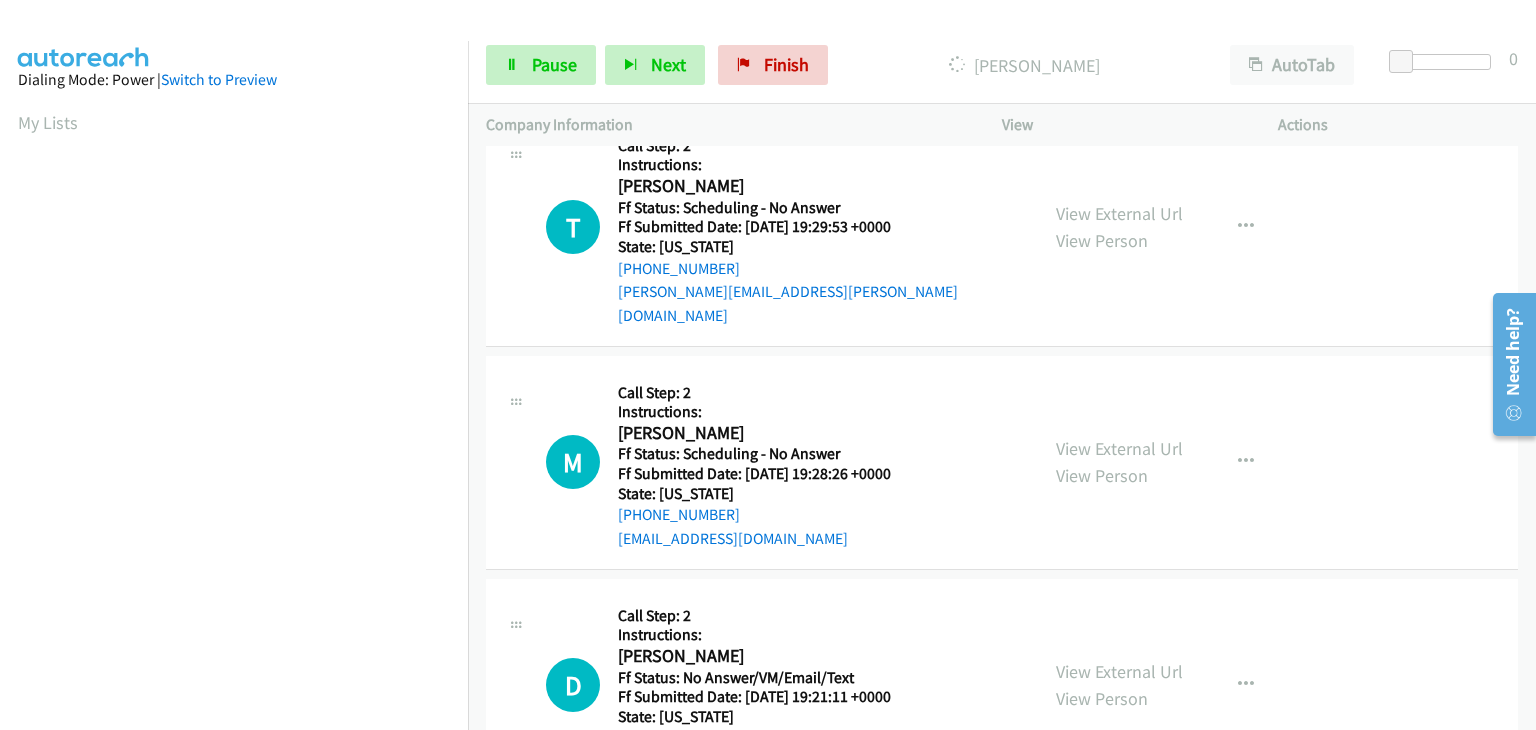 scroll, scrollTop: 300, scrollLeft: 0, axis: vertical 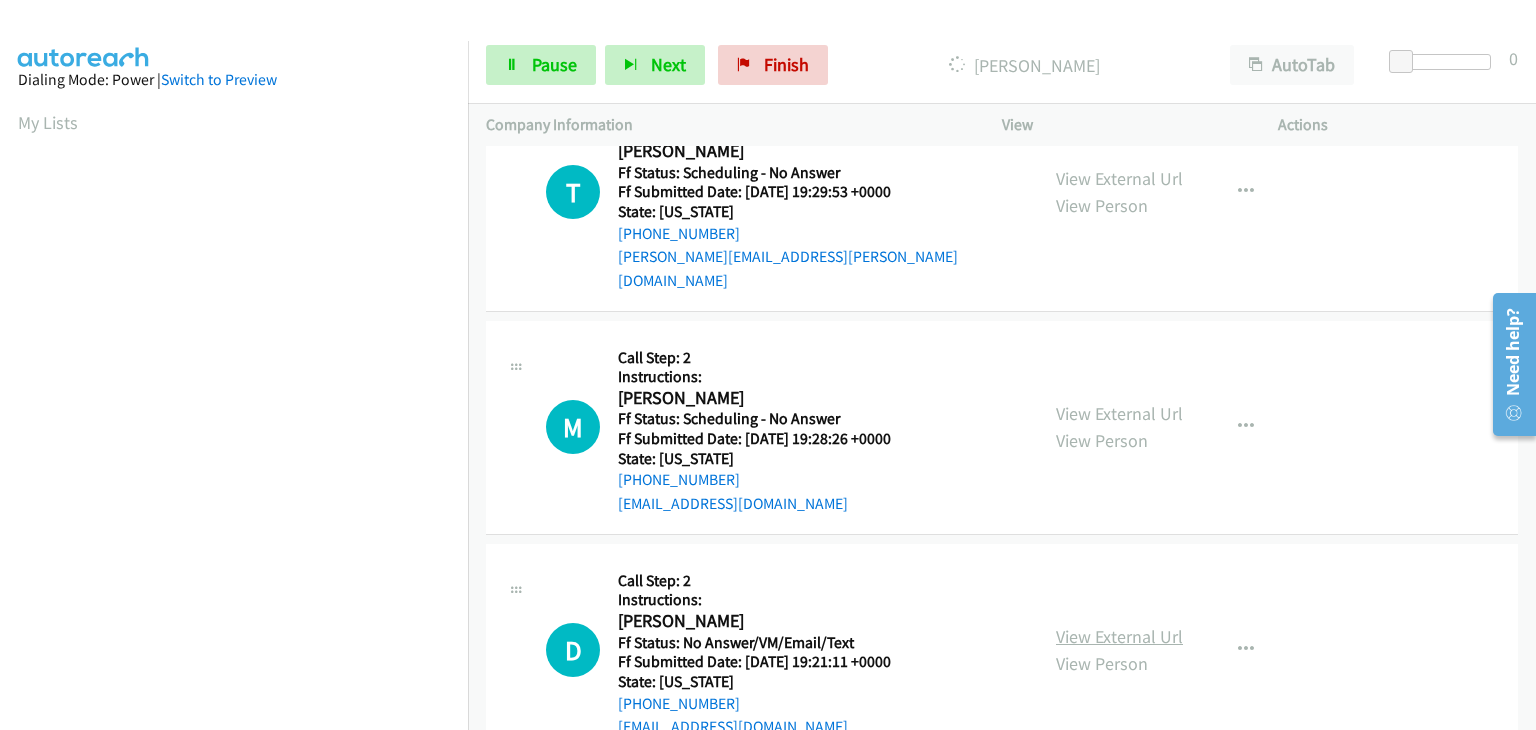 click on "View External Url" at bounding box center (1119, 636) 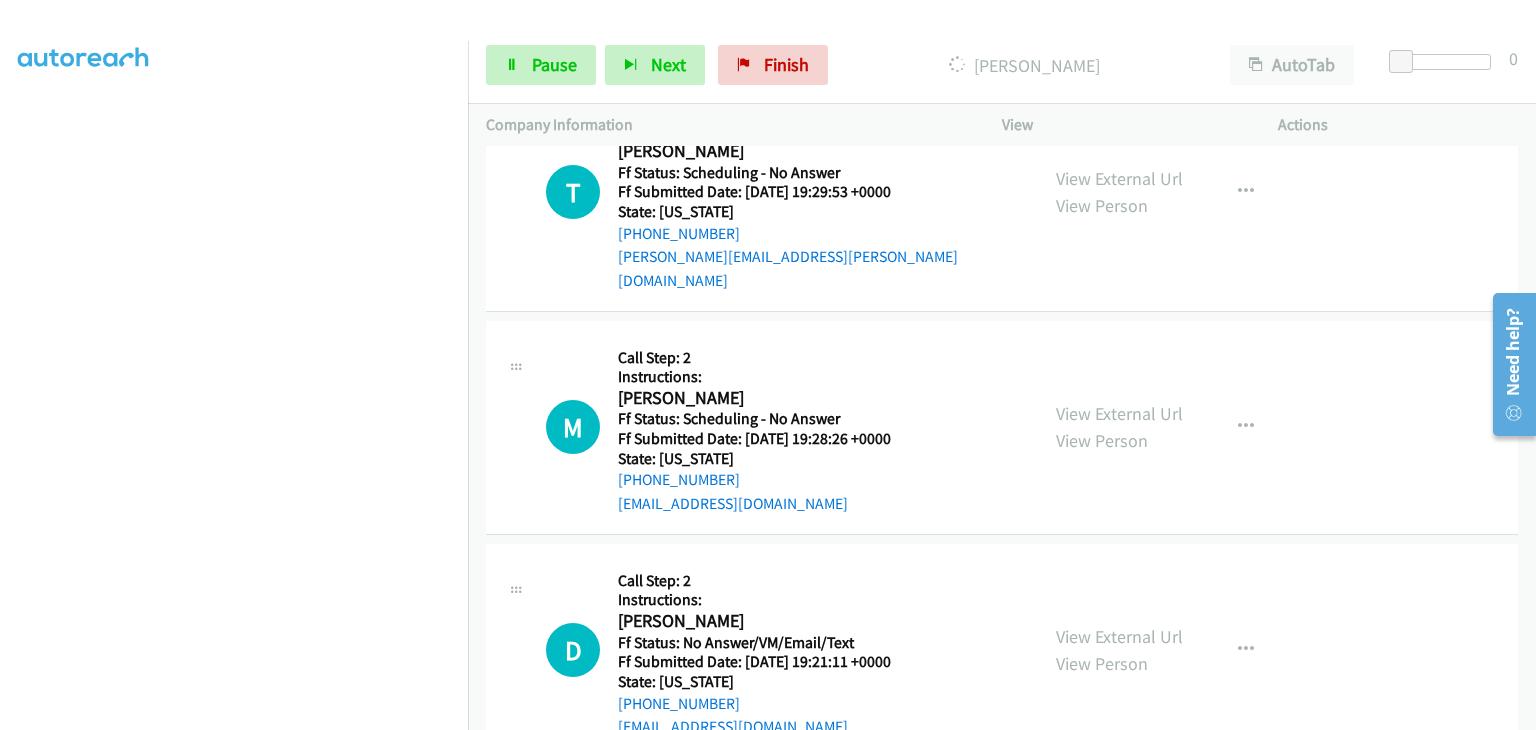 scroll, scrollTop: 392, scrollLeft: 0, axis: vertical 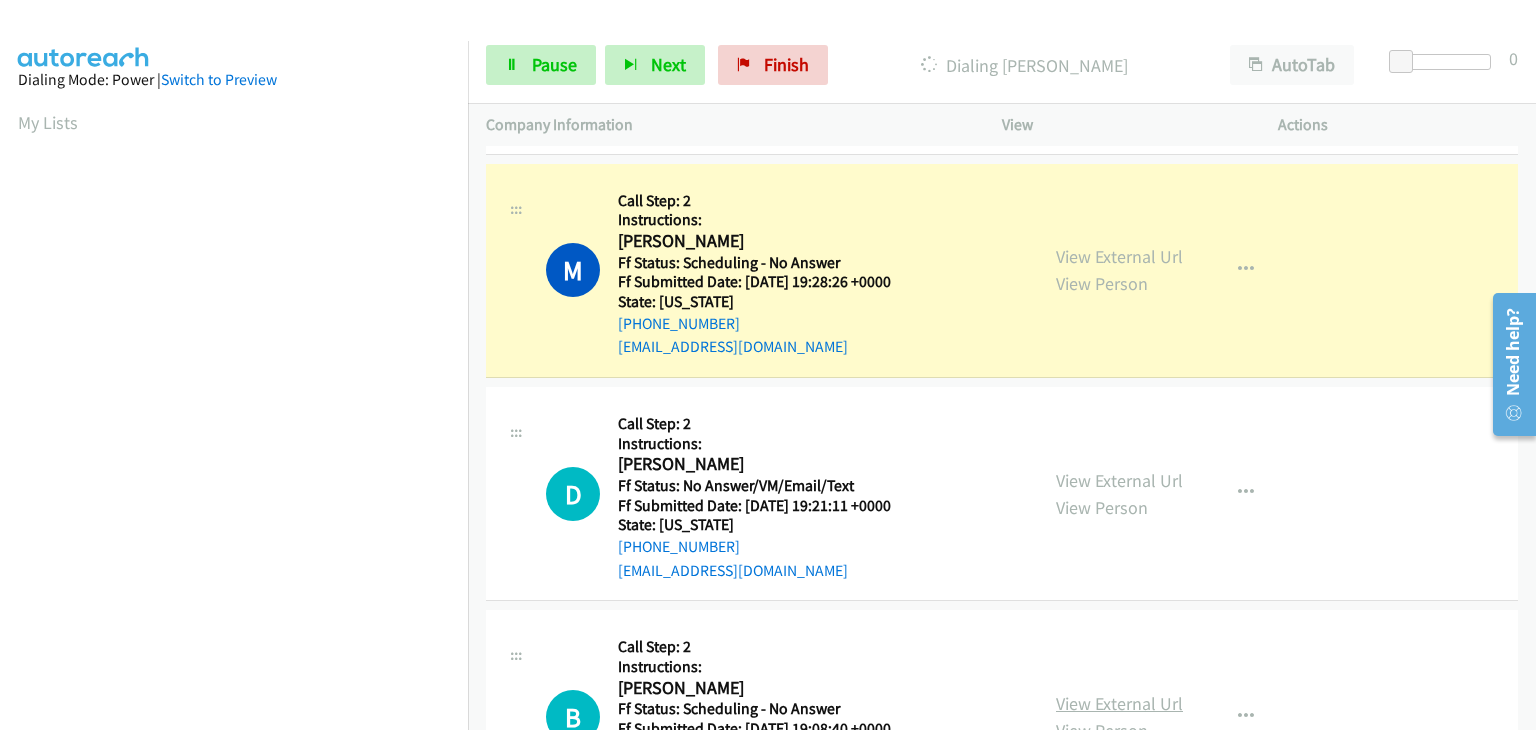 click on "View External Url" at bounding box center [1119, 703] 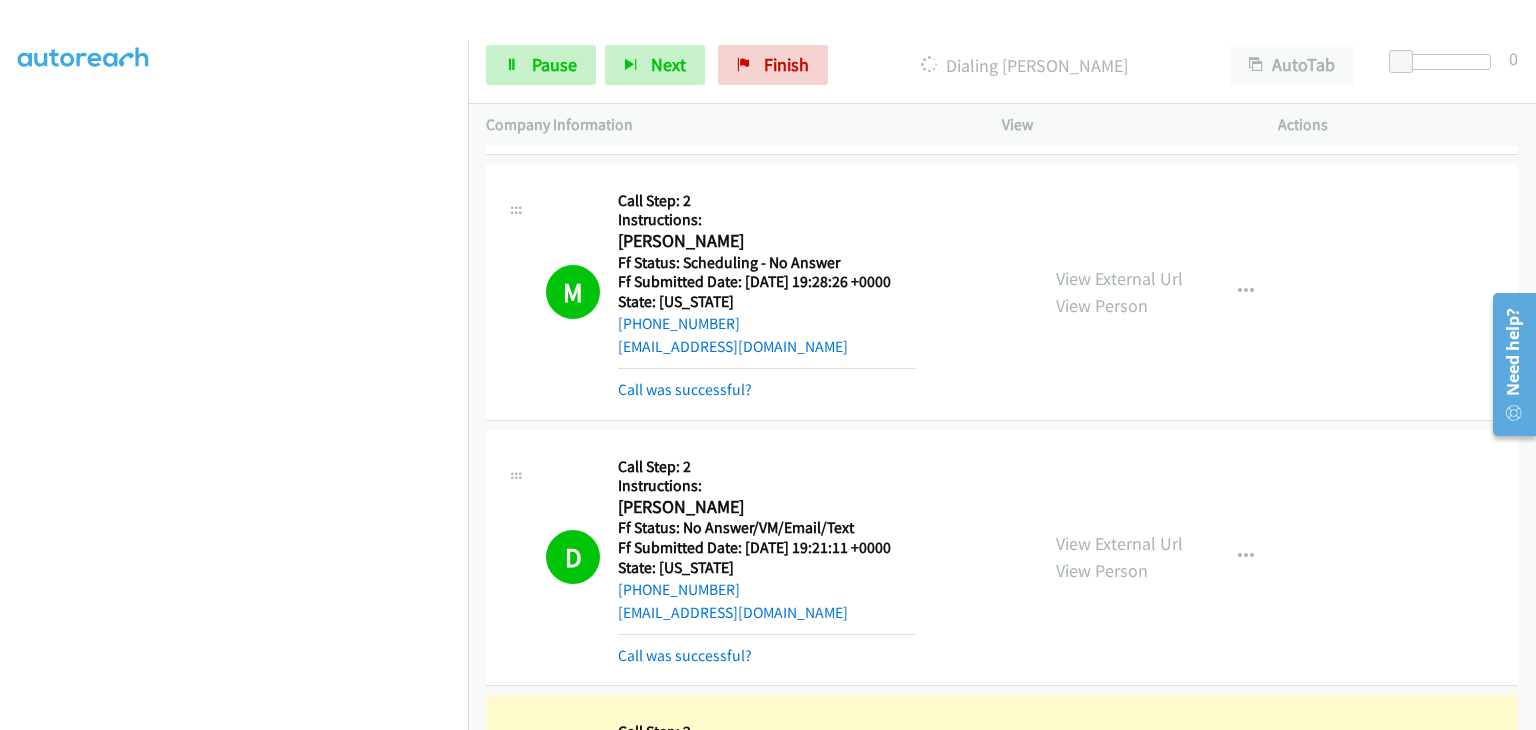 scroll, scrollTop: 392, scrollLeft: 0, axis: vertical 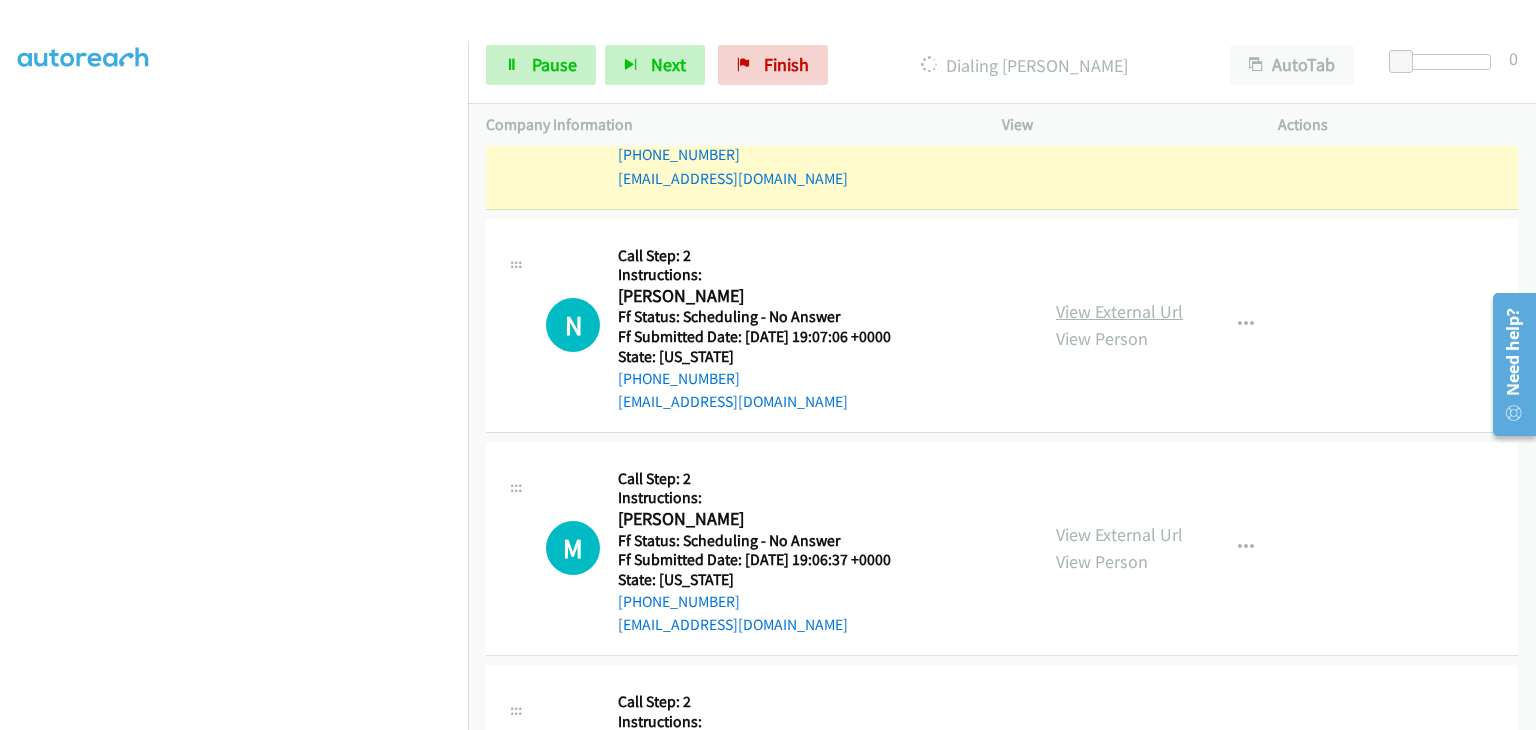 click on "View External Url" at bounding box center [1119, 311] 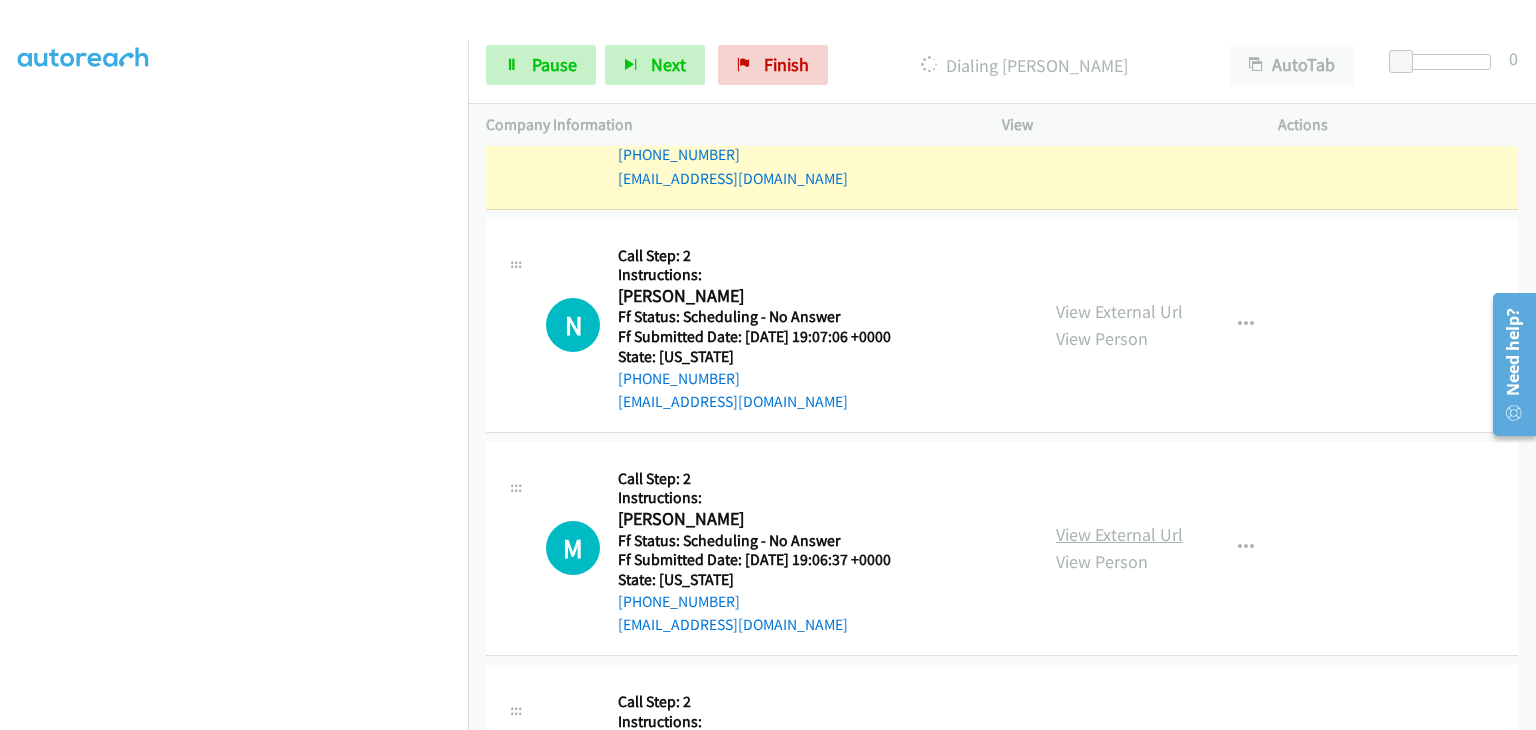 click on "View External Url" at bounding box center [1119, 534] 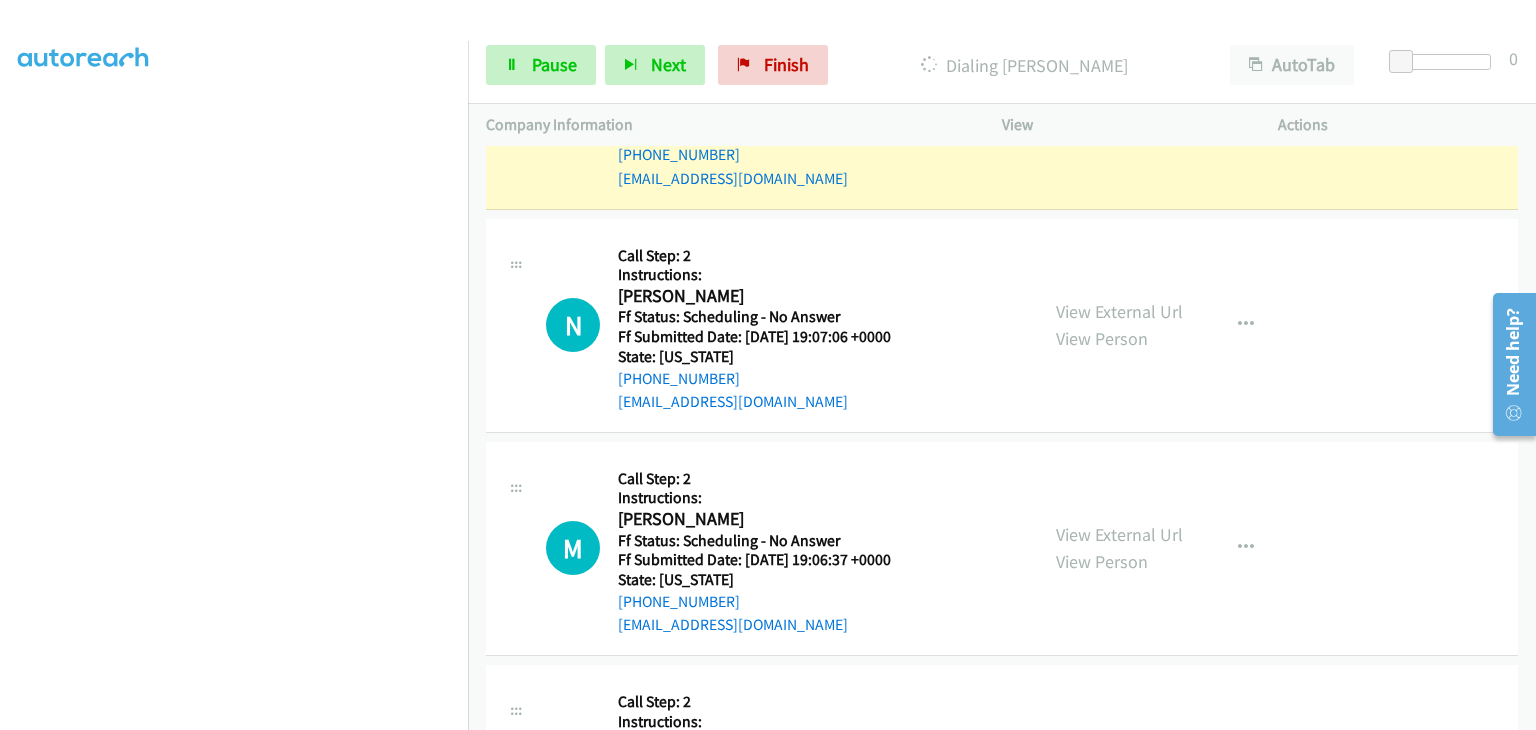 scroll, scrollTop: 392, scrollLeft: 0, axis: vertical 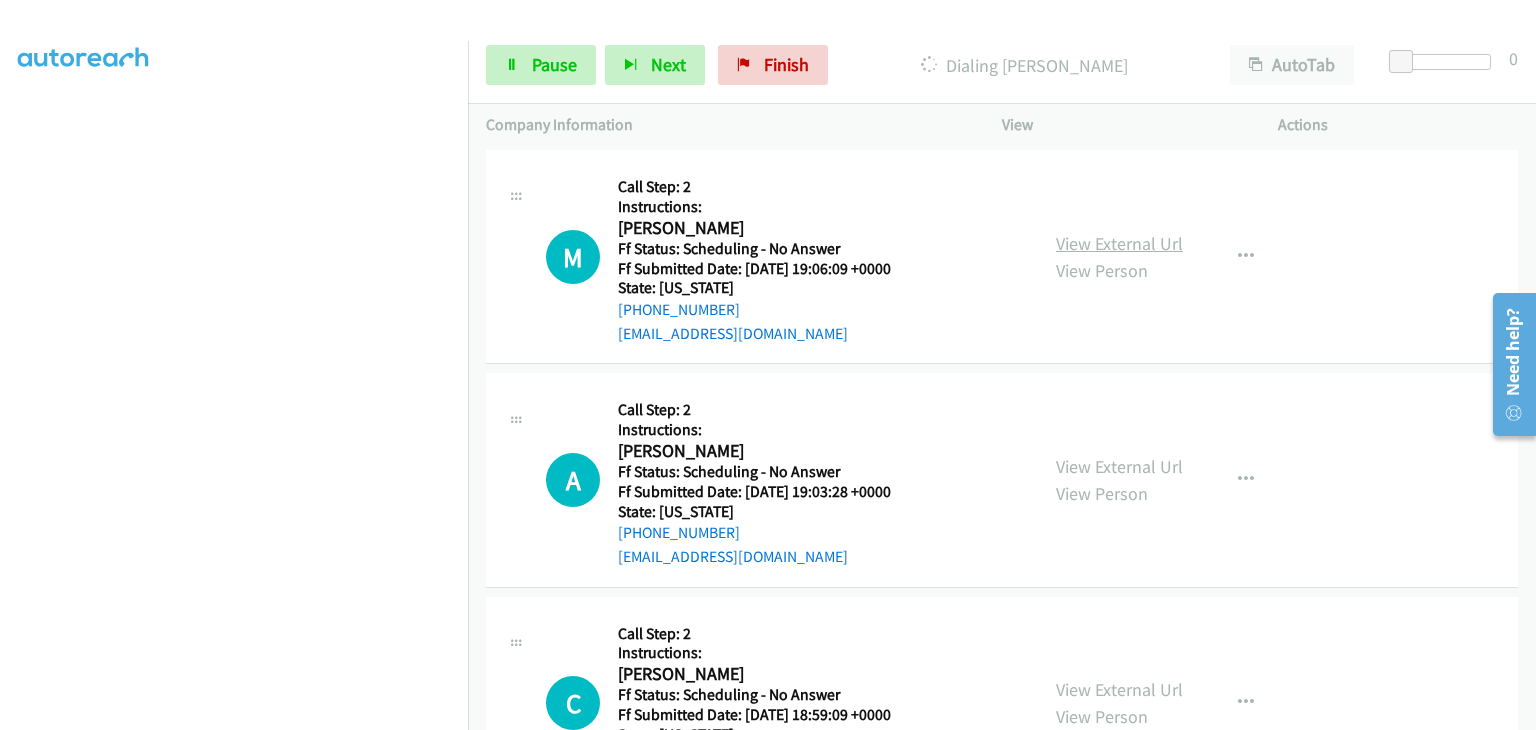 click on "View External Url" at bounding box center (1119, 243) 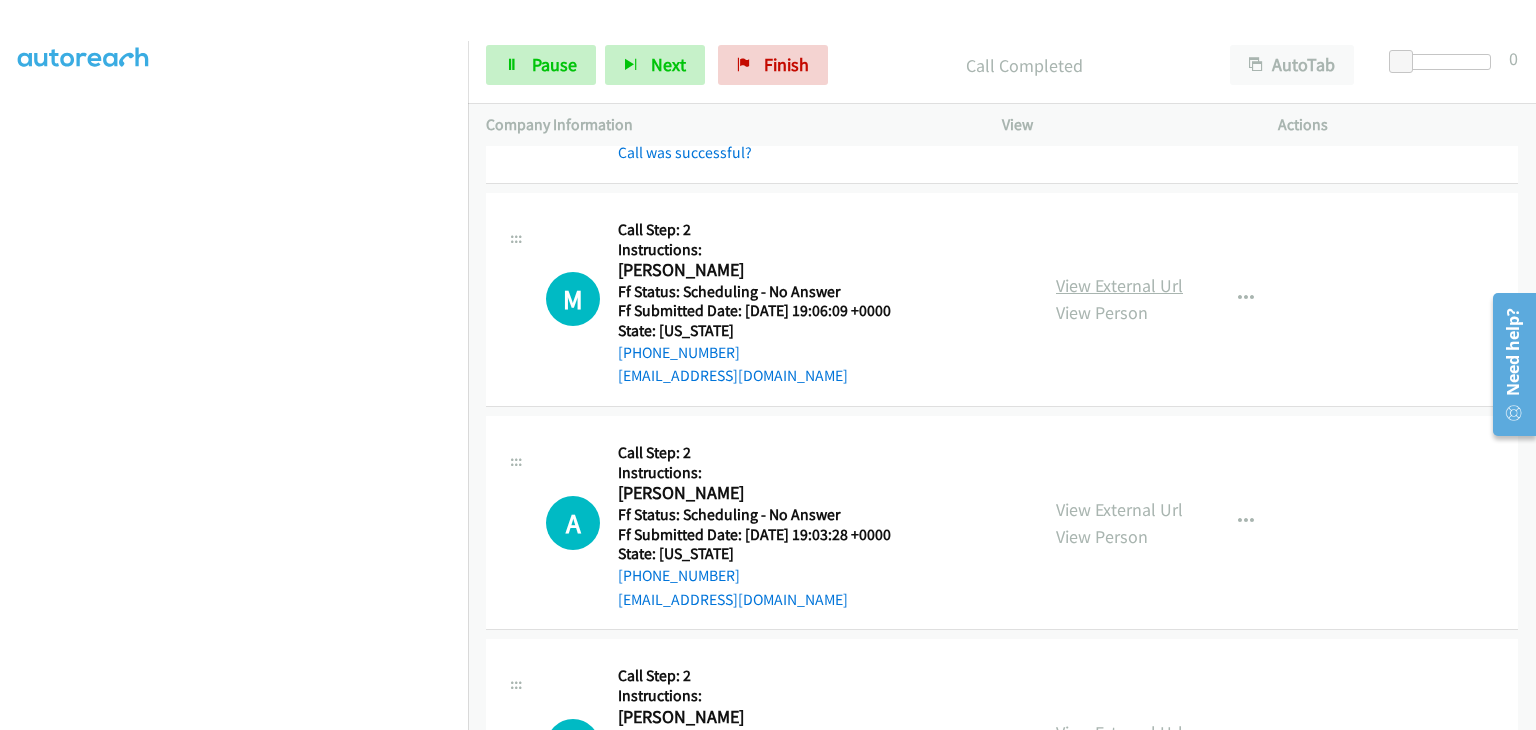 scroll, scrollTop: 1884, scrollLeft: 0, axis: vertical 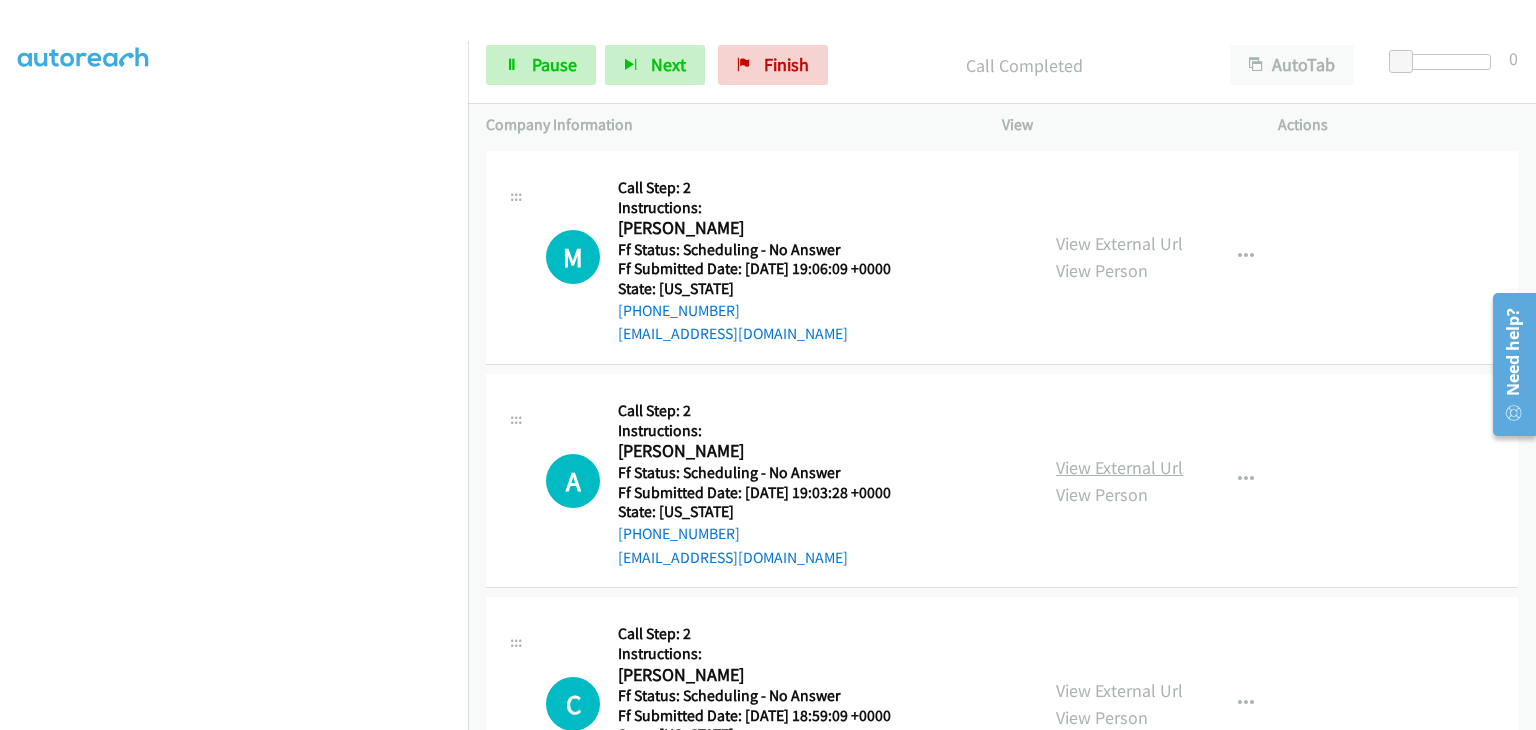 click on "View External Url" at bounding box center [1119, 467] 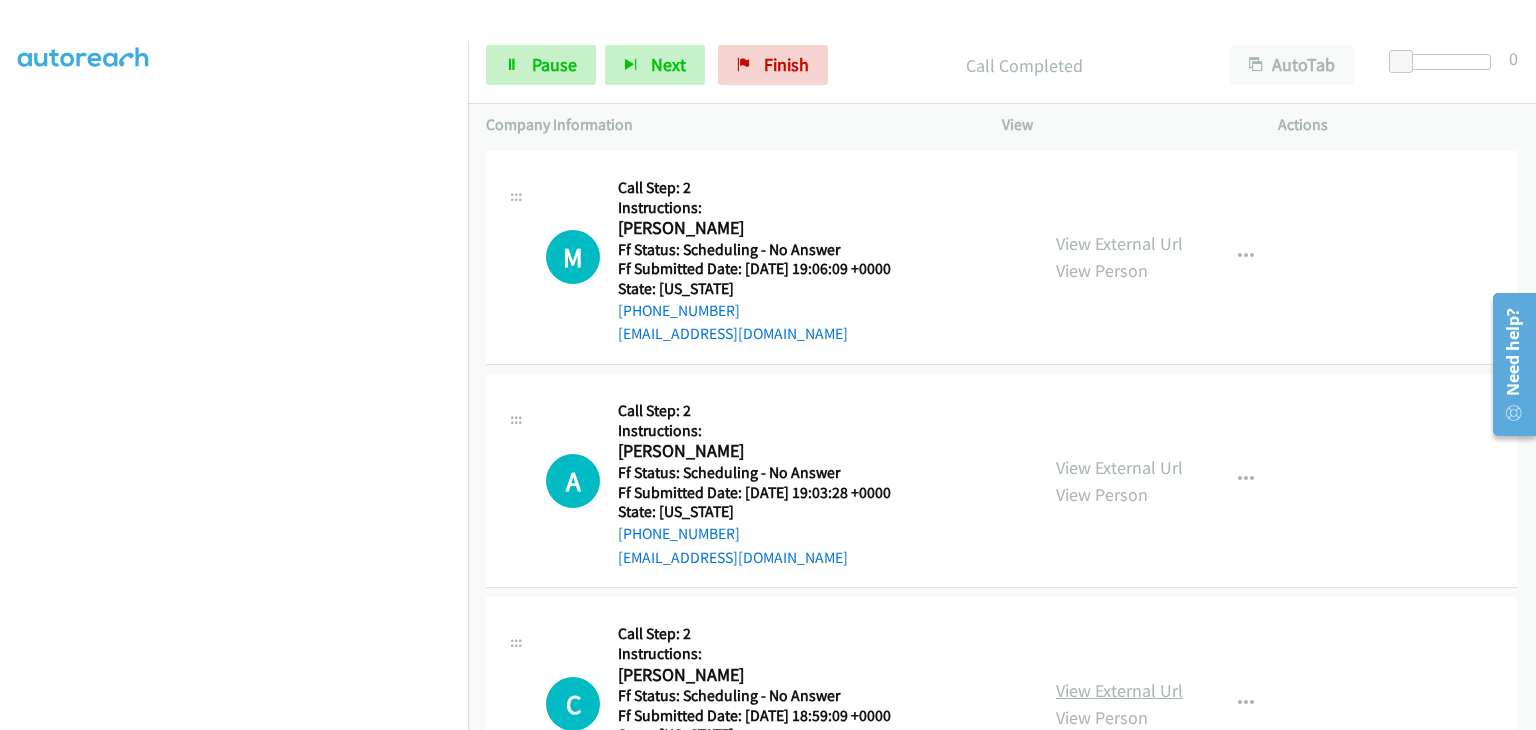 click on "View External Url" at bounding box center (1119, 690) 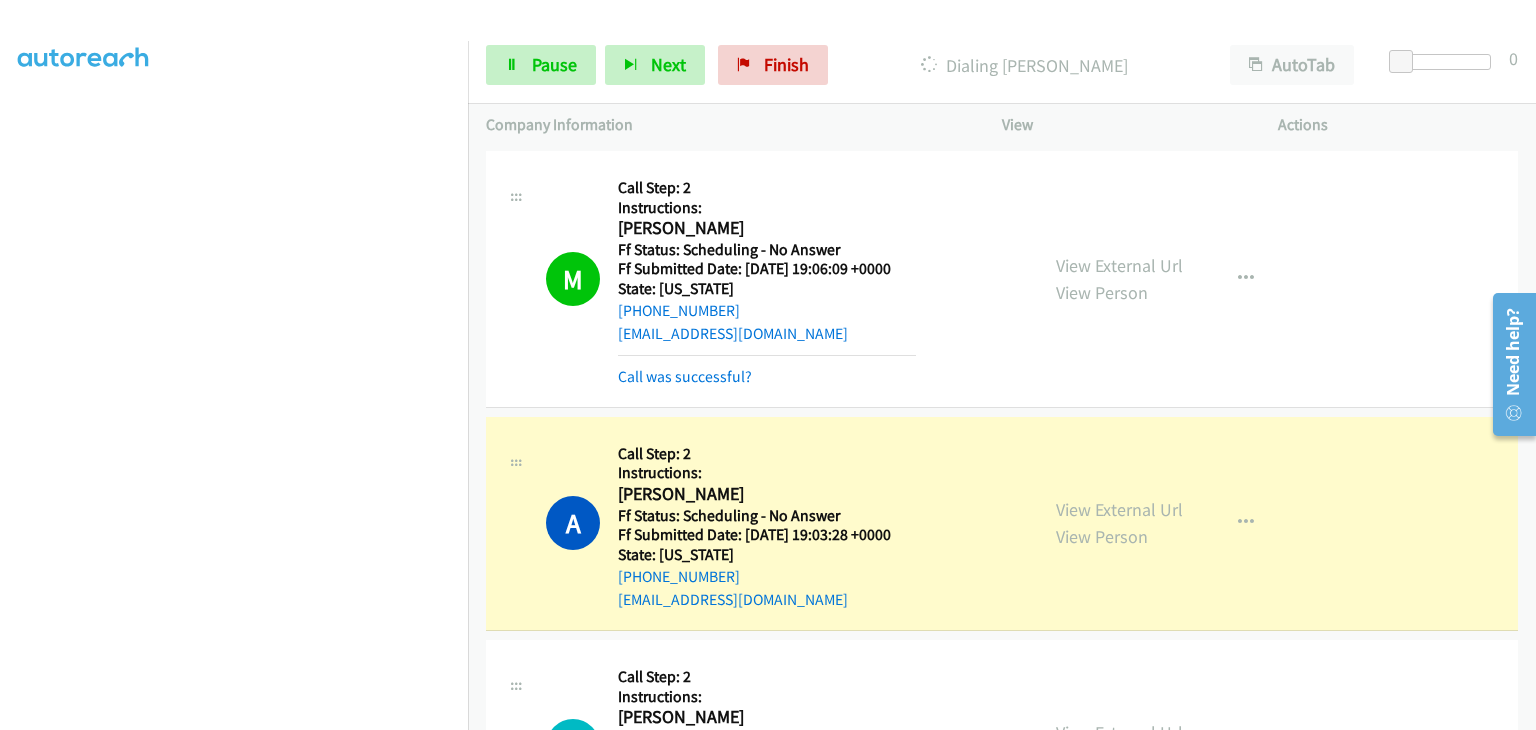drag, startPoint x: 741, startPoint y: 346, endPoint x: 823, endPoint y: 345, distance: 82.006096 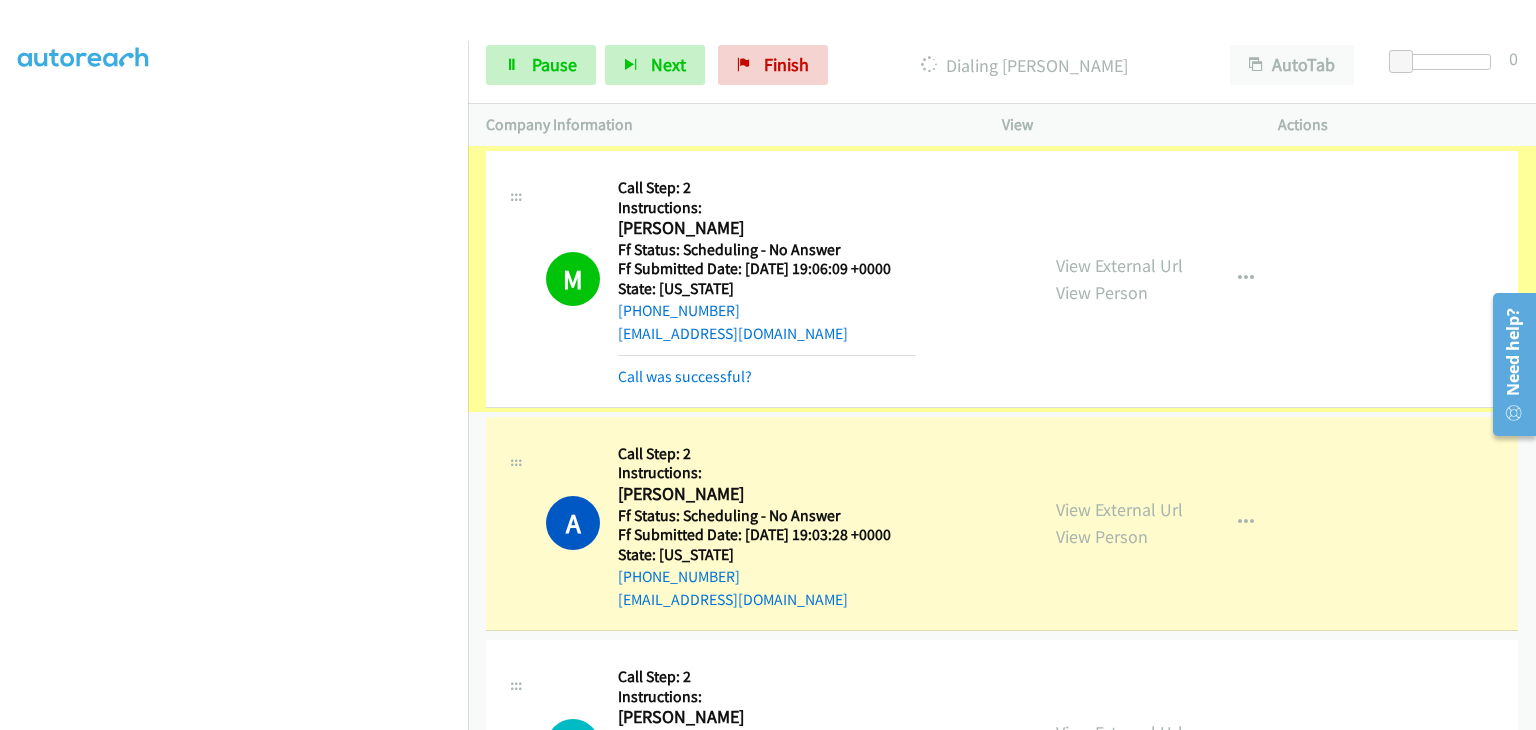 scroll, scrollTop: 1884, scrollLeft: 0, axis: vertical 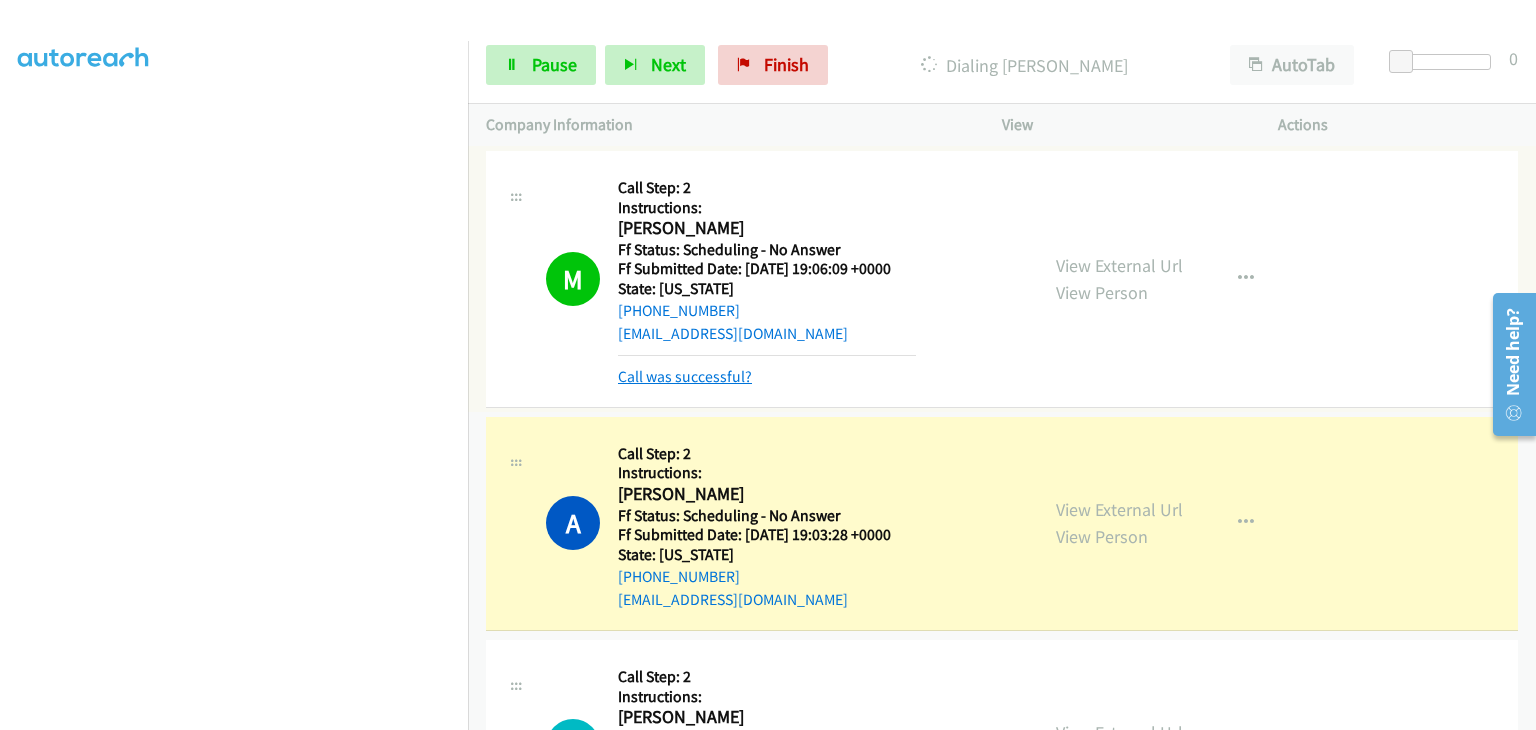 click on "Call was successful?" at bounding box center [685, 376] 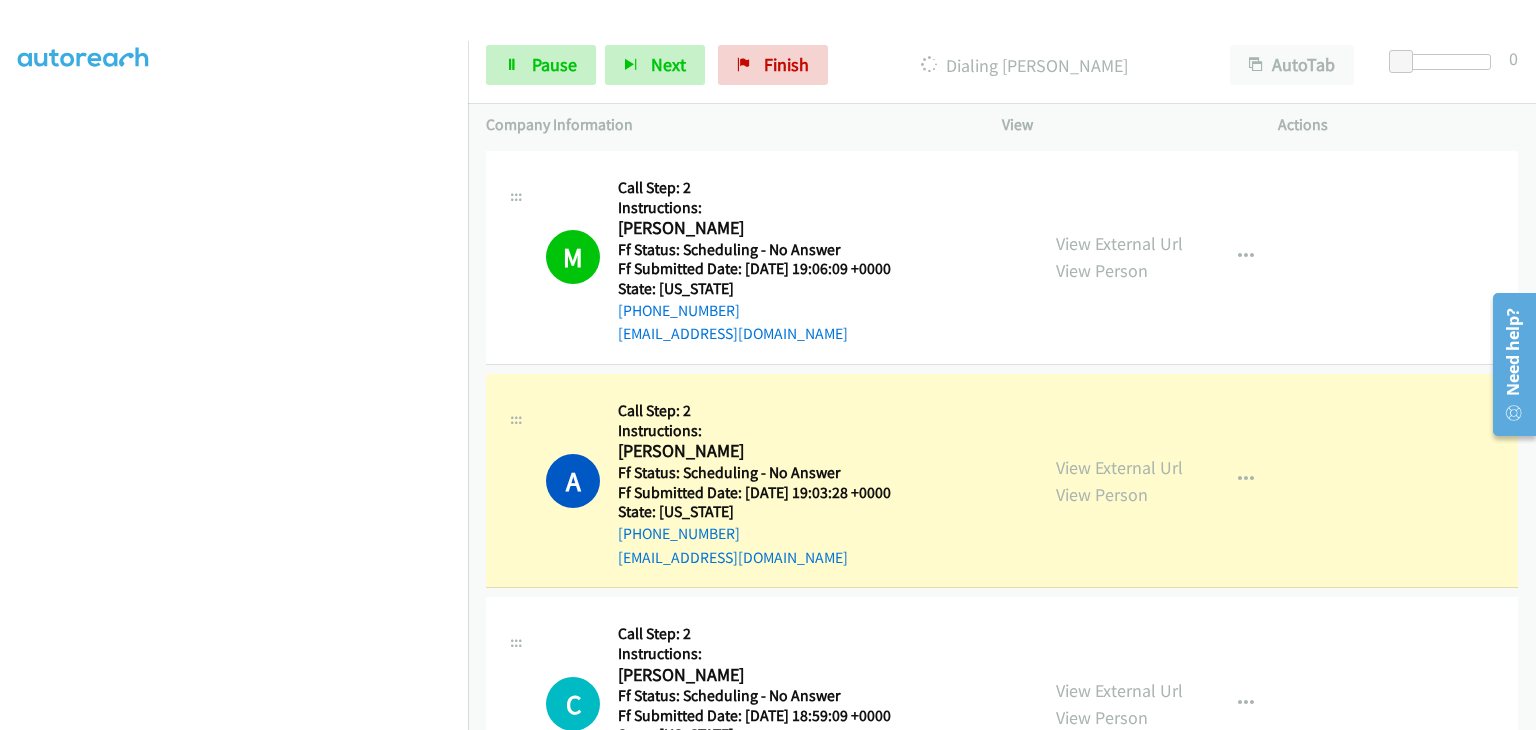 scroll, scrollTop: 1842, scrollLeft: 0, axis: vertical 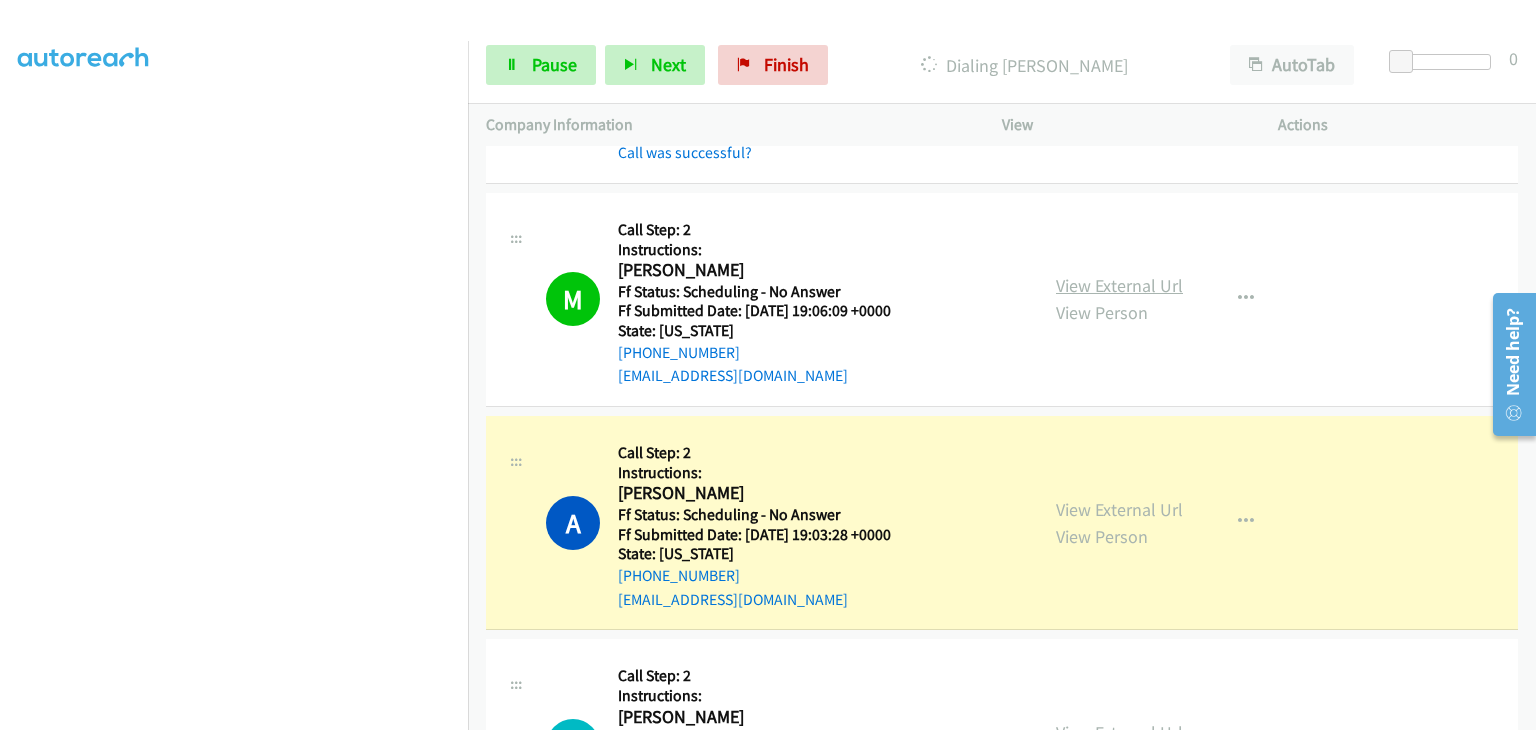 click on "View External Url" at bounding box center (1119, 285) 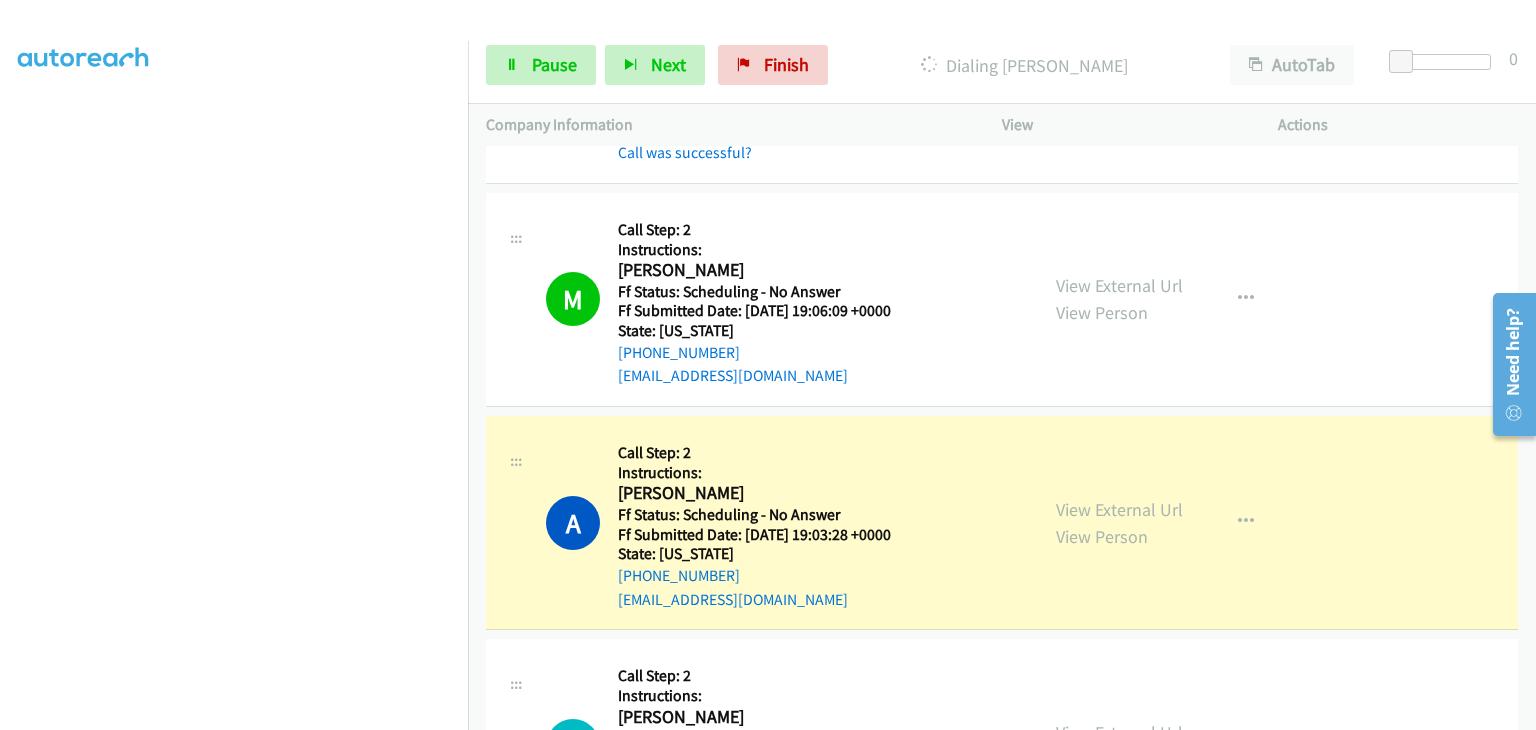 scroll, scrollTop: 392, scrollLeft: 0, axis: vertical 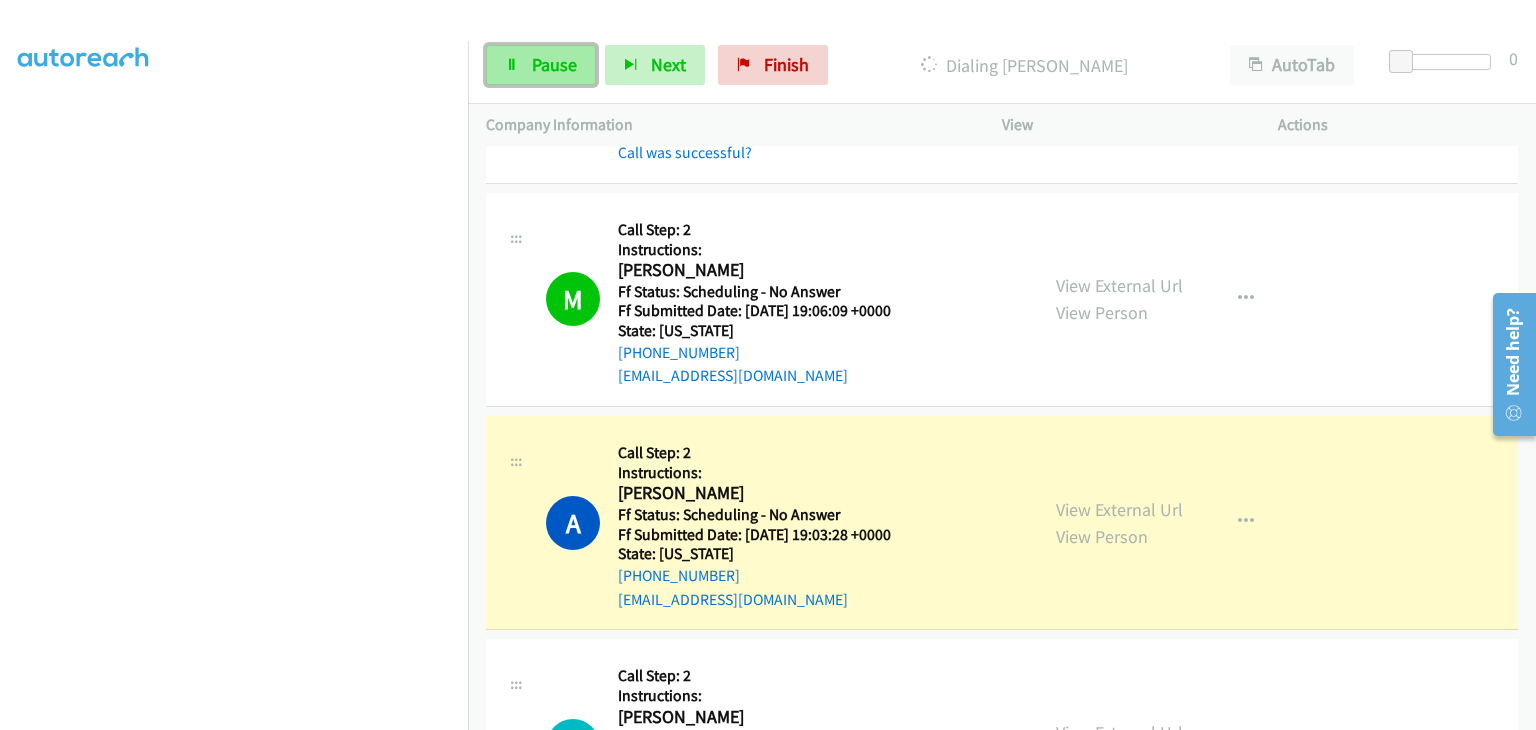 click on "Pause" at bounding box center (554, 64) 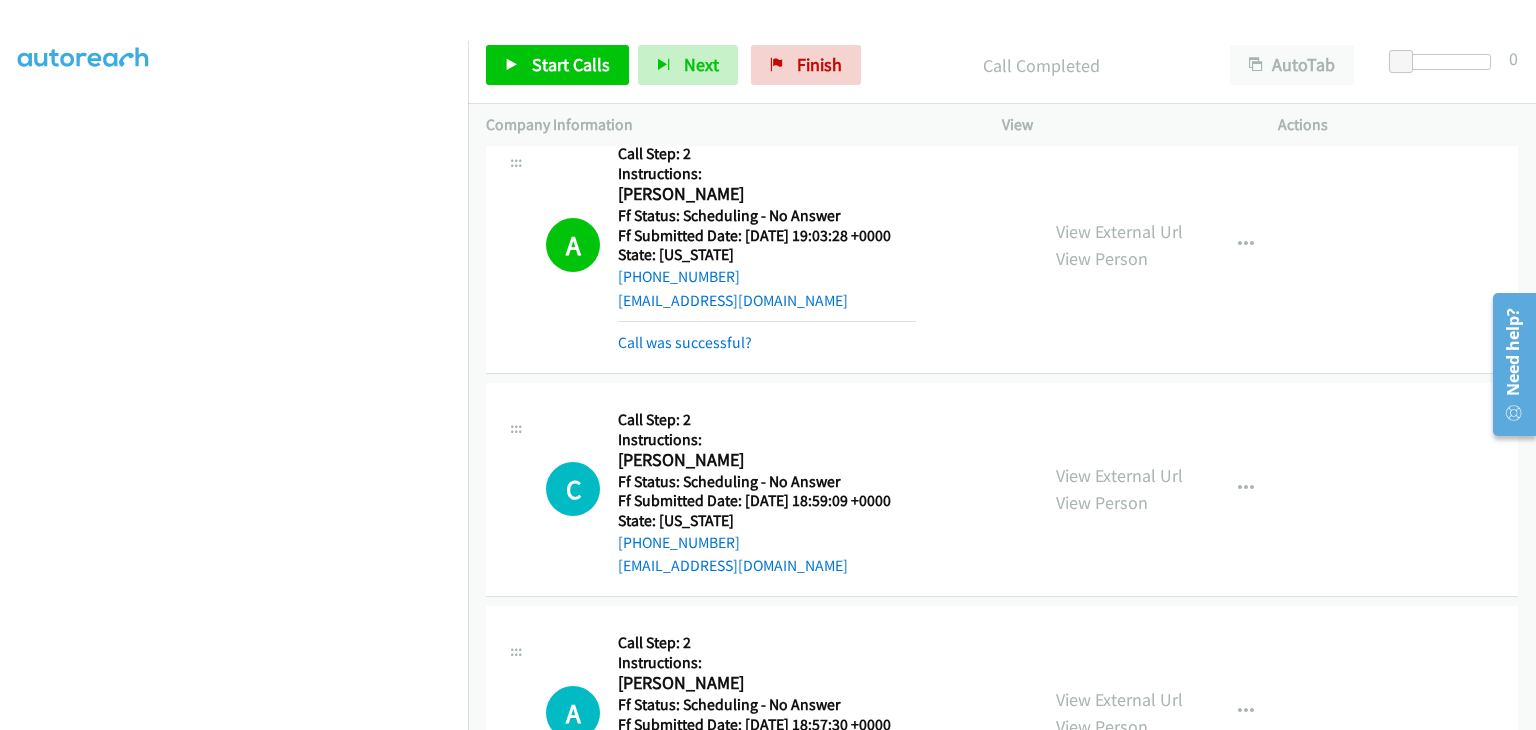 scroll, scrollTop: 2142, scrollLeft: 0, axis: vertical 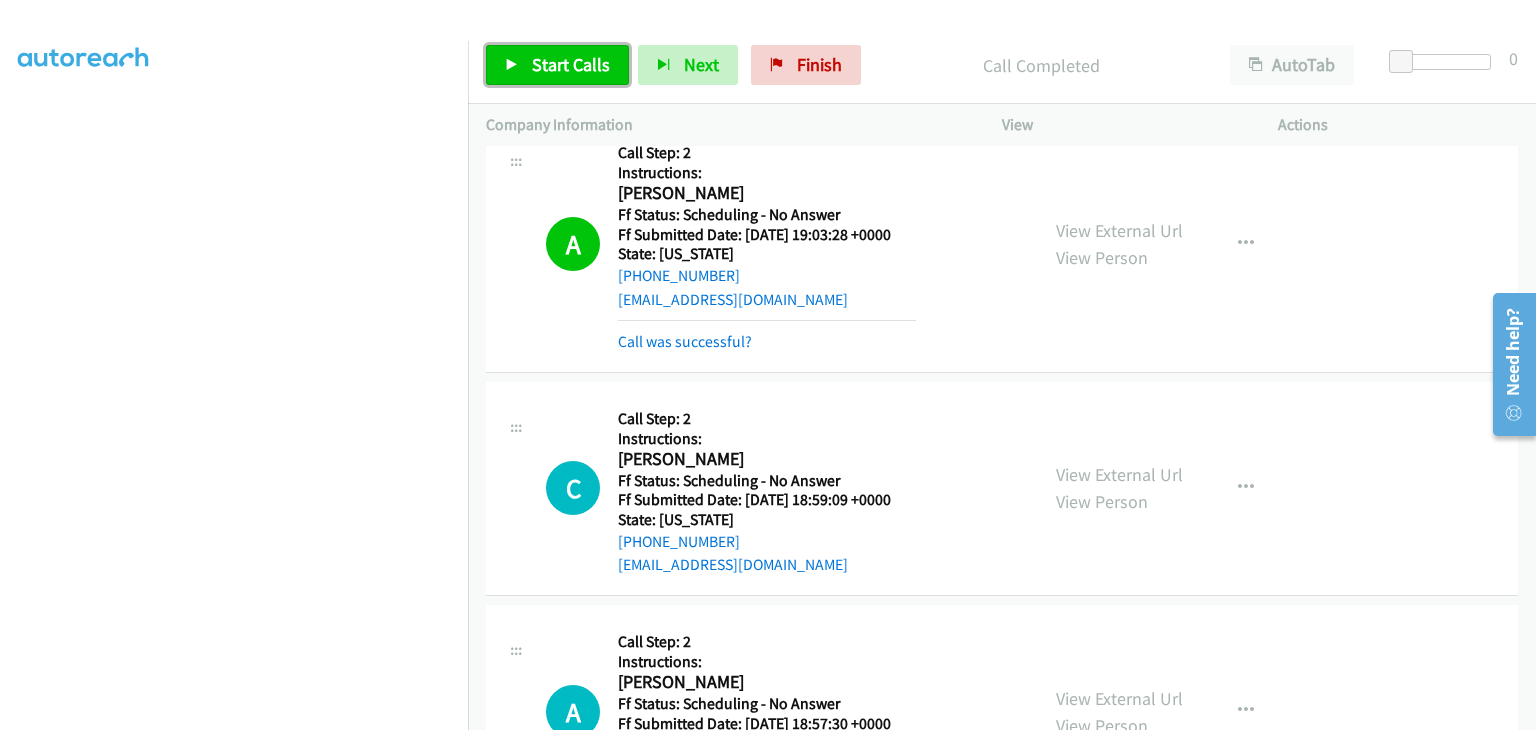 drag, startPoint x: 523, startPoint y: 70, endPoint x: 734, endPoint y: 144, distance: 223.60008 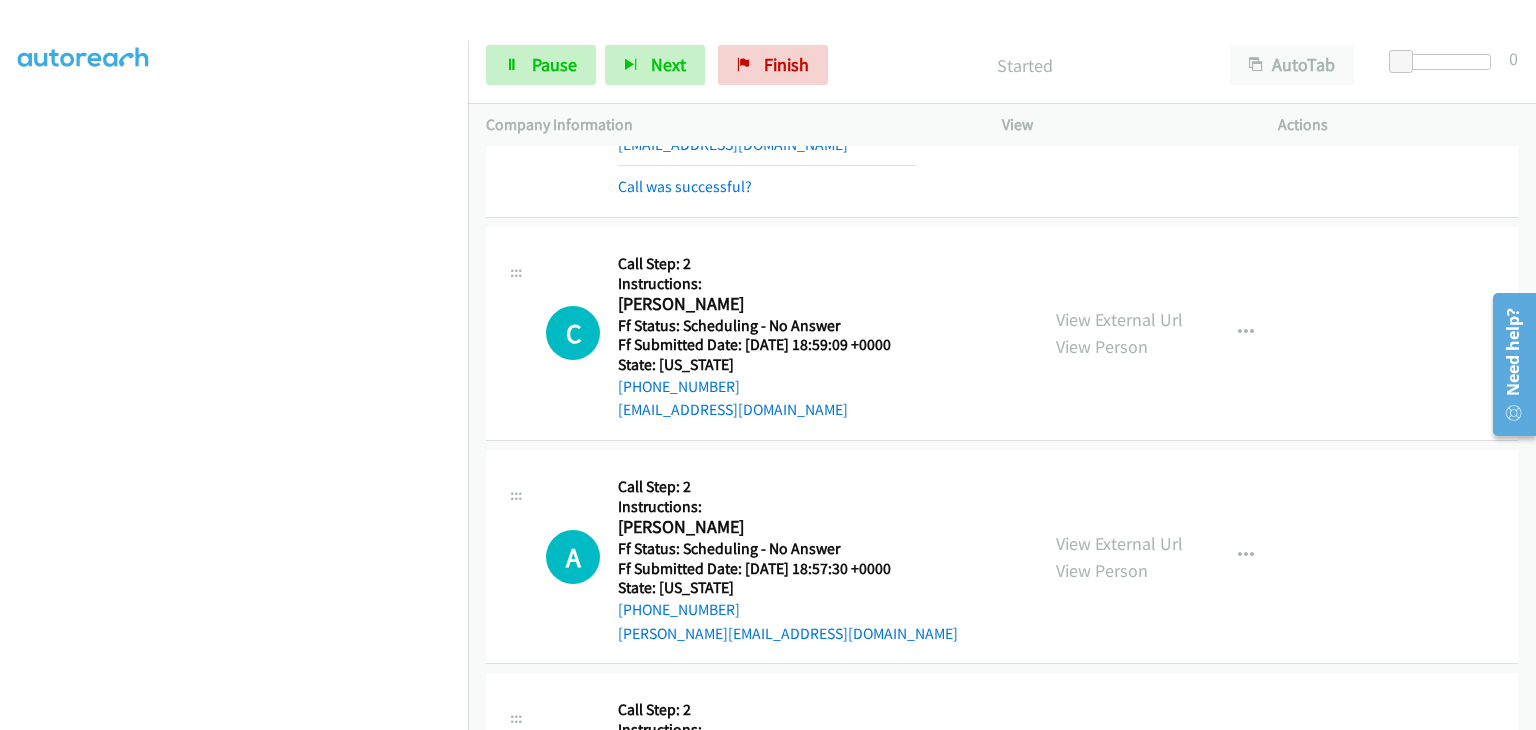 scroll, scrollTop: 2342, scrollLeft: 0, axis: vertical 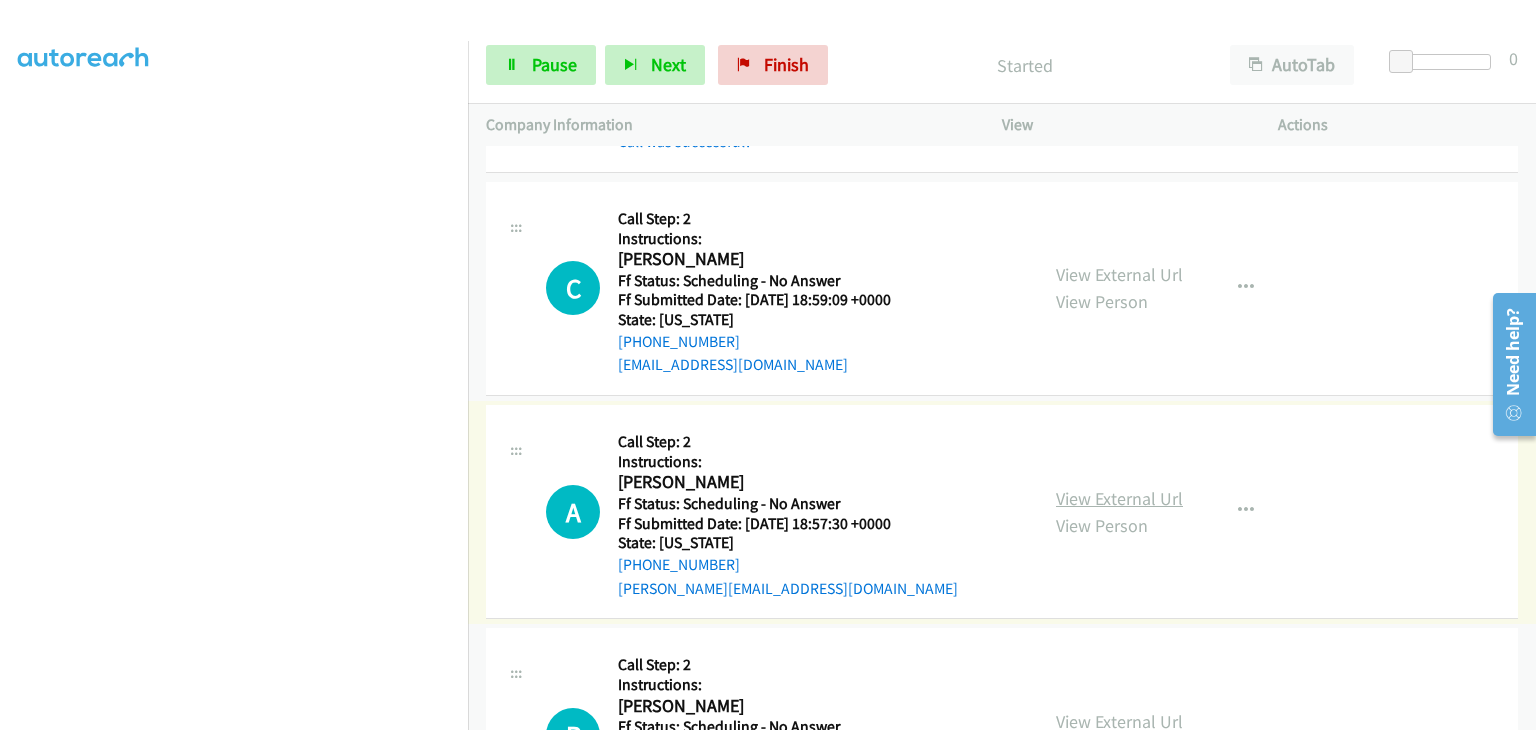 click on "View External Url" at bounding box center [1119, 498] 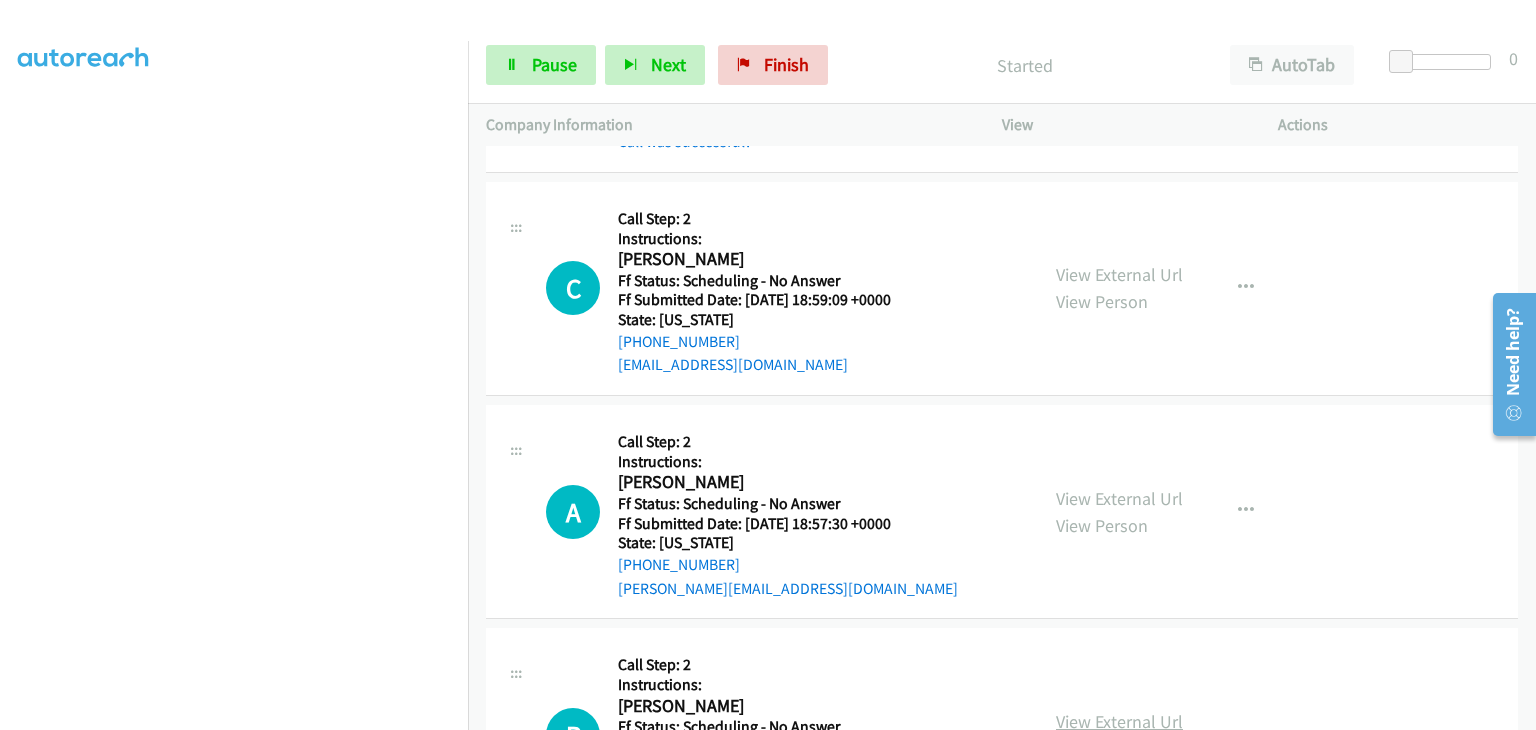 click on "View External Url" at bounding box center [1119, 721] 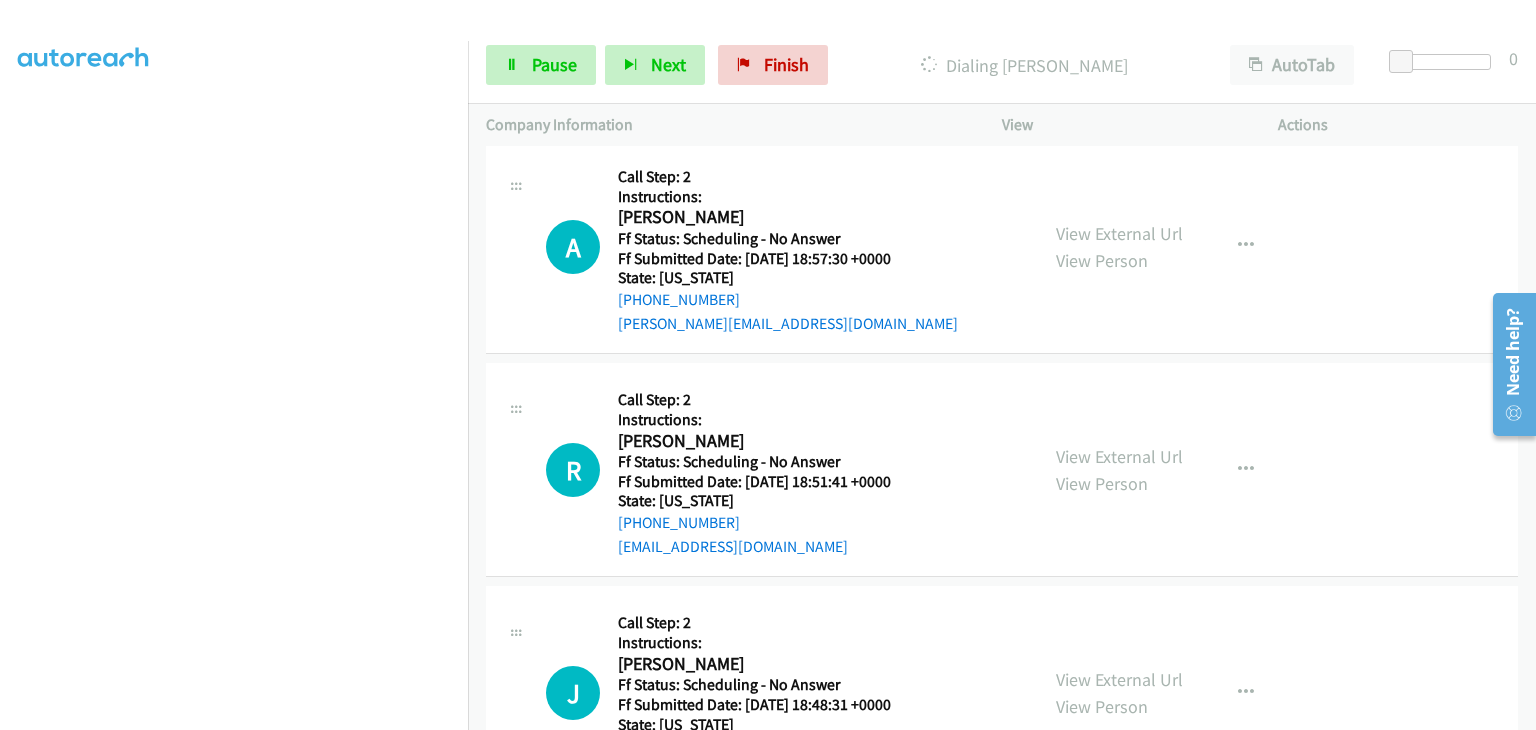scroll, scrollTop: 2642, scrollLeft: 0, axis: vertical 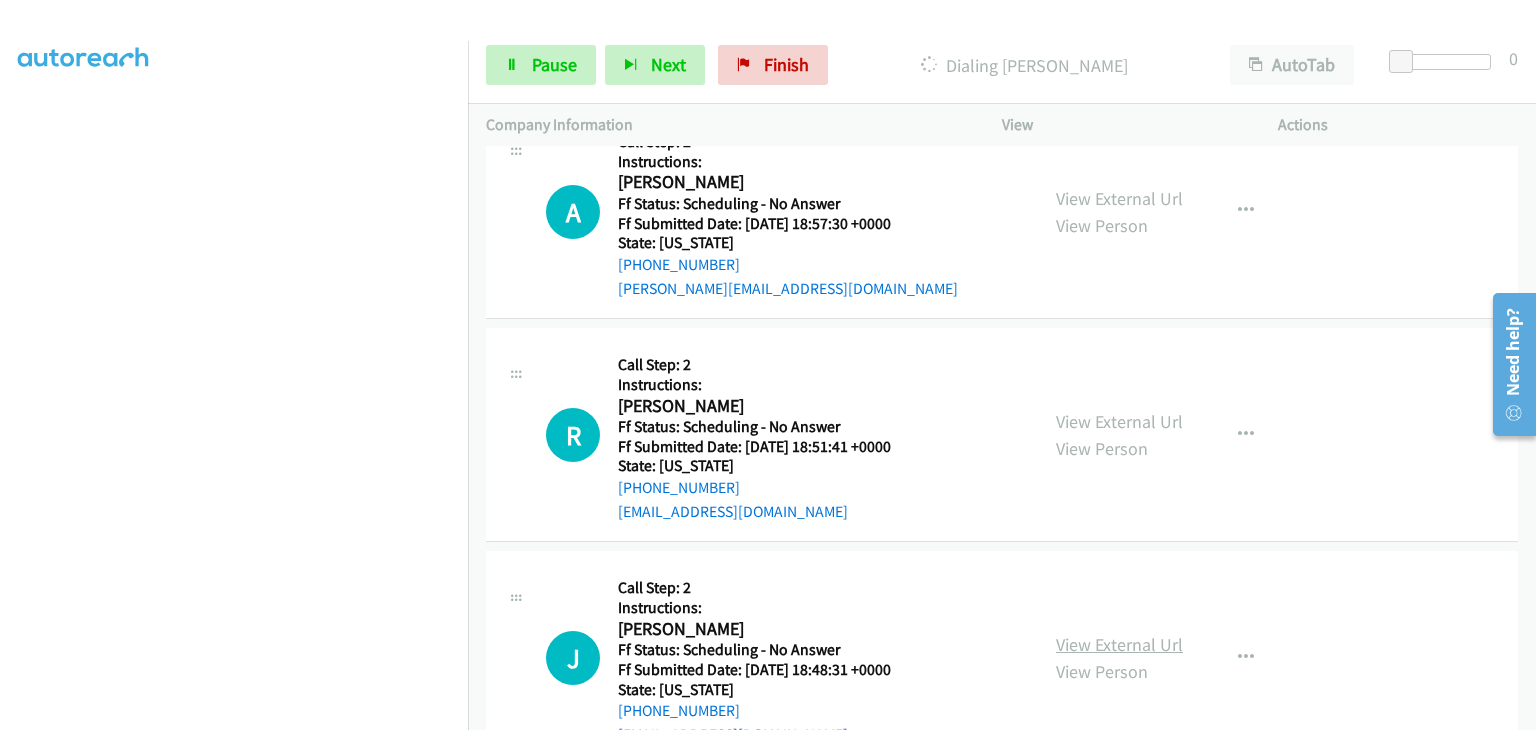 click on "View External Url" at bounding box center [1119, 644] 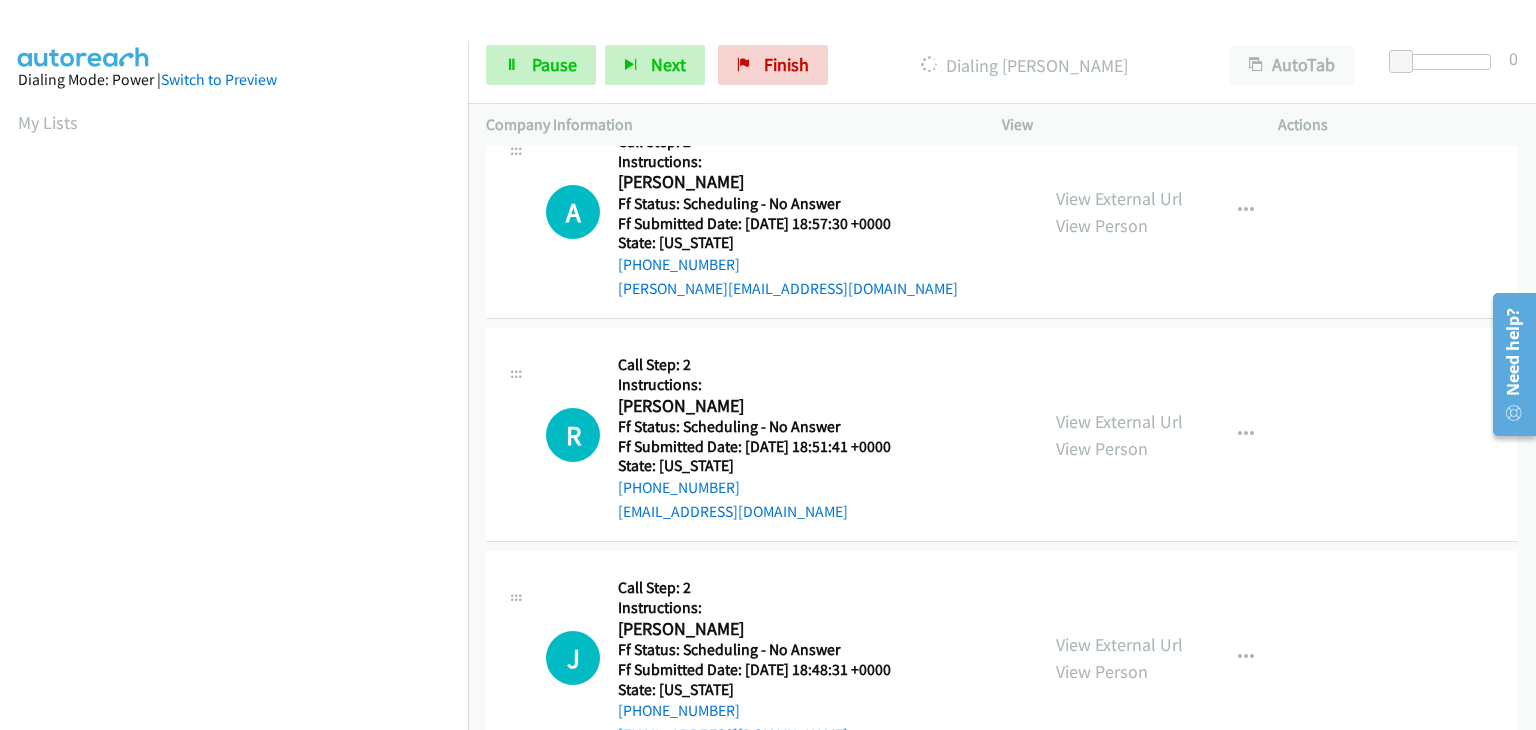 scroll, scrollTop: 392, scrollLeft: 0, axis: vertical 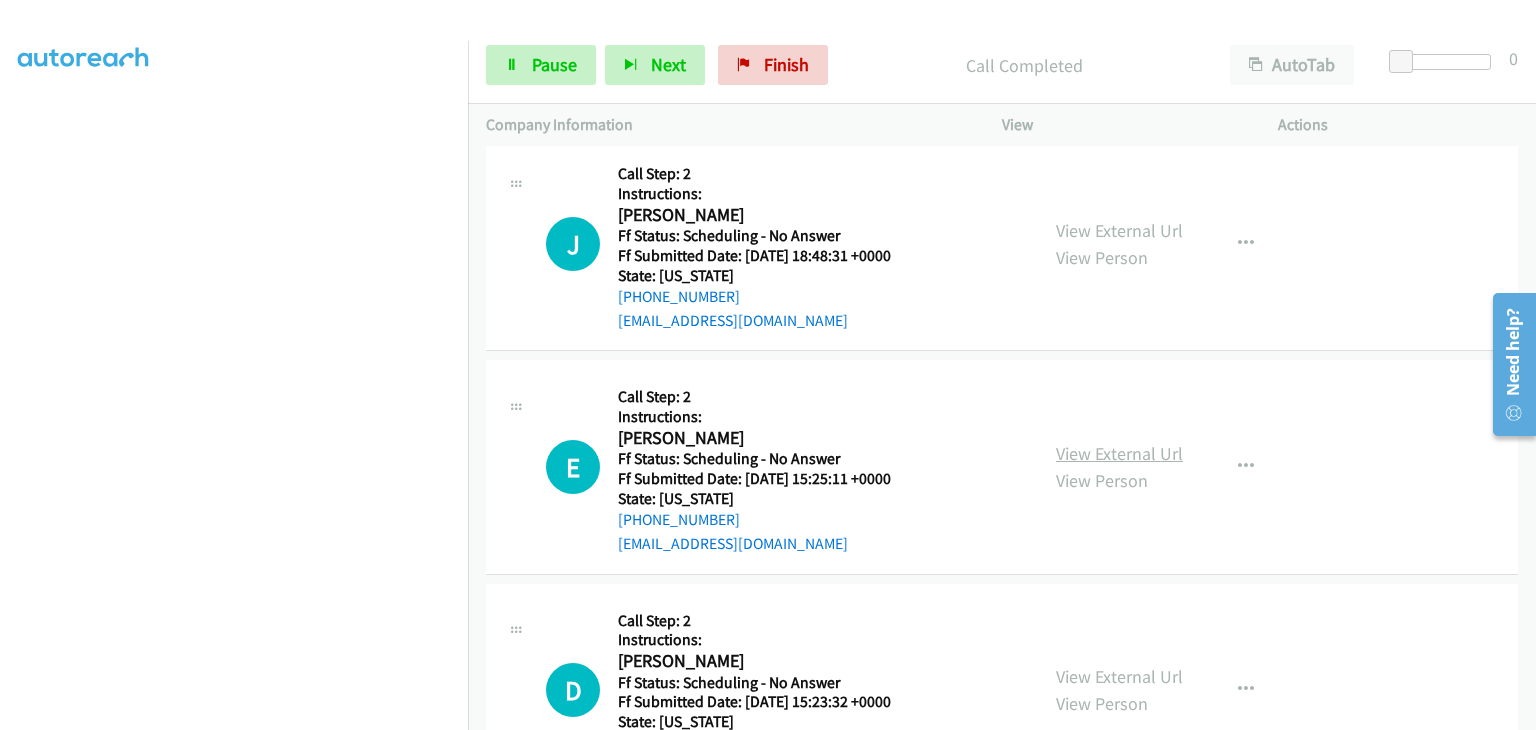 click on "View External Url" at bounding box center [1119, 453] 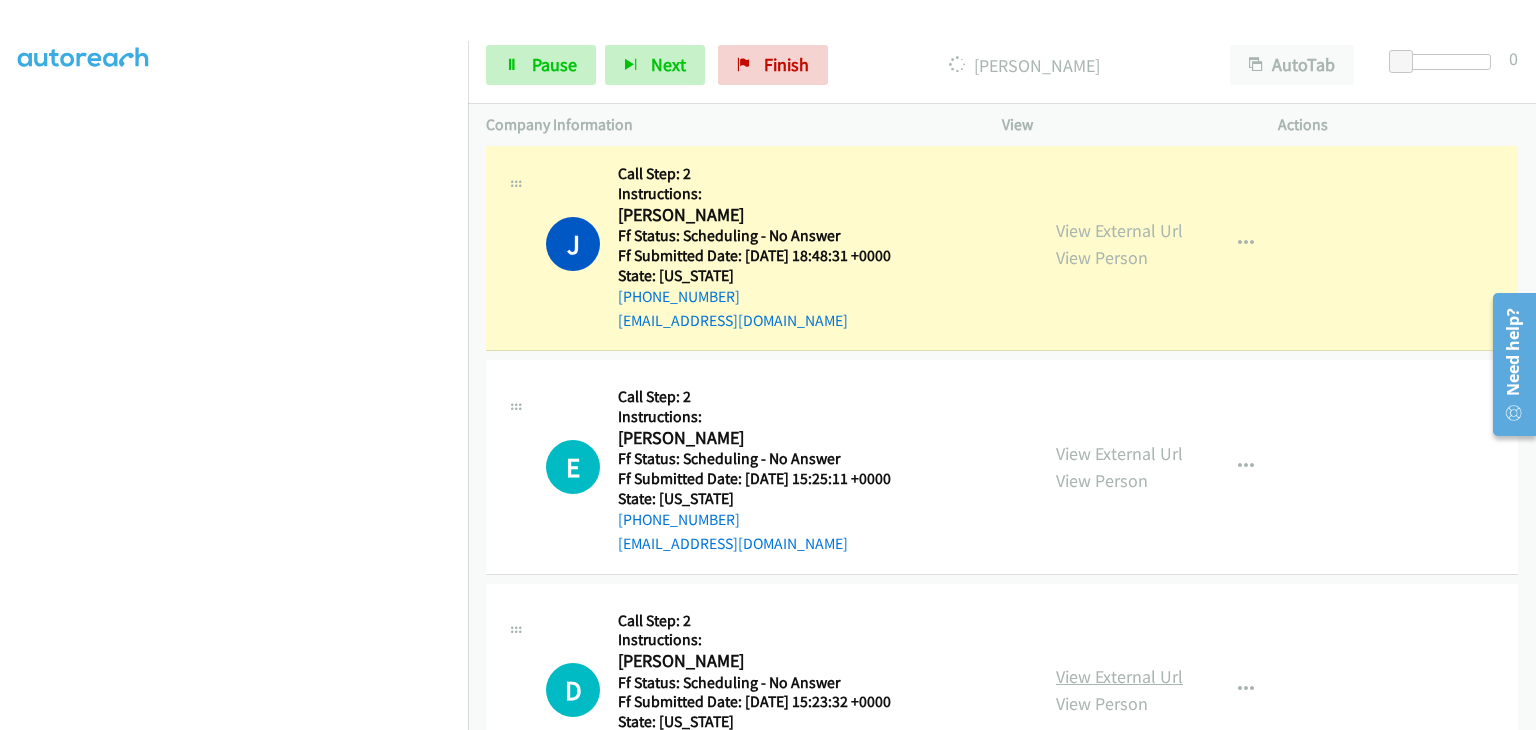 click on "View External Url" at bounding box center (1119, 676) 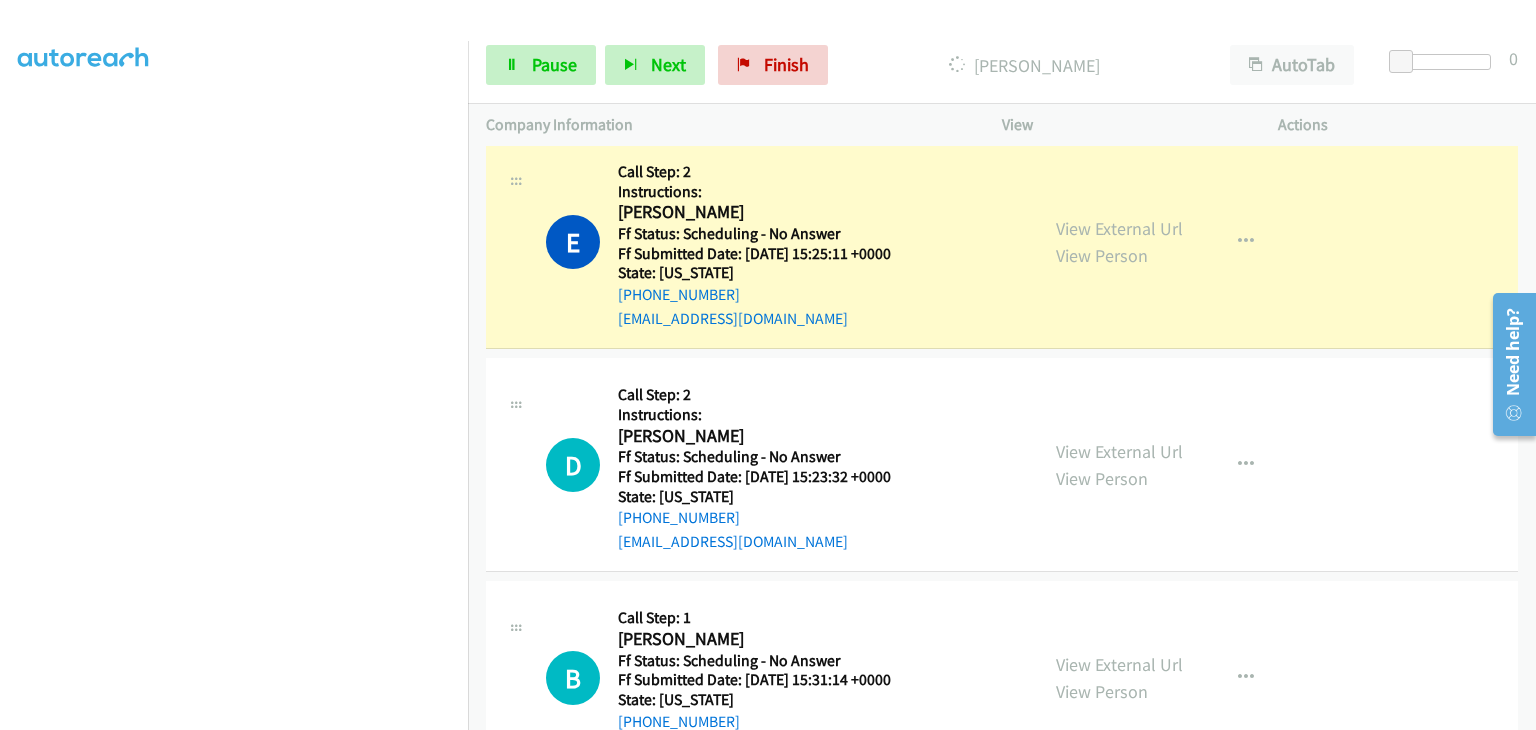 scroll, scrollTop: 3484, scrollLeft: 0, axis: vertical 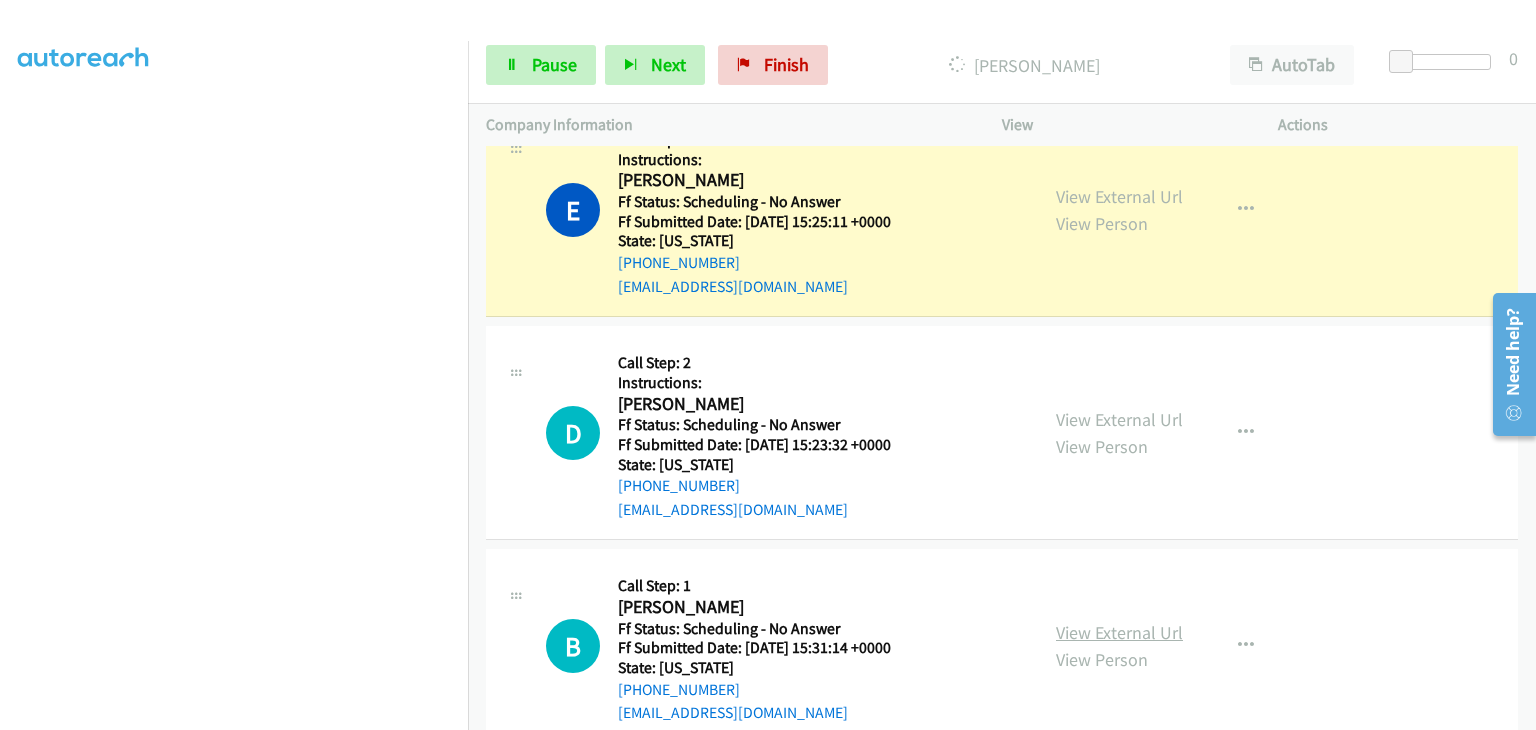 click on "View External Url" at bounding box center (1119, 632) 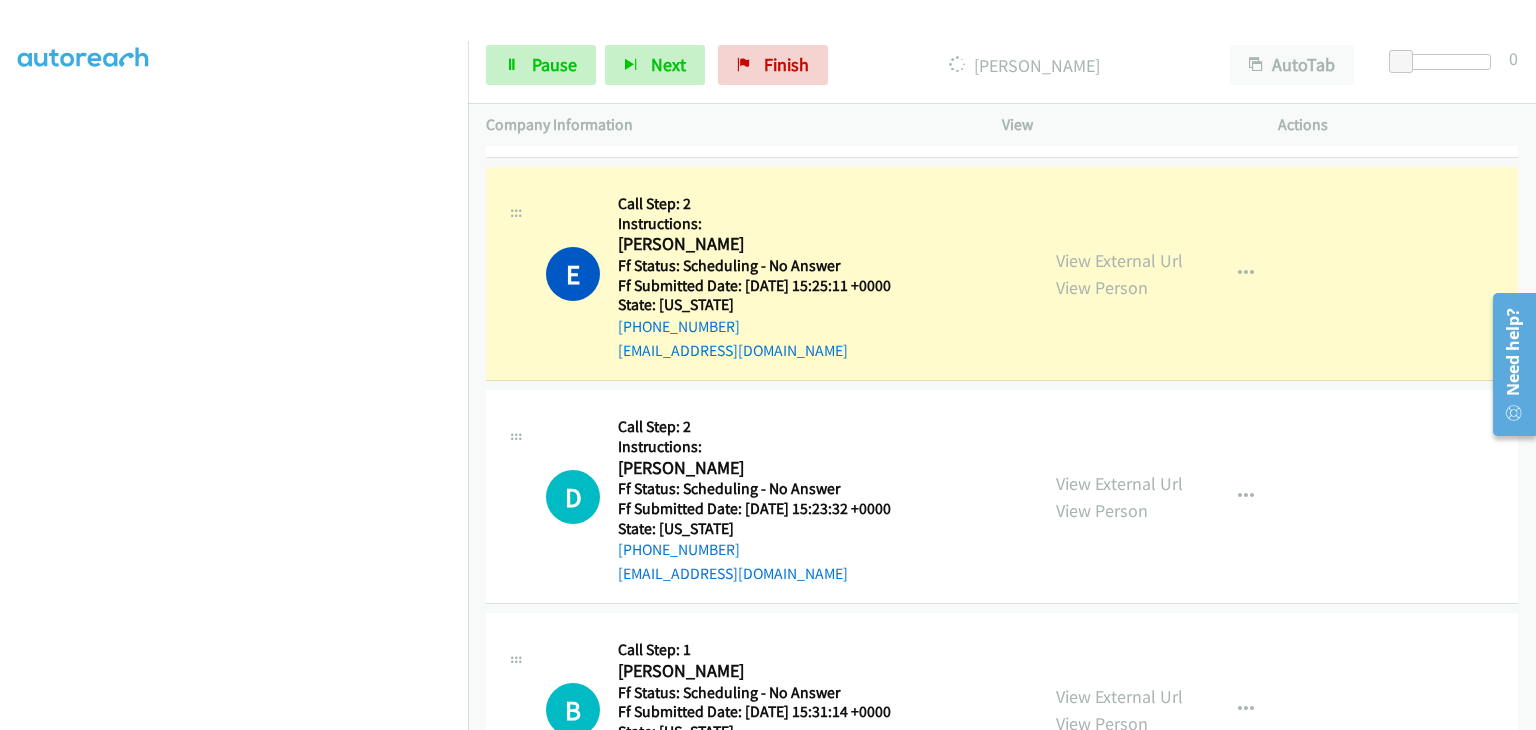 scroll, scrollTop: 3384, scrollLeft: 0, axis: vertical 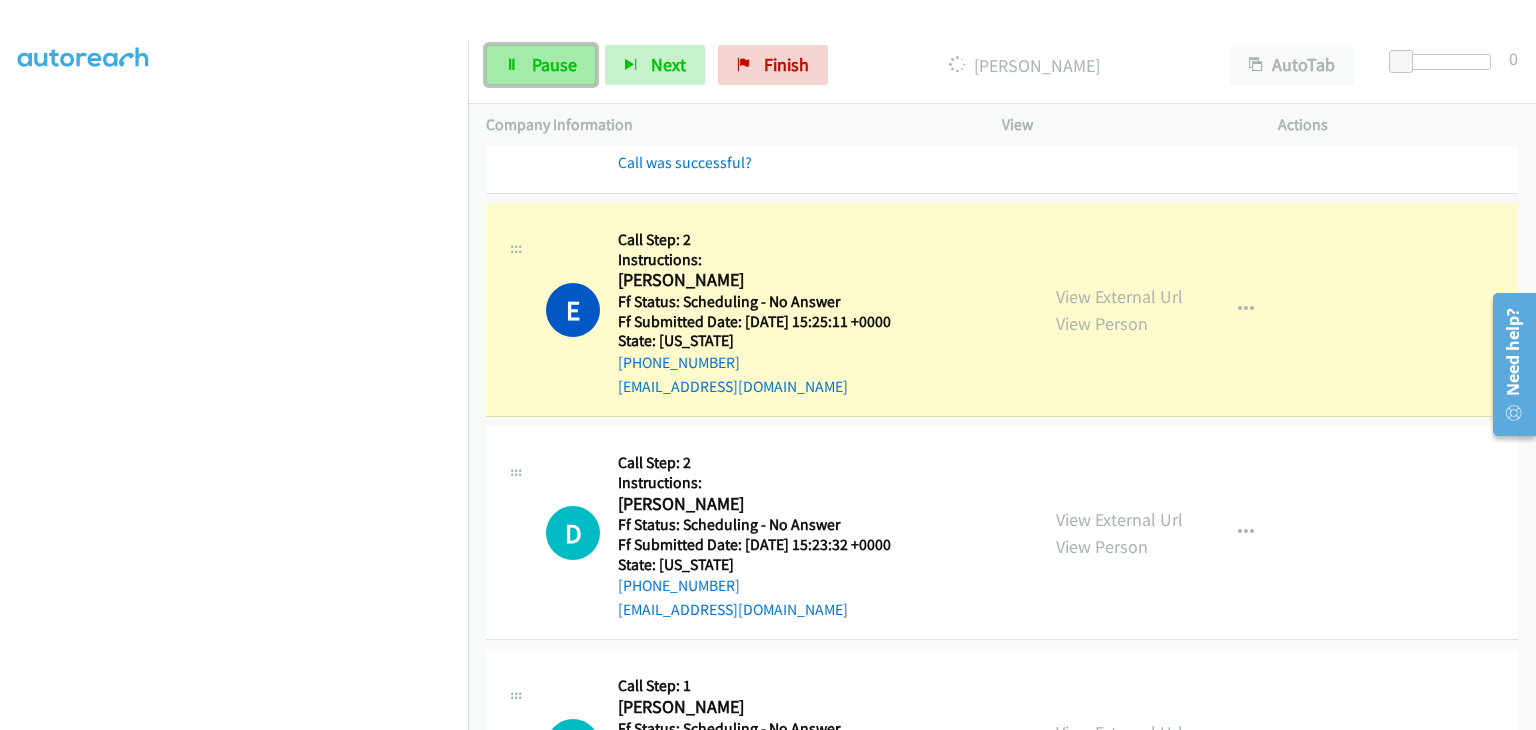 click on "Pause" at bounding box center [554, 64] 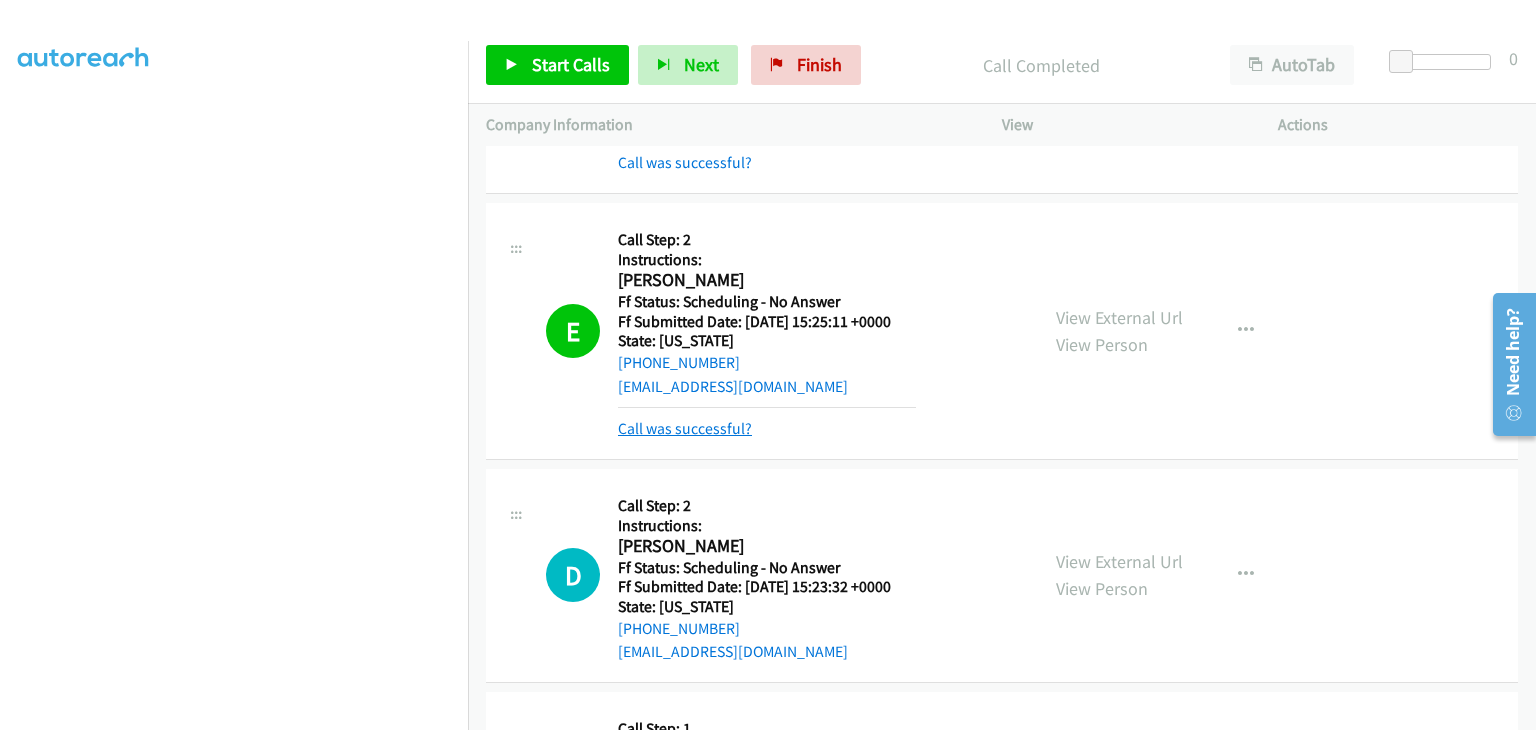 click on "Call was successful?" at bounding box center [685, 428] 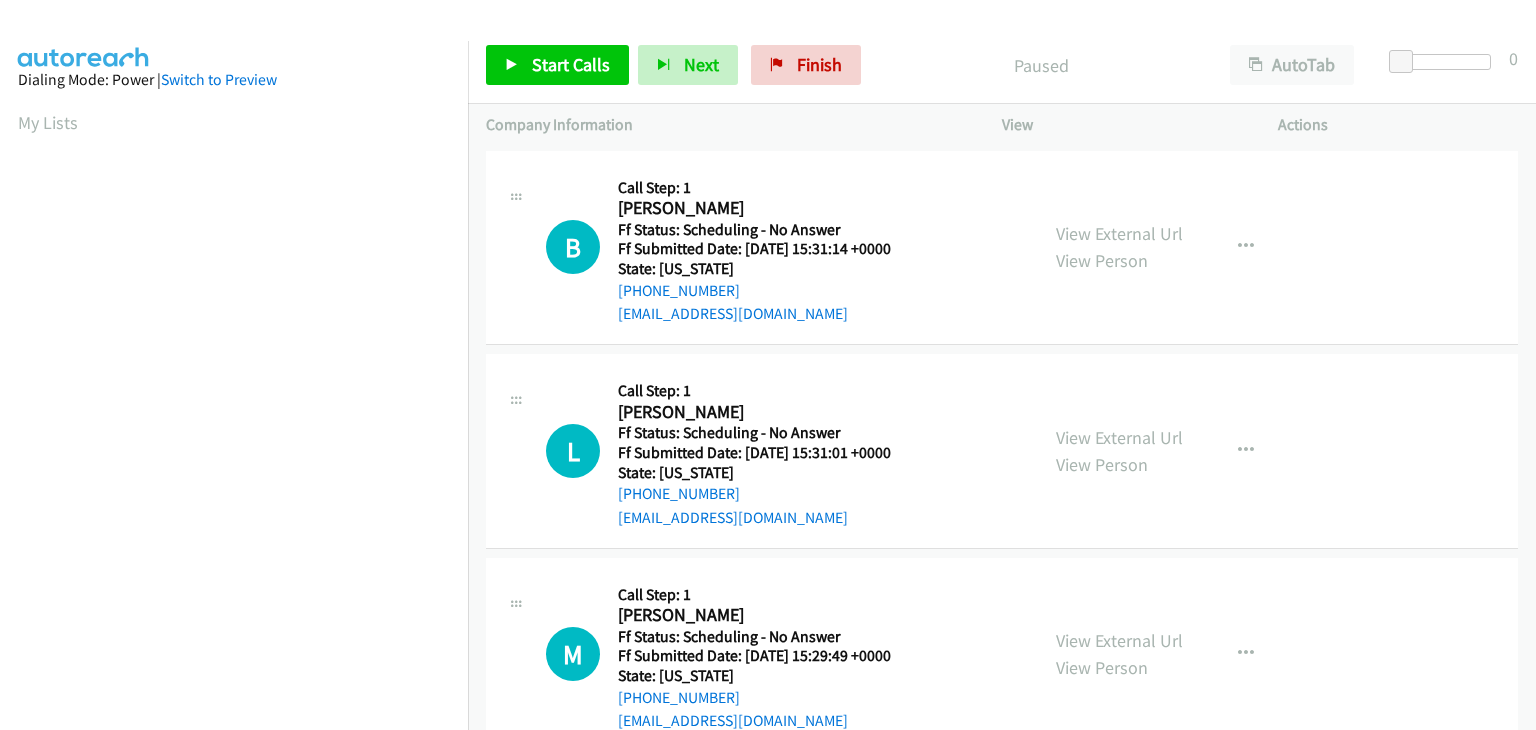 scroll, scrollTop: 0, scrollLeft: 0, axis: both 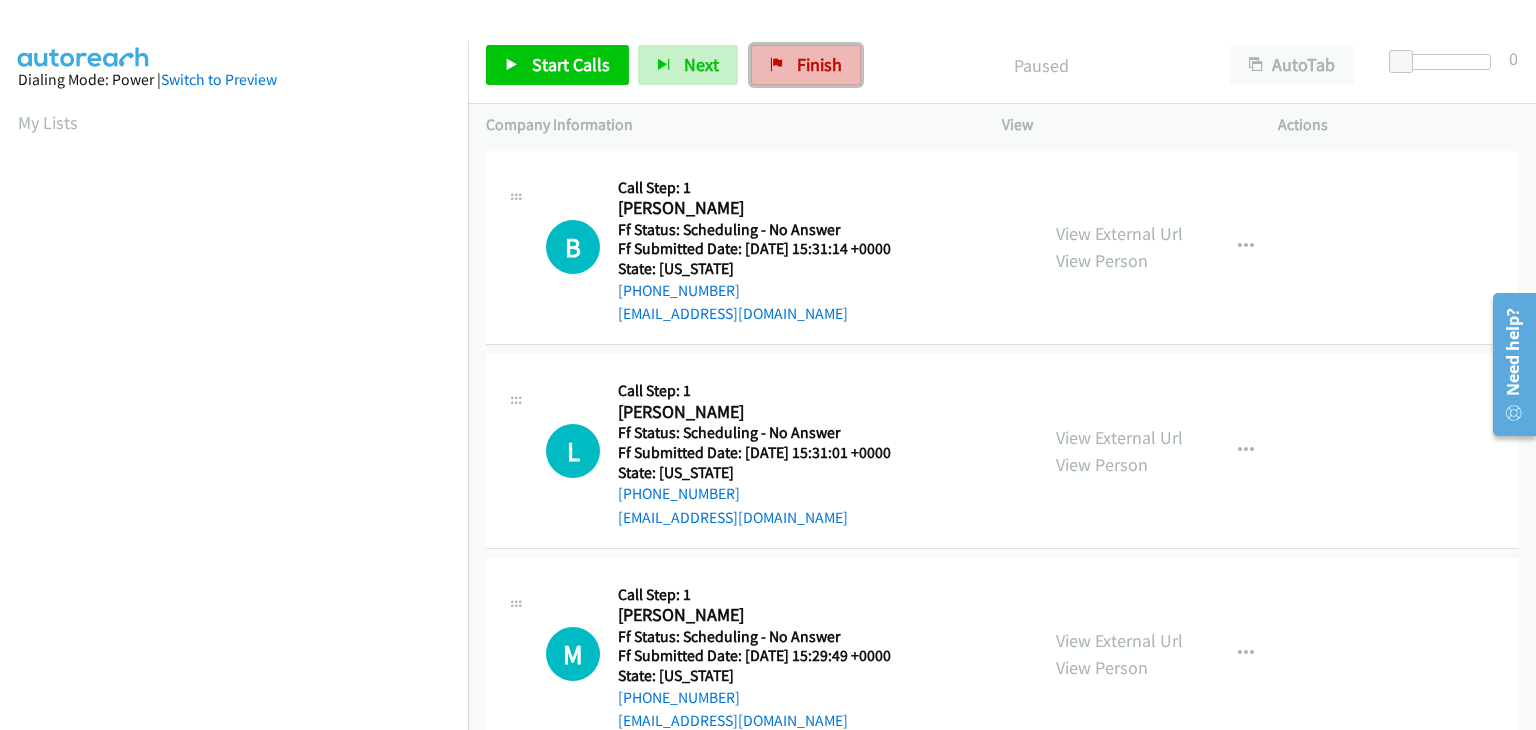 click on "Finish" at bounding box center (819, 64) 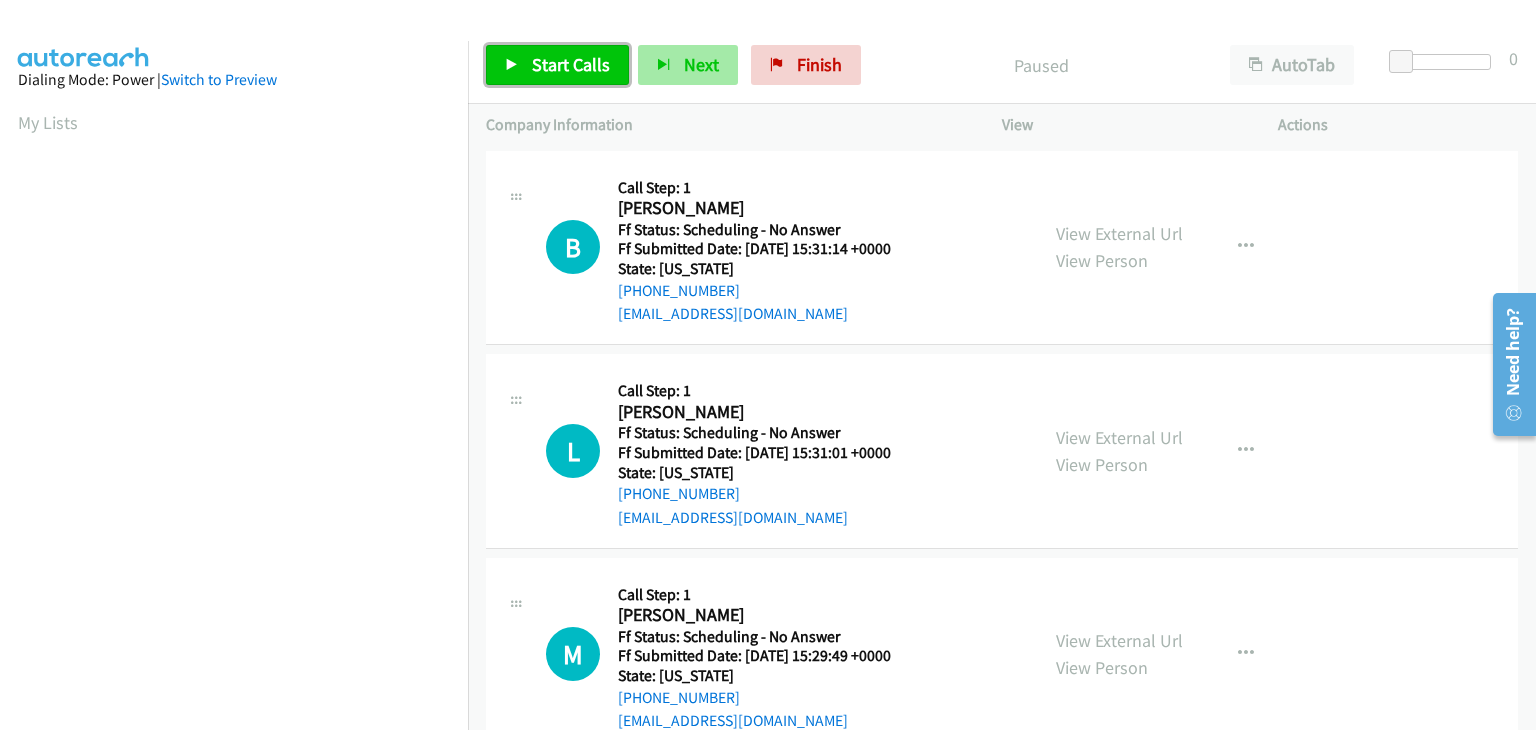 click on "Start Calls" at bounding box center [571, 64] 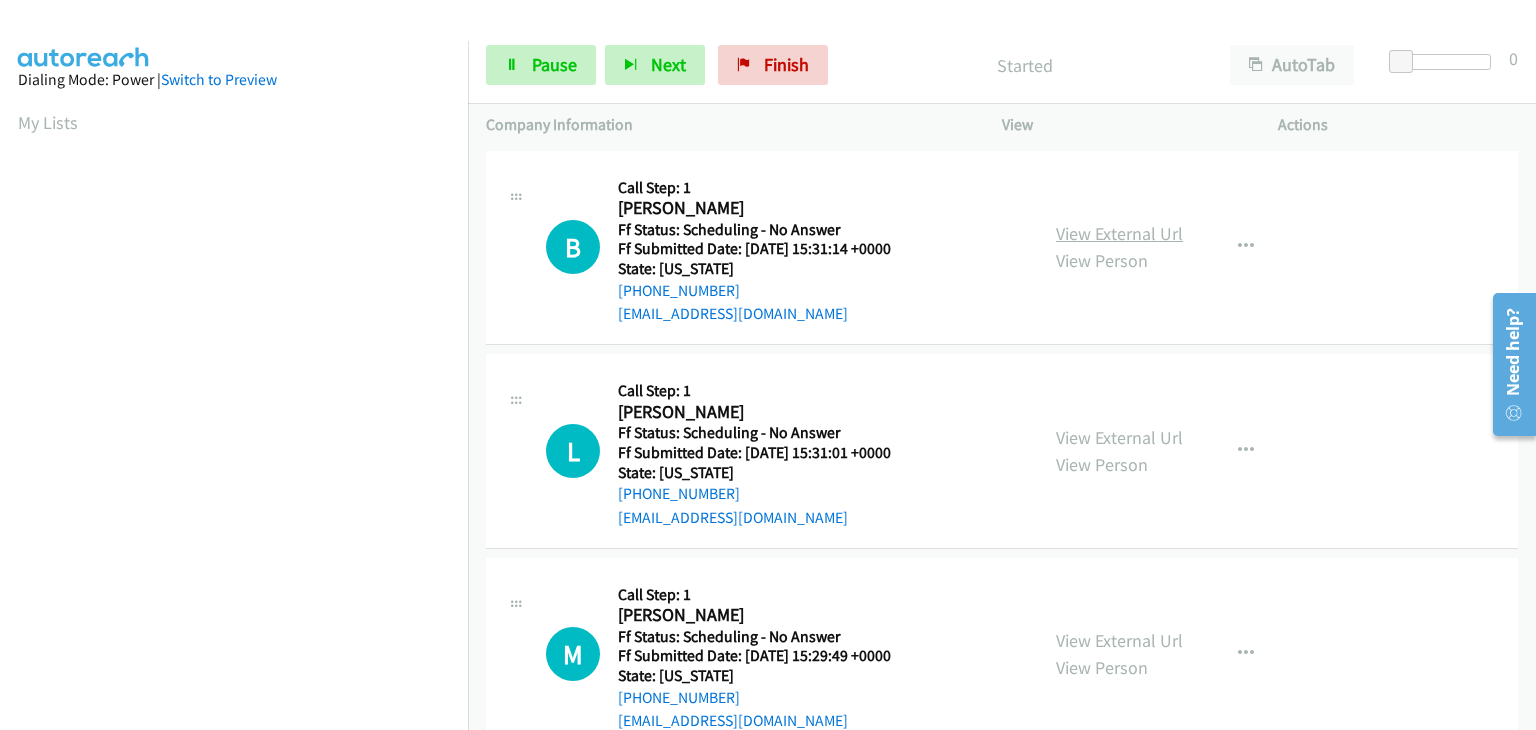 drag, startPoint x: 1125, startPoint y: 231, endPoint x: 1104, endPoint y: 227, distance: 21.377558 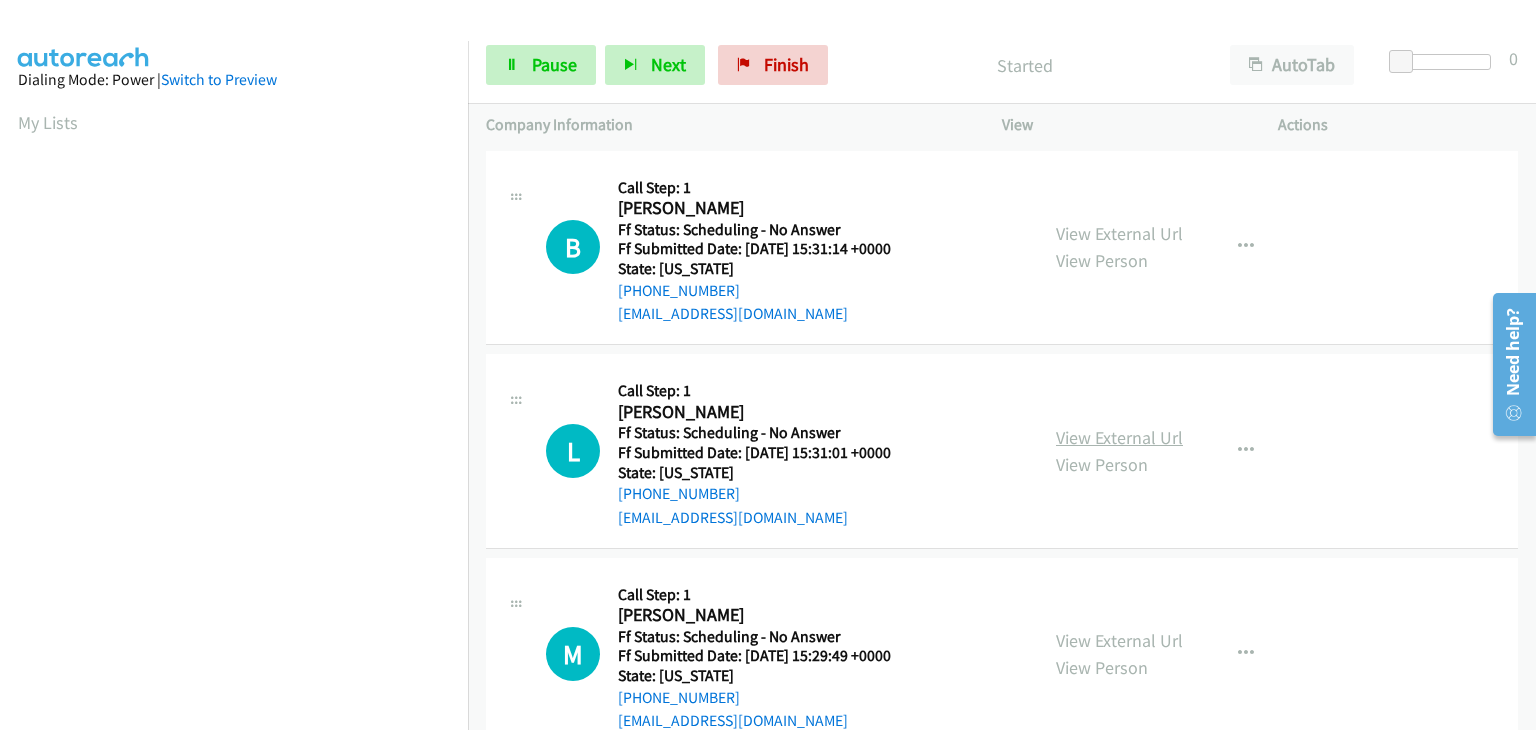 click on "View External Url" at bounding box center [1119, 437] 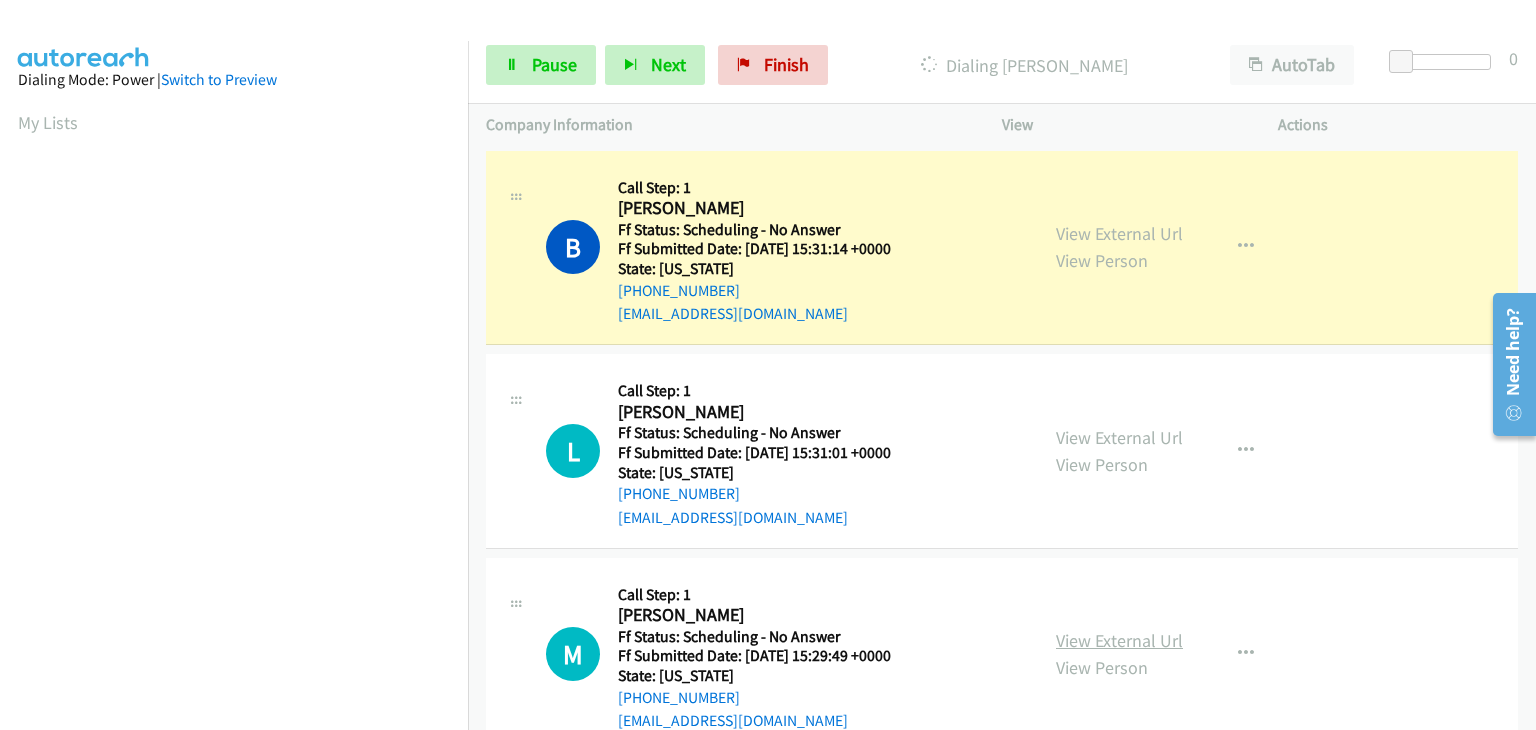 click on "View External Url" at bounding box center (1119, 640) 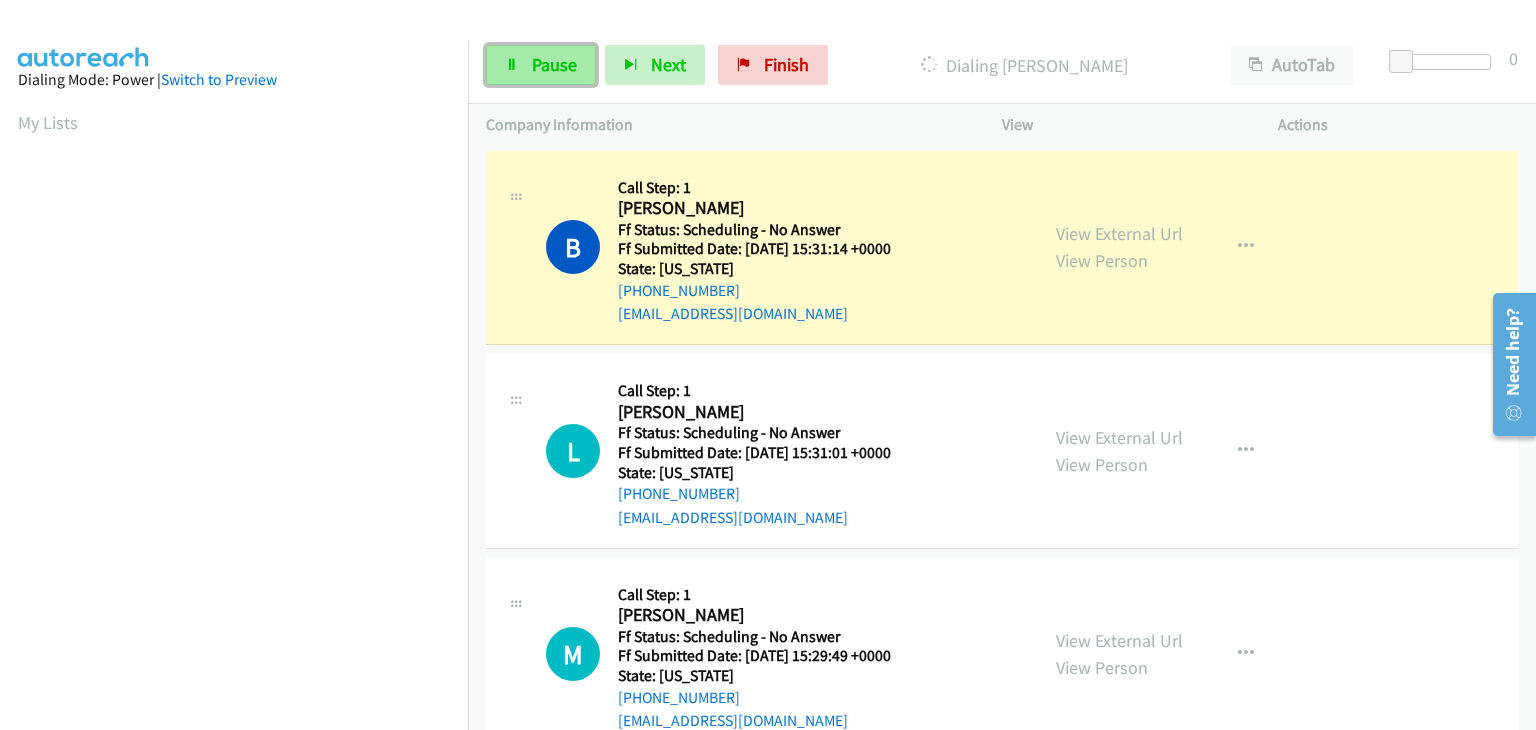click on "Pause" at bounding box center (541, 65) 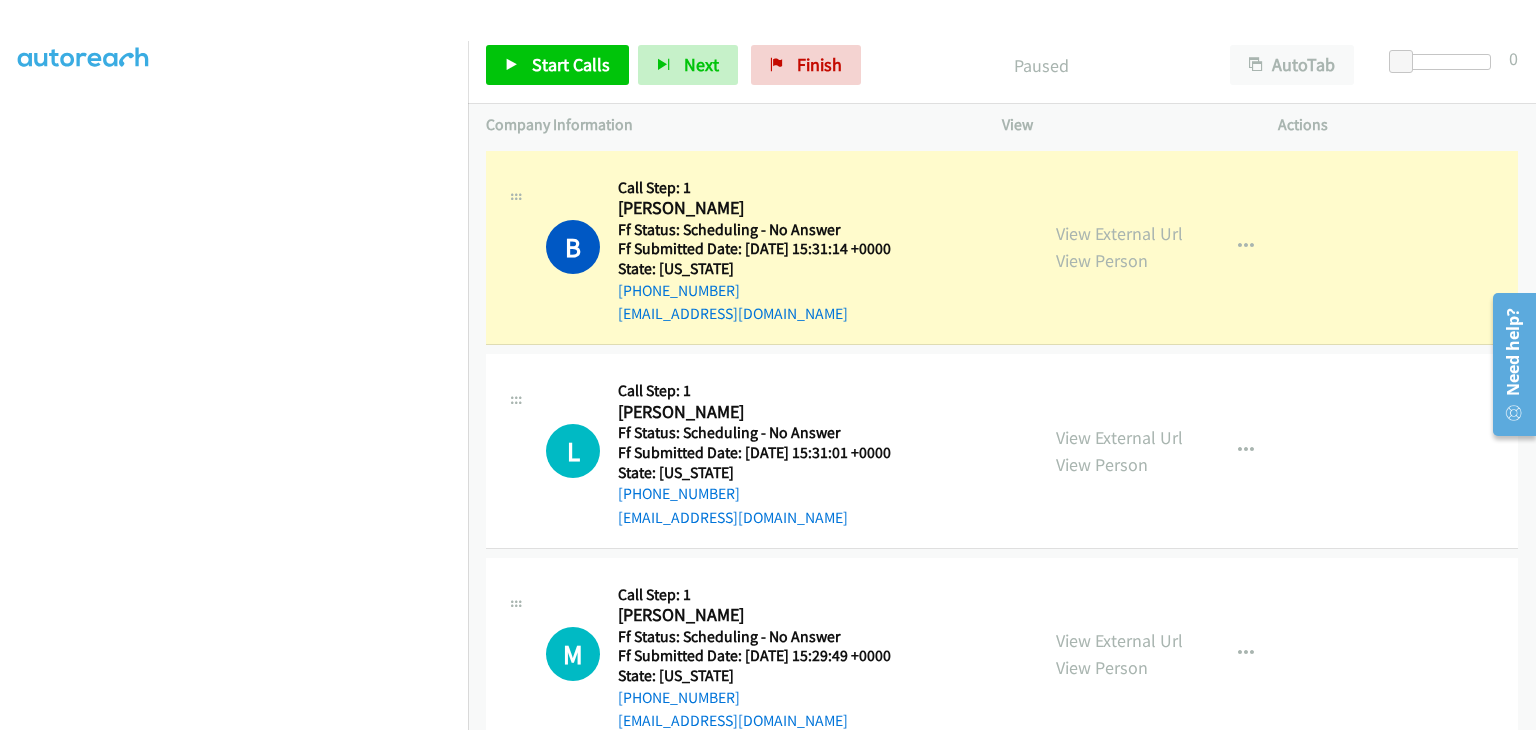 scroll, scrollTop: 392, scrollLeft: 0, axis: vertical 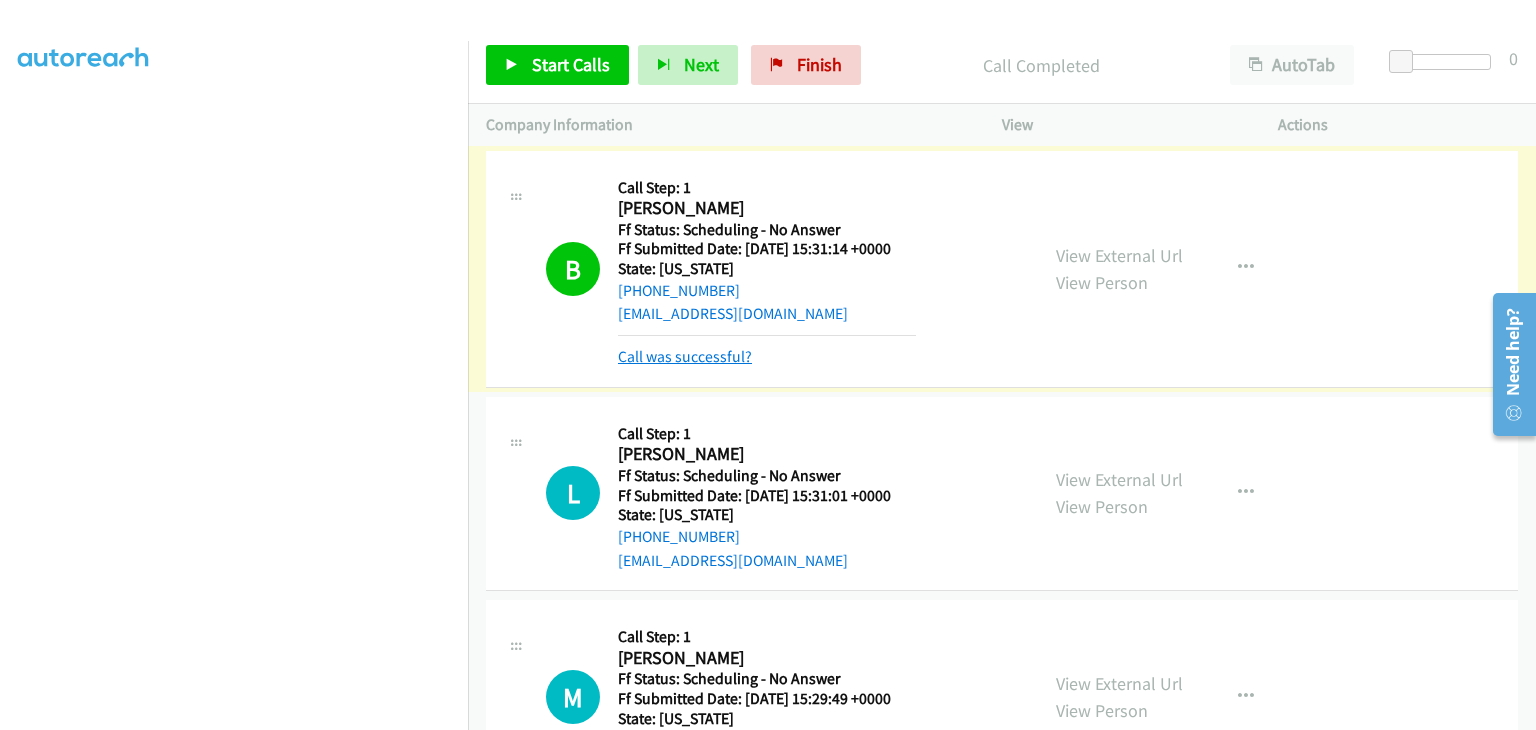 click on "Call was successful?" at bounding box center [685, 356] 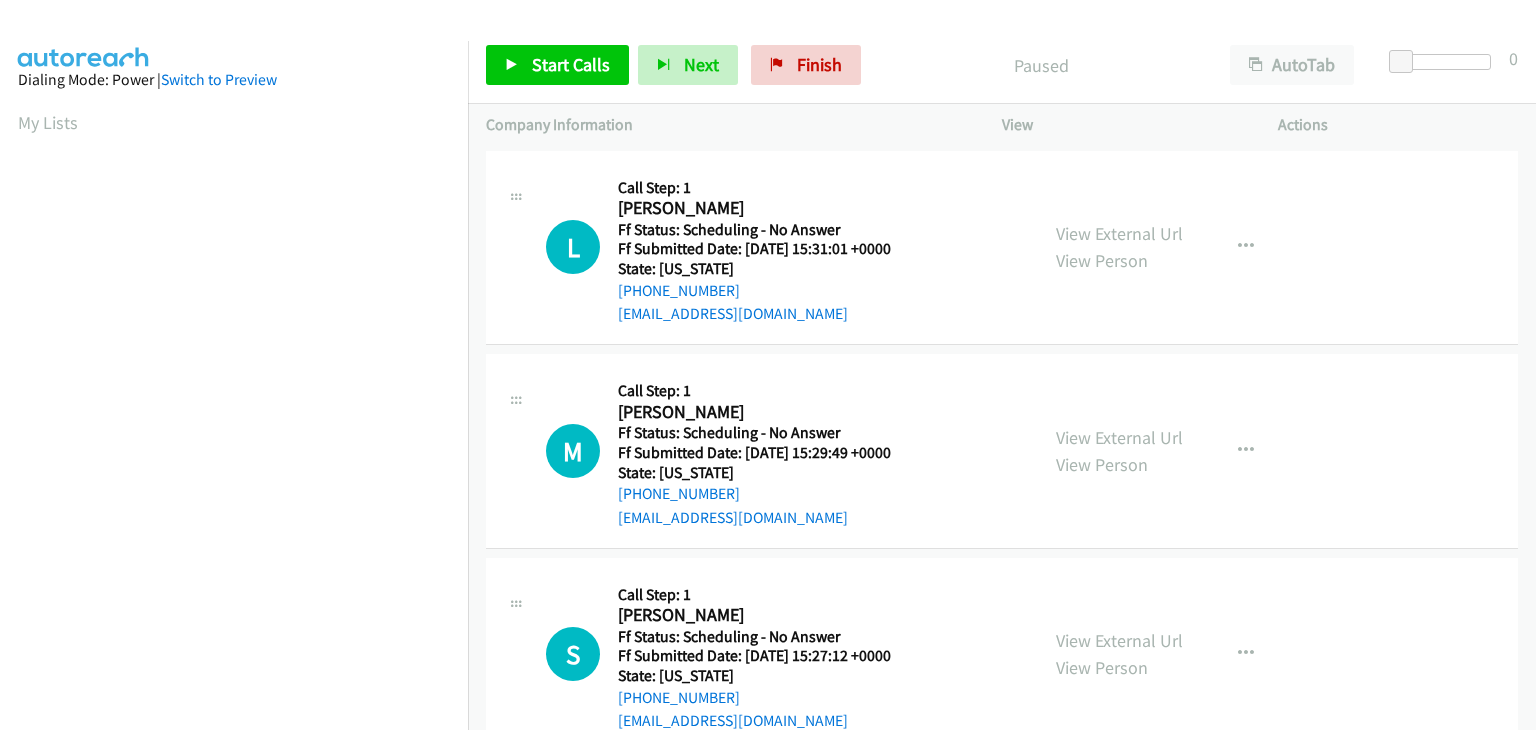 scroll, scrollTop: 0, scrollLeft: 0, axis: both 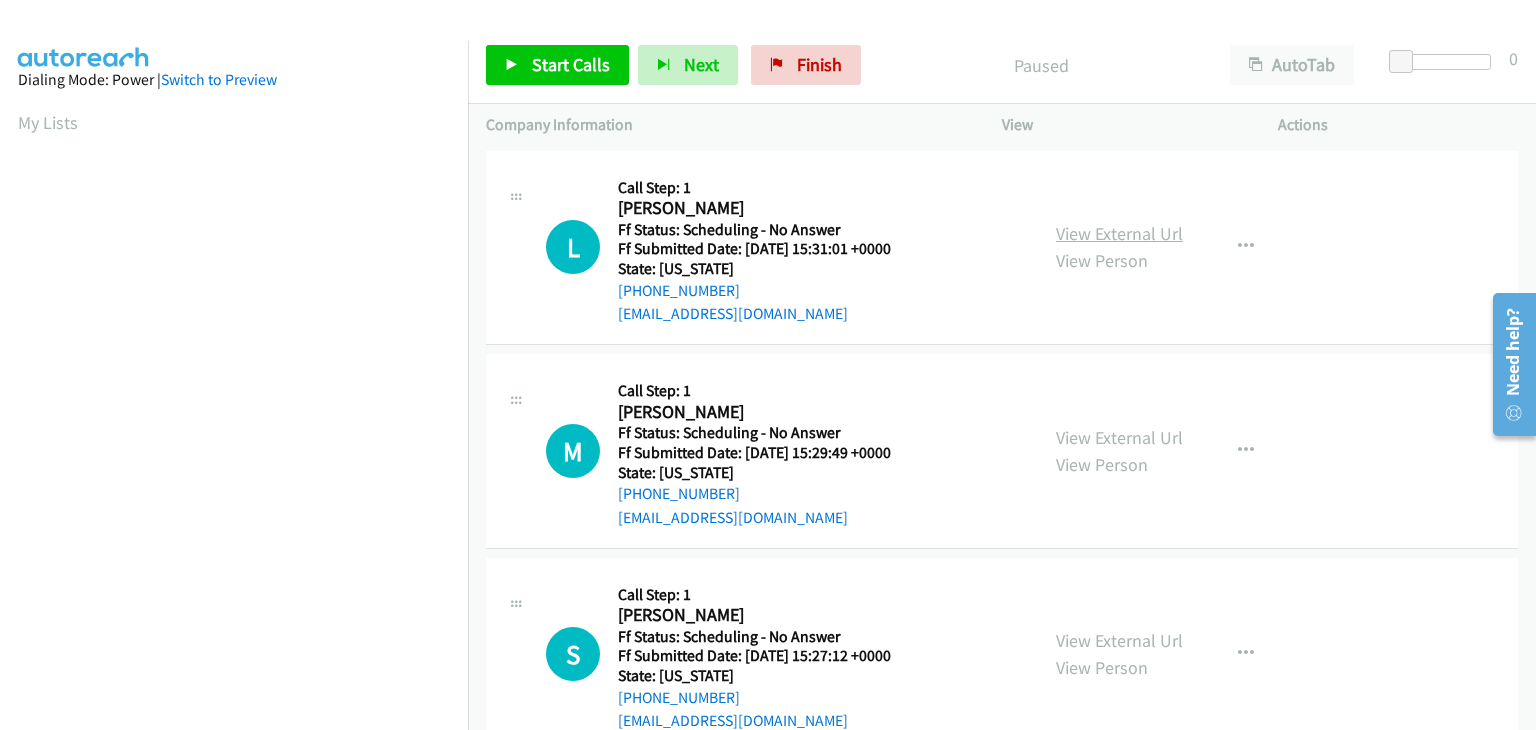 click on "View External Url" at bounding box center (1119, 233) 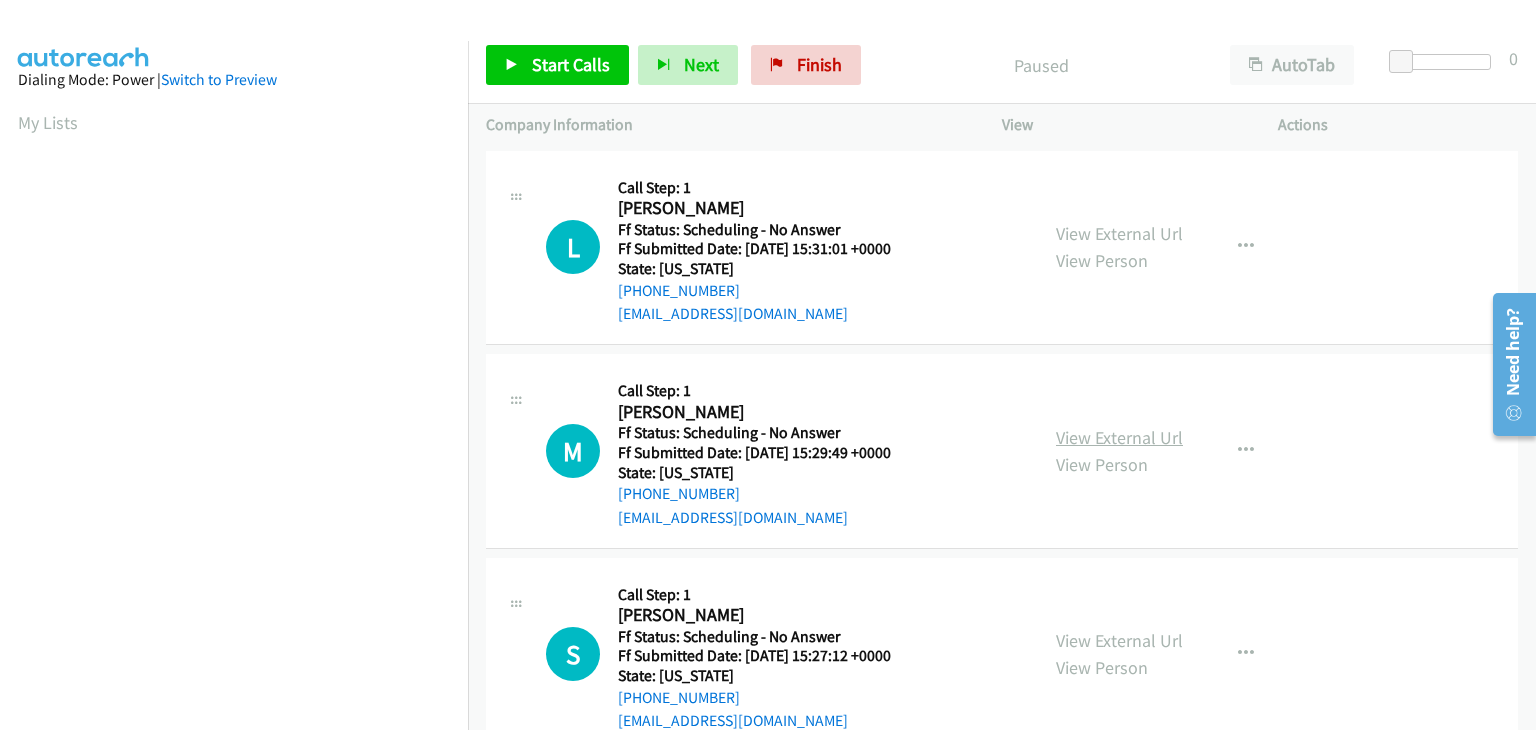 click on "View External Url" at bounding box center [1119, 437] 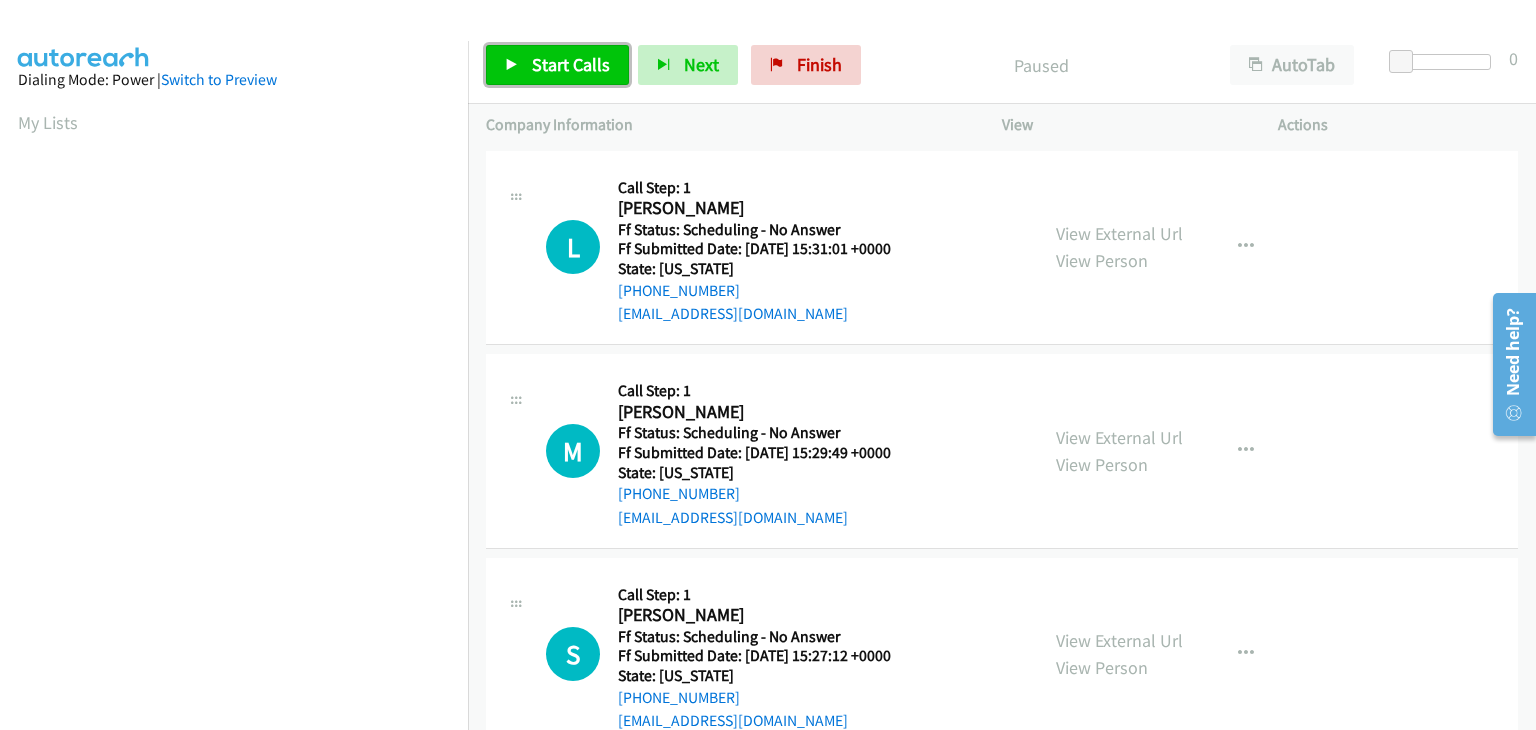 click on "Start Calls" at bounding box center (571, 64) 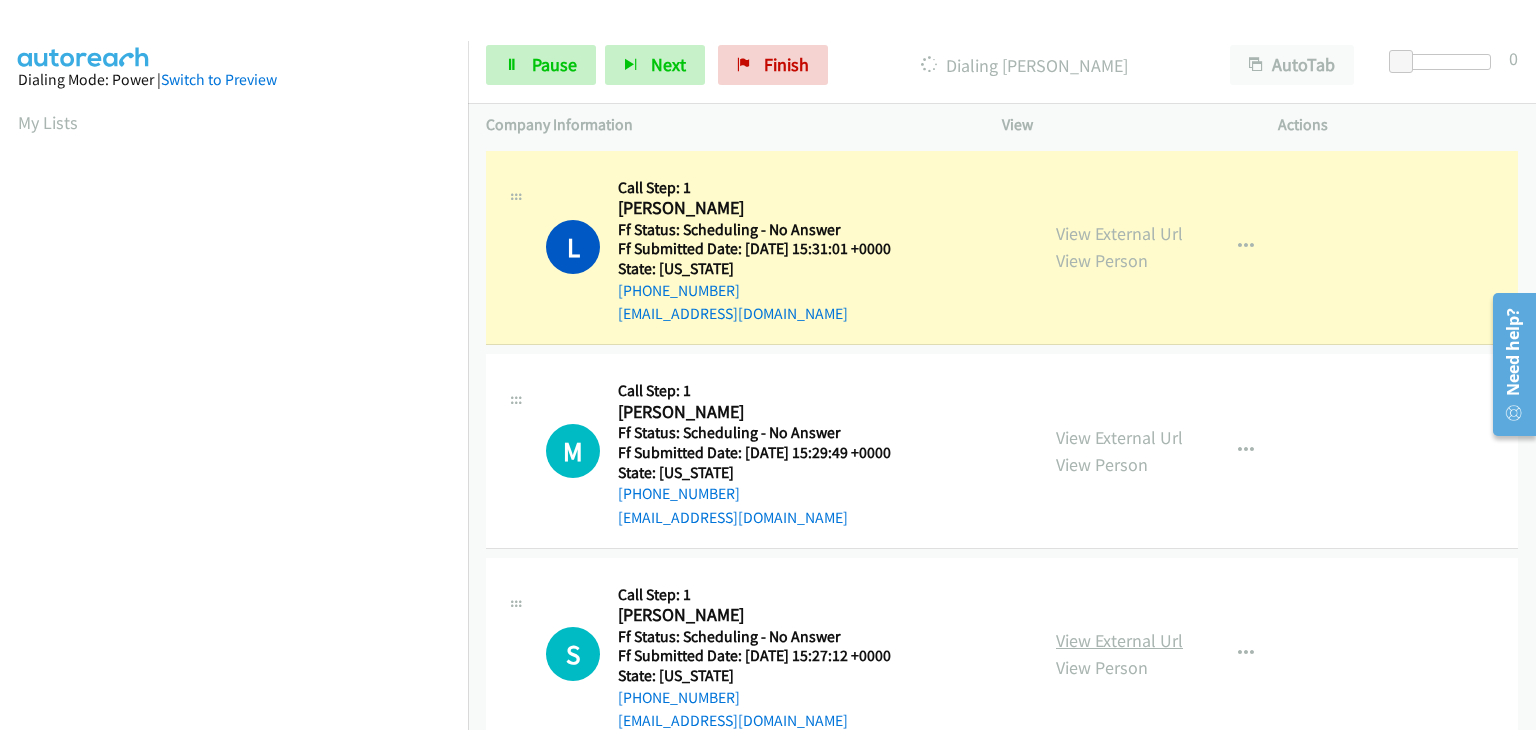 click on "View External Url" at bounding box center (1119, 640) 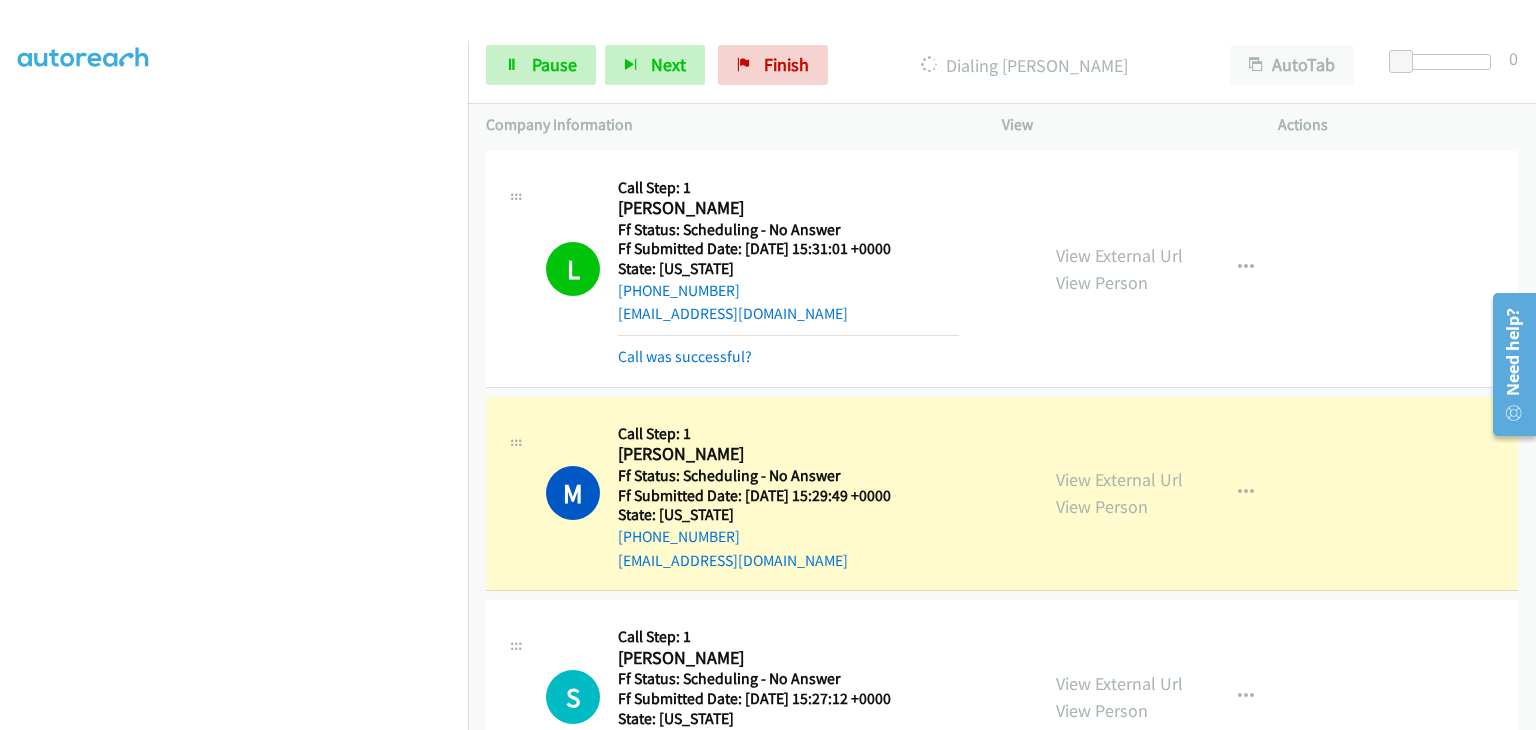 scroll, scrollTop: 392, scrollLeft: 0, axis: vertical 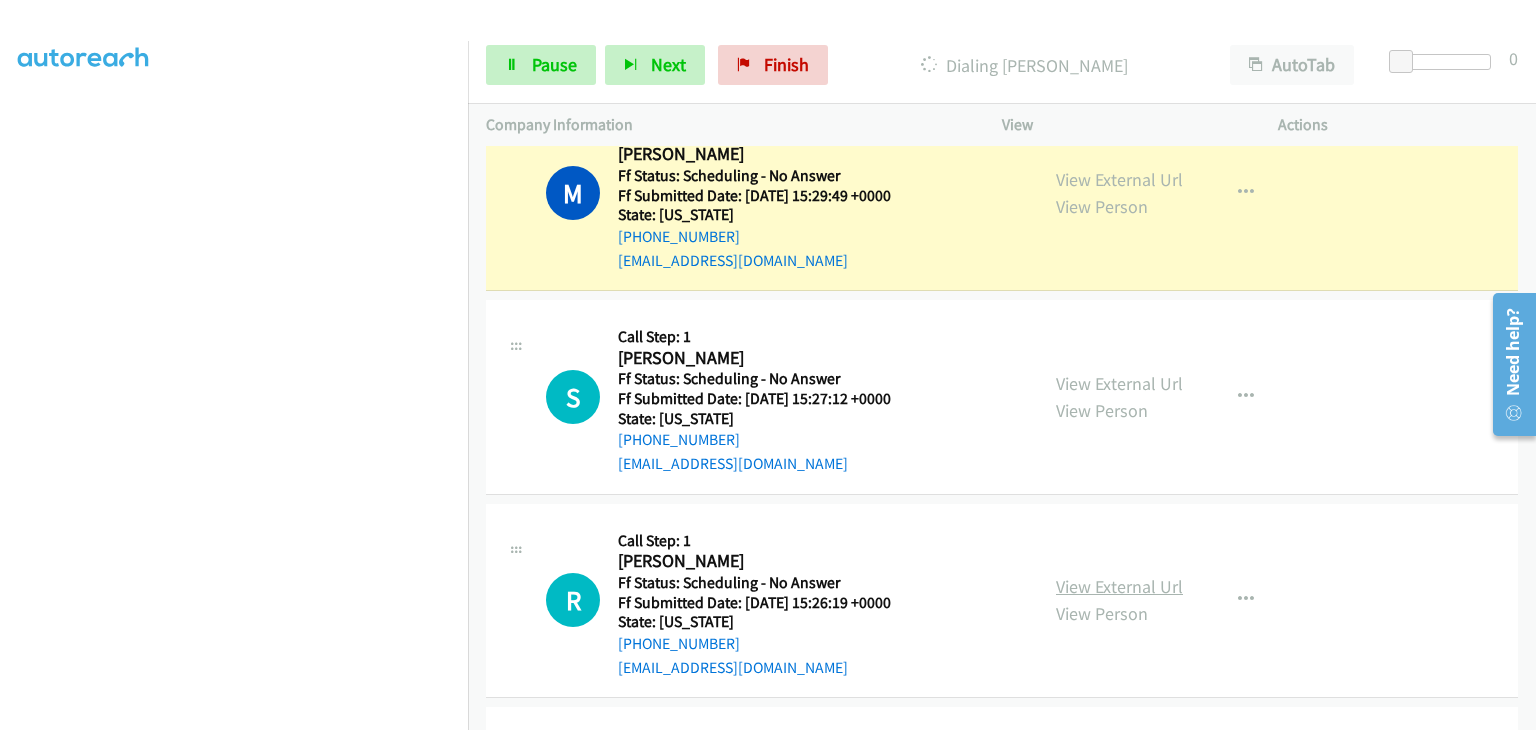 click on "View External Url" at bounding box center [1119, 586] 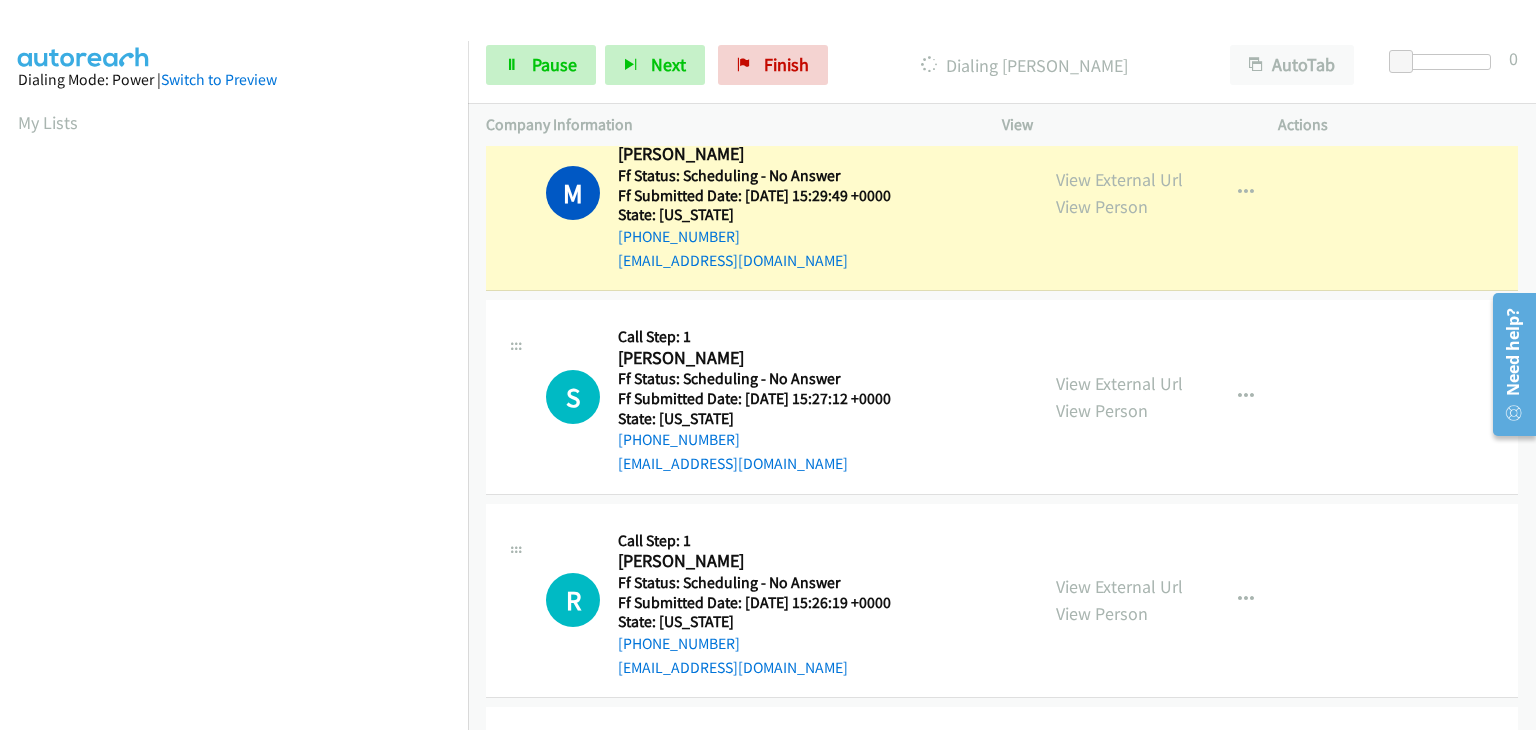 scroll, scrollTop: 392, scrollLeft: 0, axis: vertical 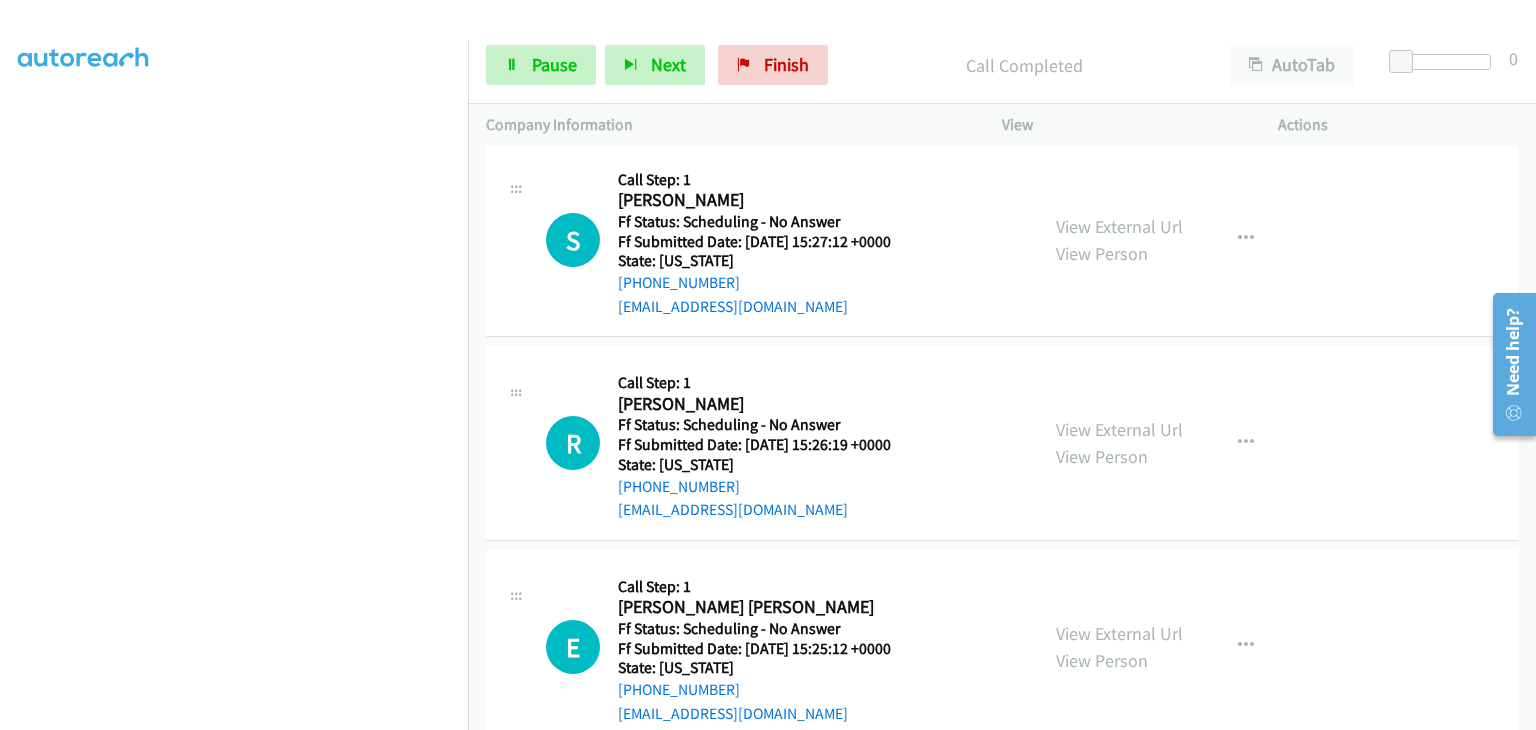 click on "View External Url
View Person
View External Url
Email
Schedule/Manage Callback
Skip Call
Add to do not call list" at bounding box center [1185, 647] 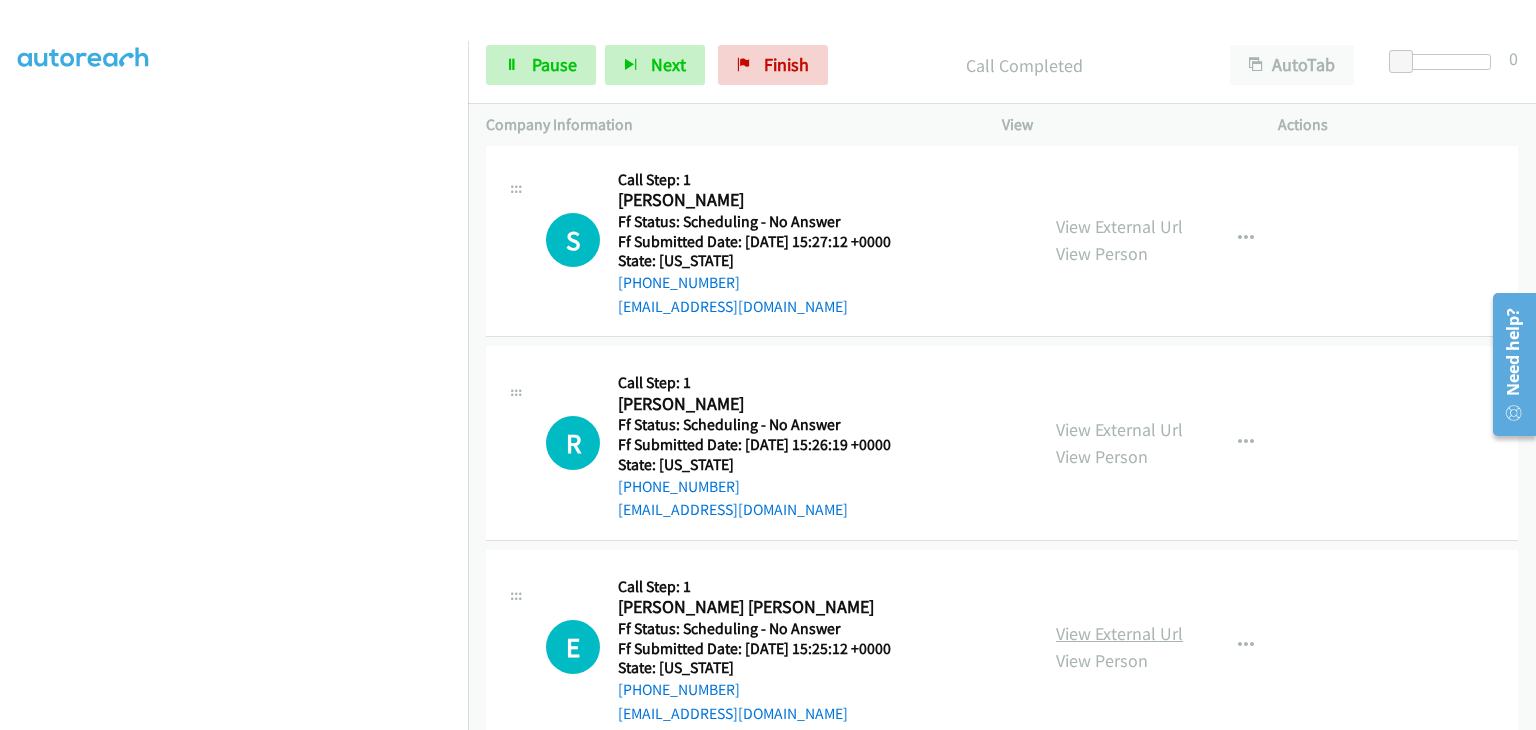 click on "View External Url" at bounding box center (1119, 633) 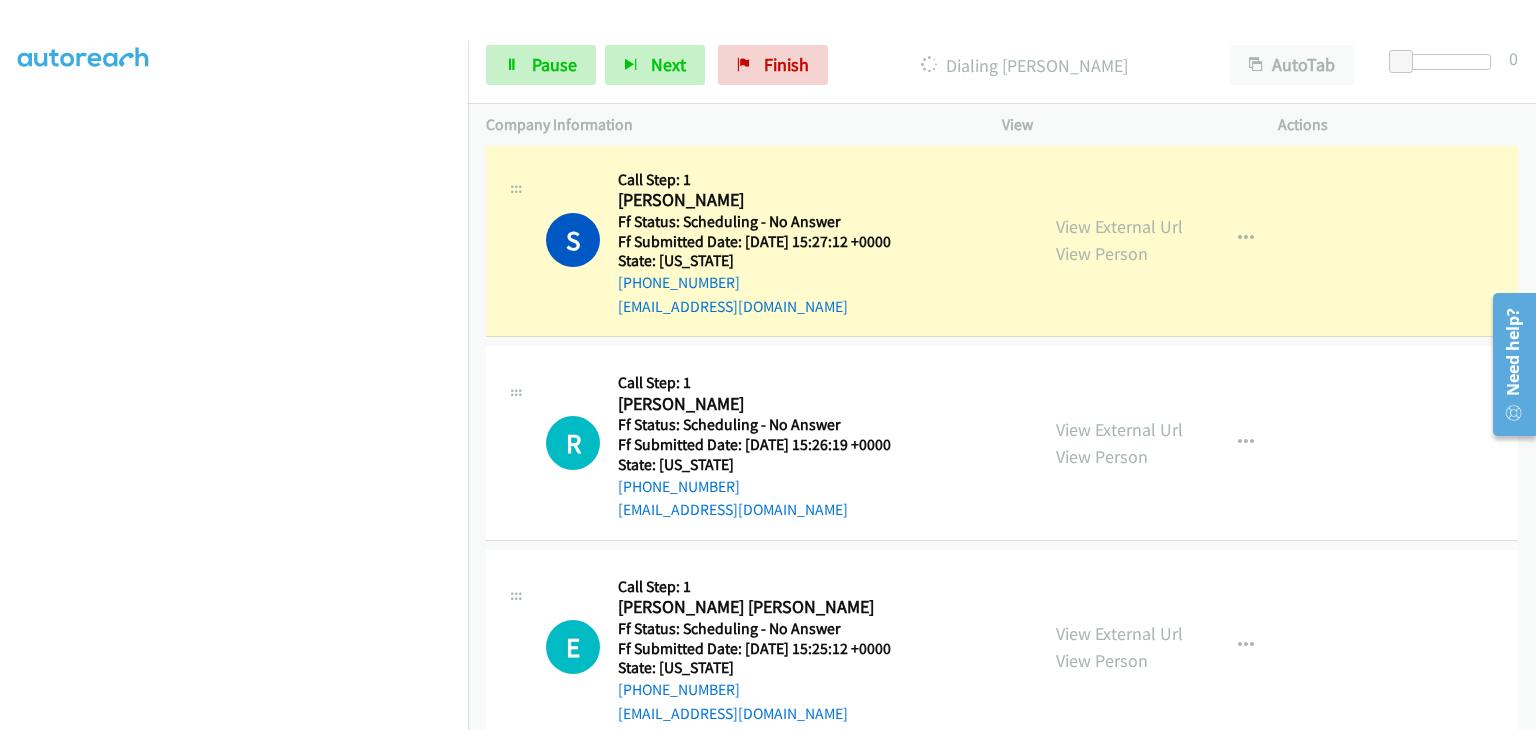 scroll, scrollTop: 392, scrollLeft: 0, axis: vertical 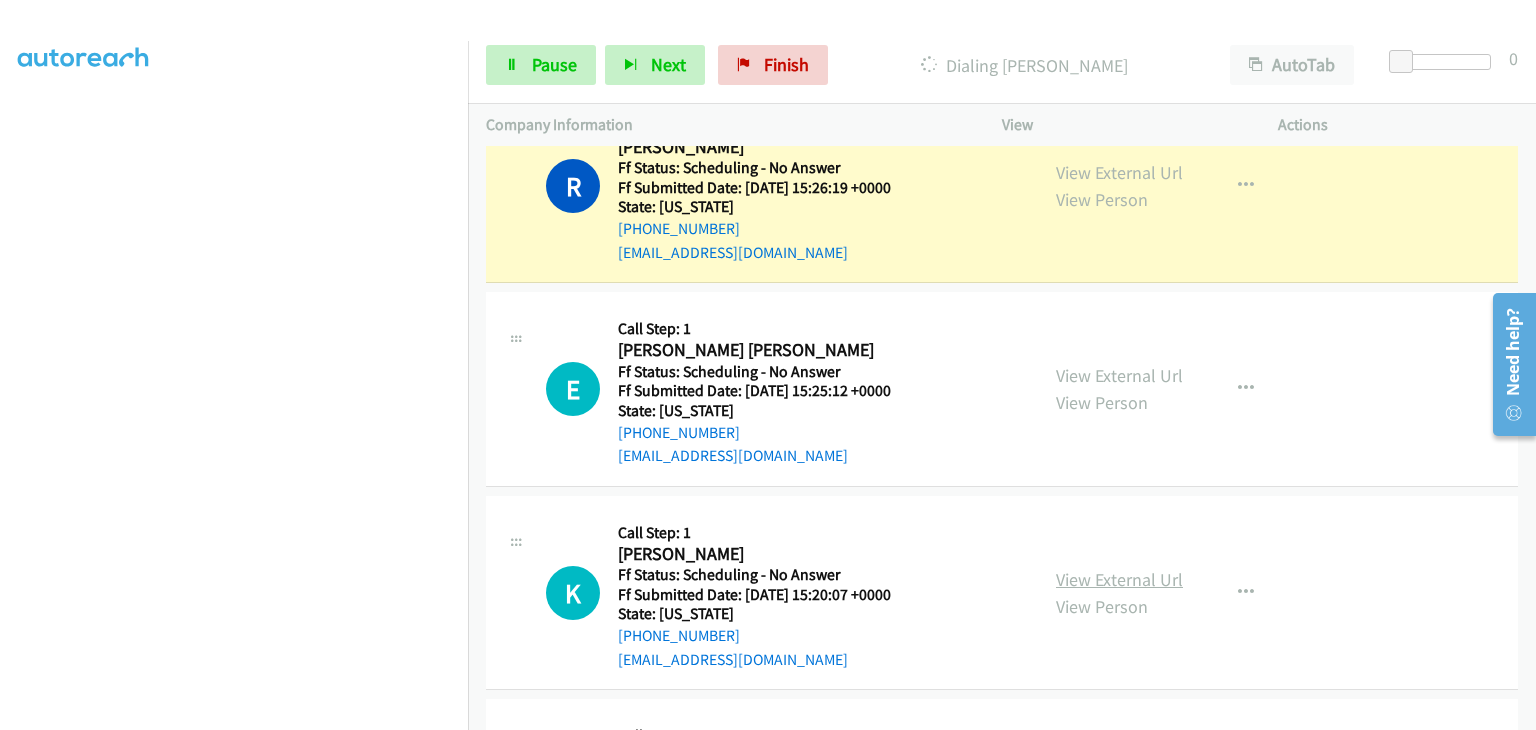 click on "View External Url" at bounding box center (1119, 579) 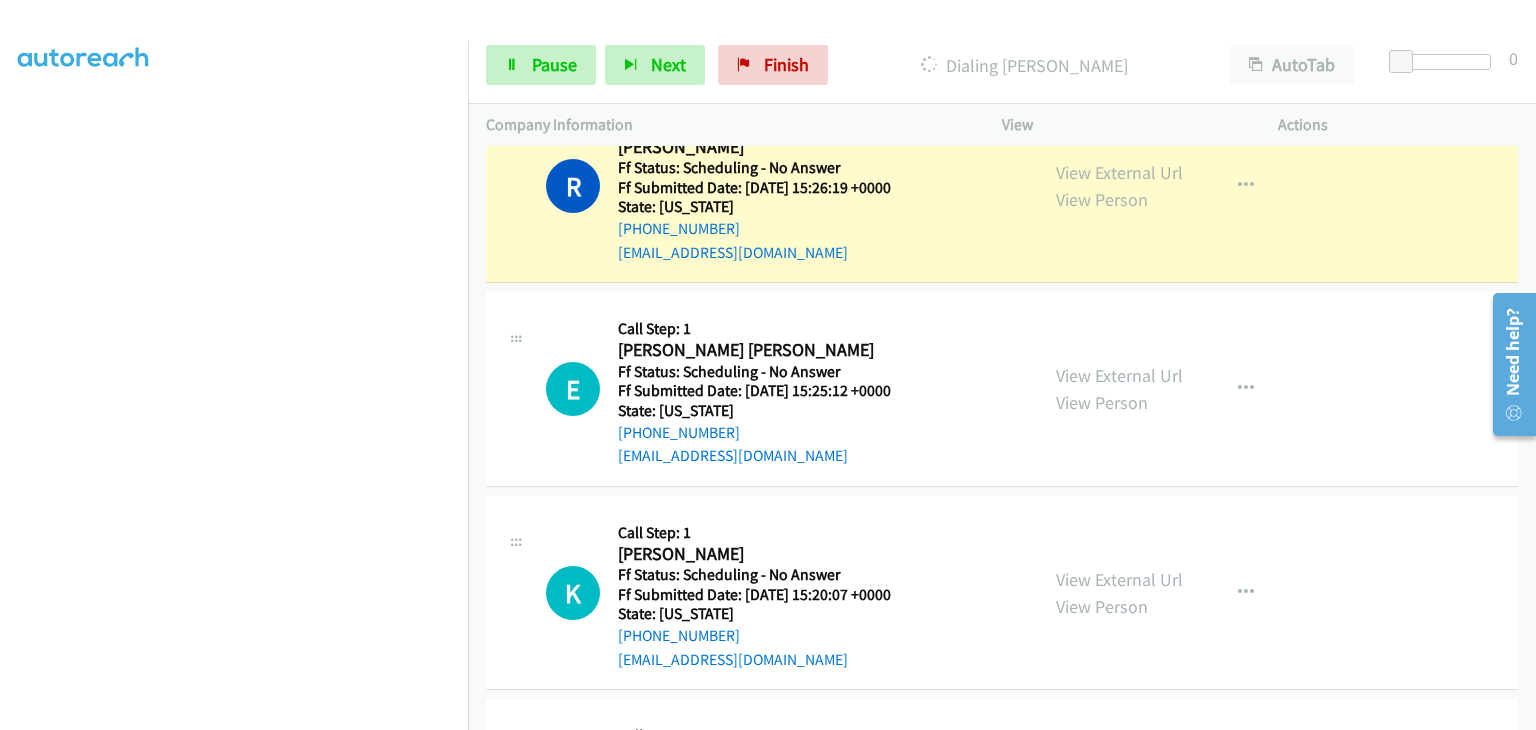 scroll, scrollTop: 392, scrollLeft: 0, axis: vertical 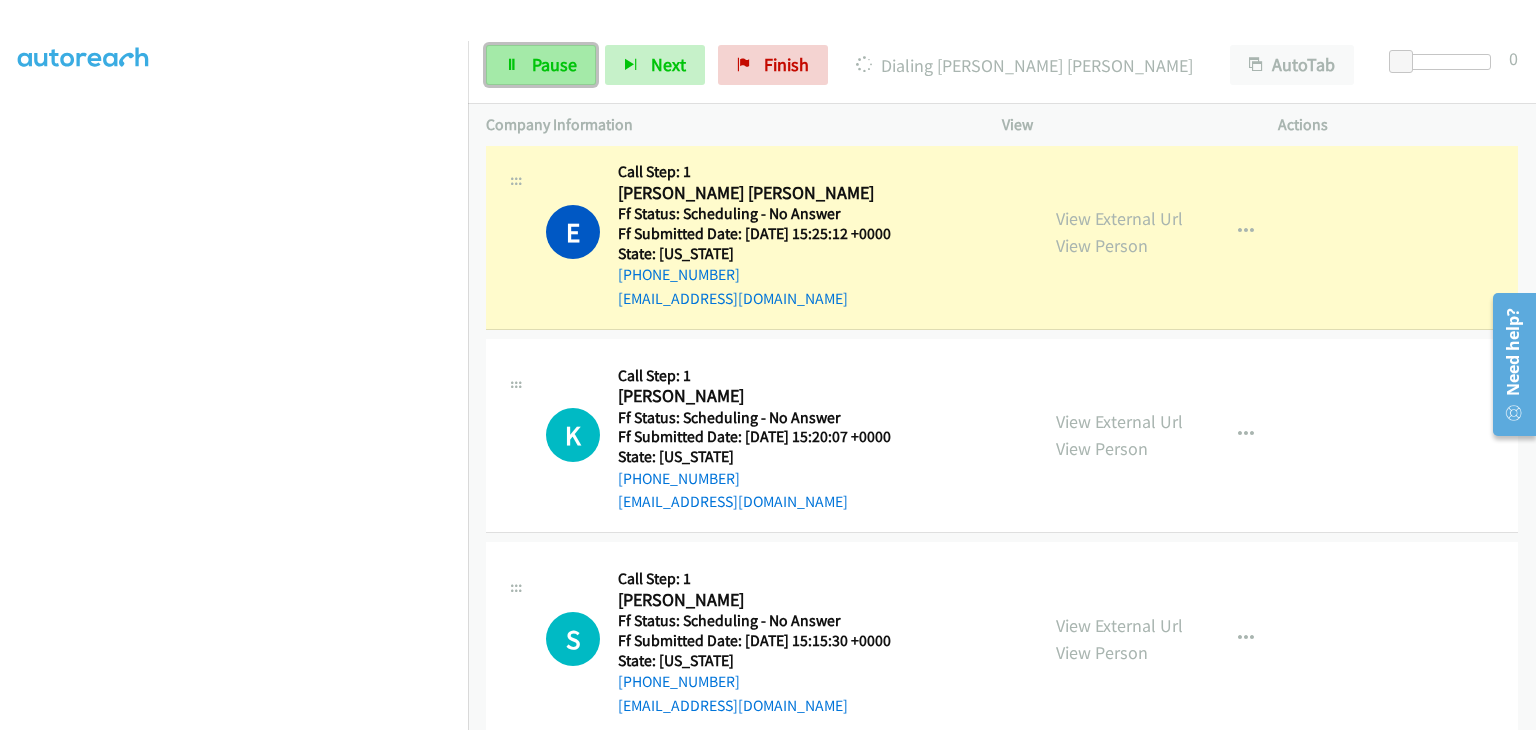 click on "Pause" at bounding box center [554, 64] 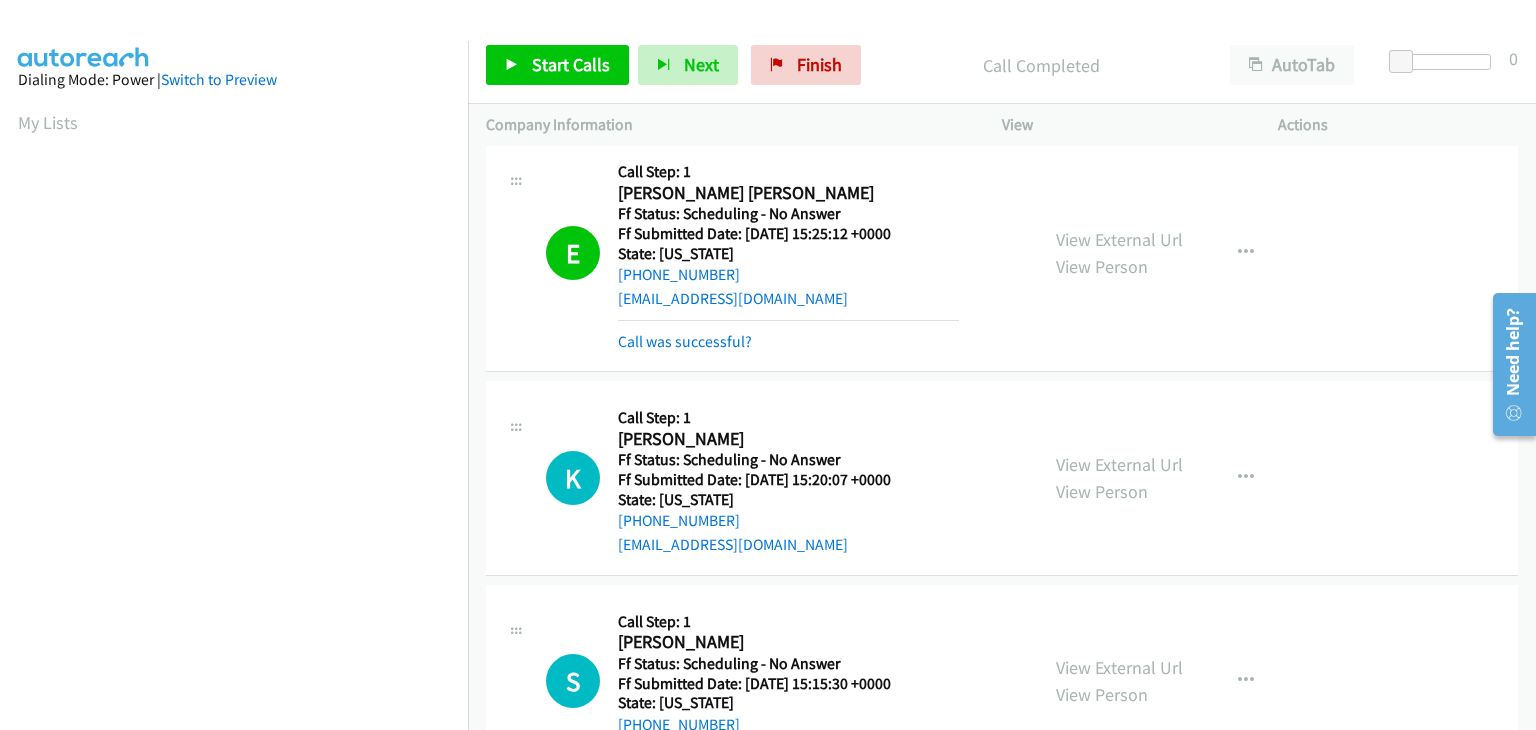 scroll, scrollTop: 392, scrollLeft: 0, axis: vertical 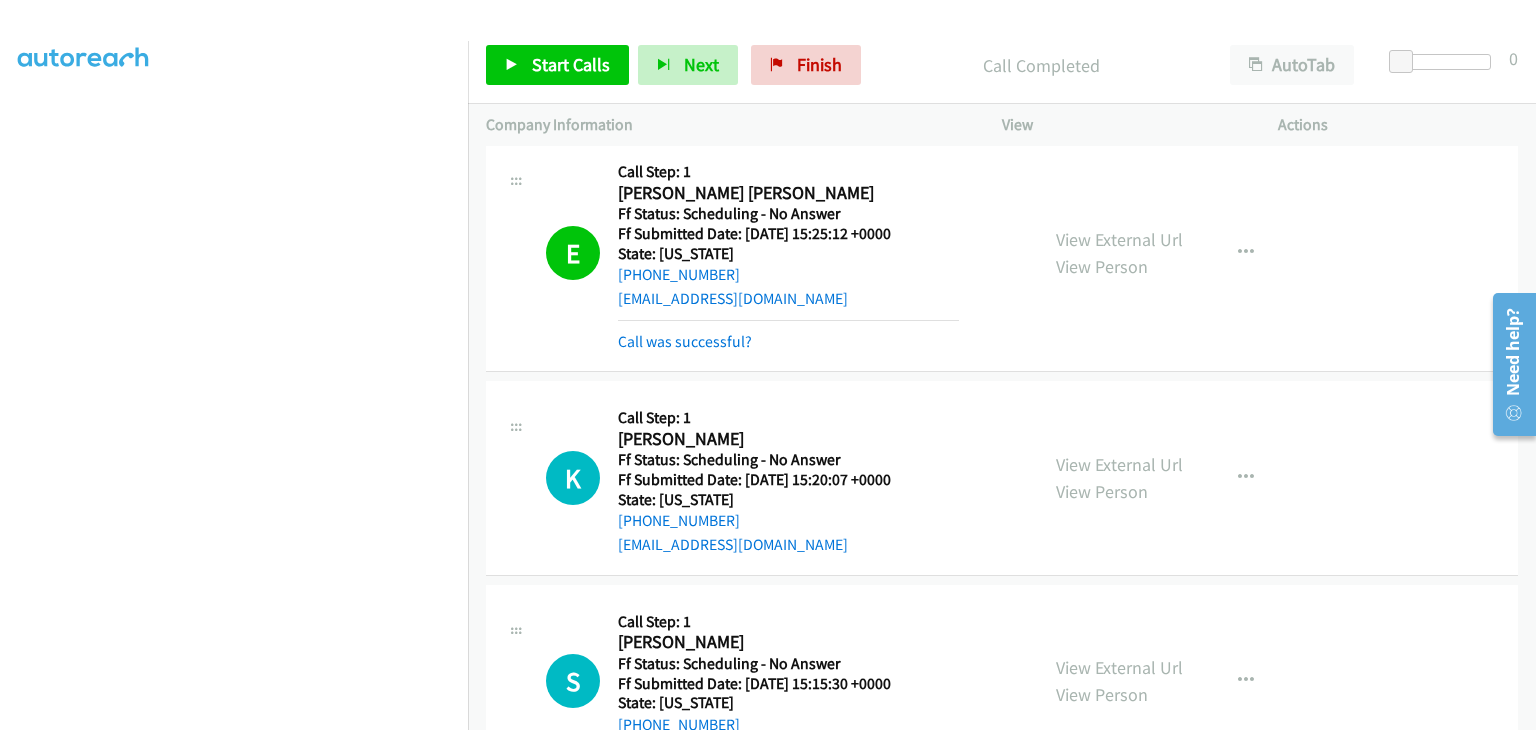 click on "Call was successful?" at bounding box center (788, 337) 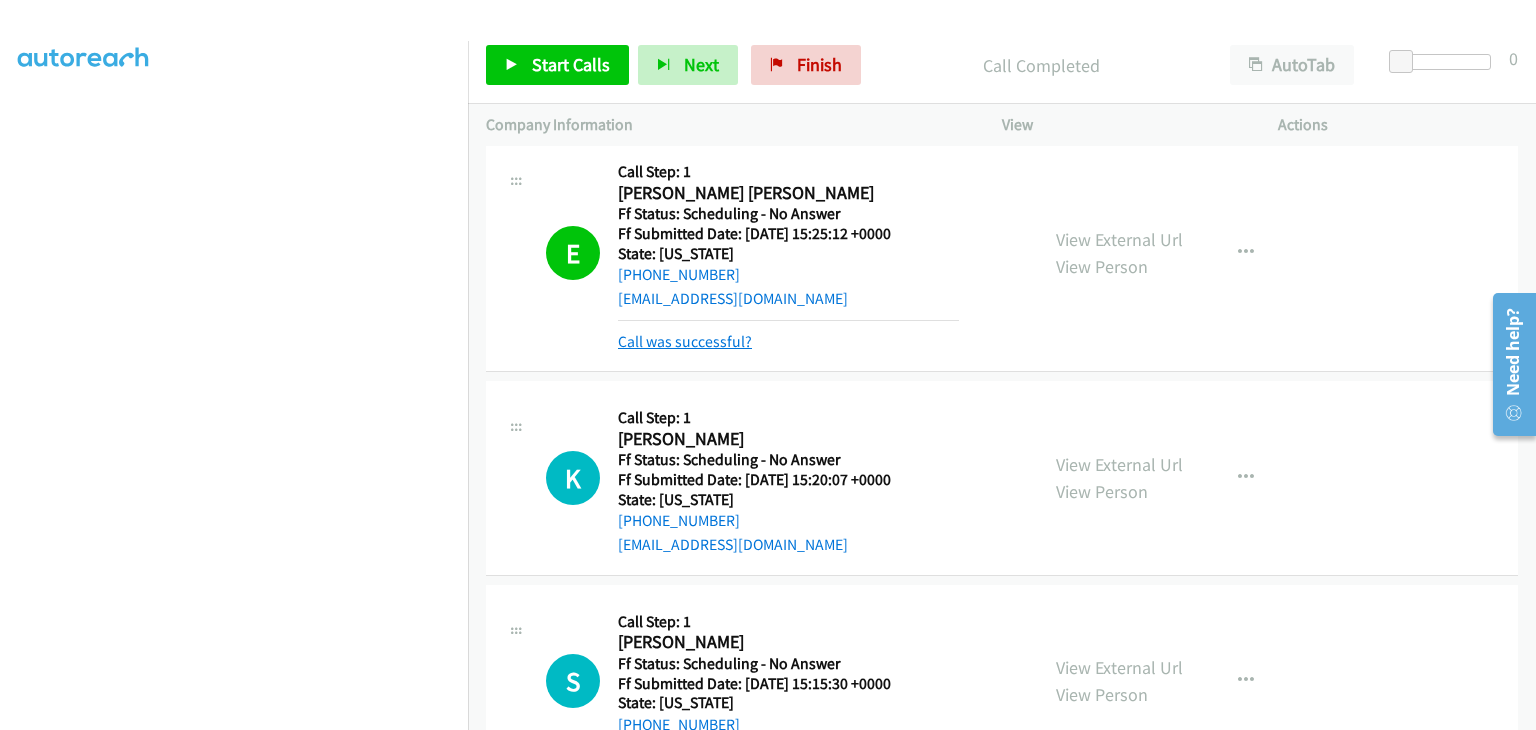 click on "Call was successful?" at bounding box center (685, 341) 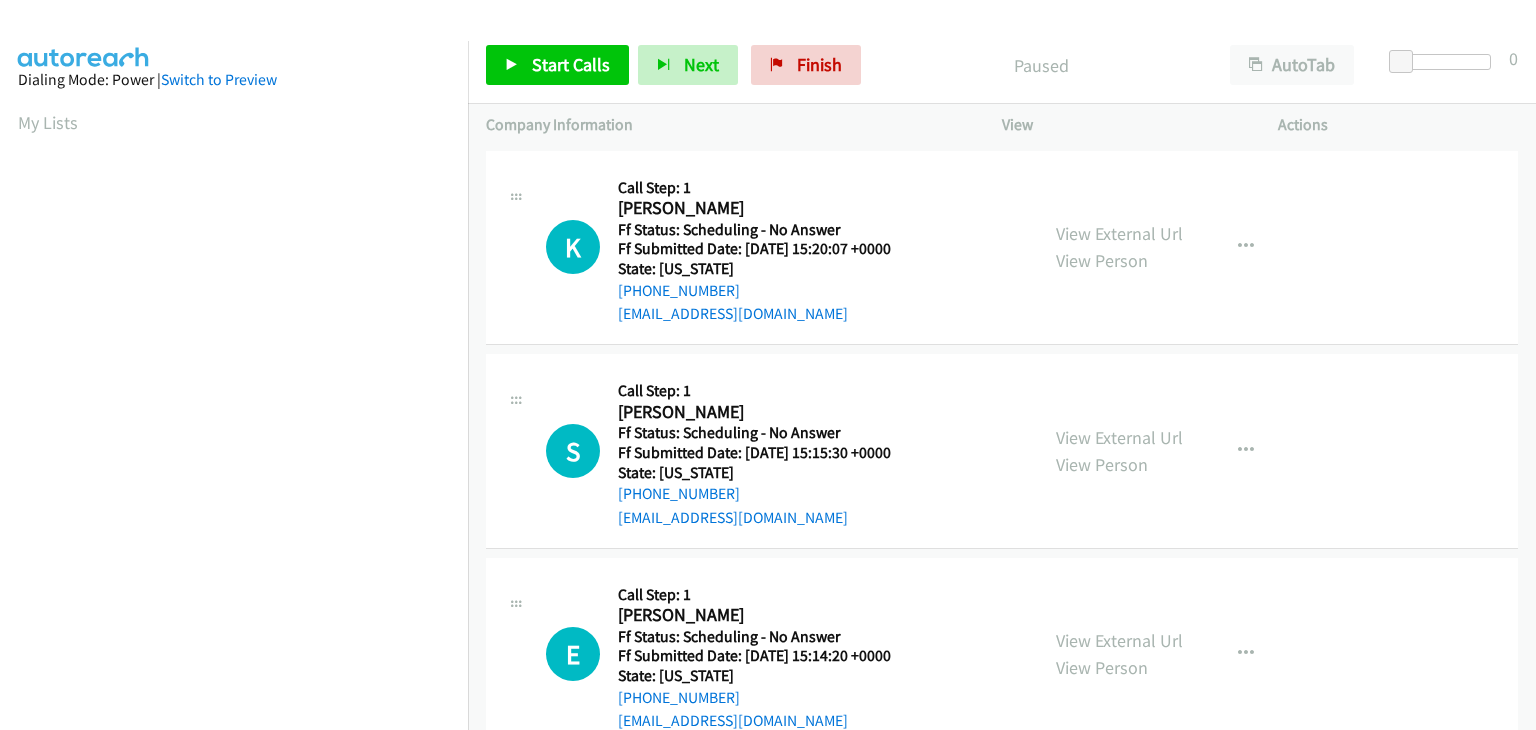 scroll, scrollTop: 0, scrollLeft: 0, axis: both 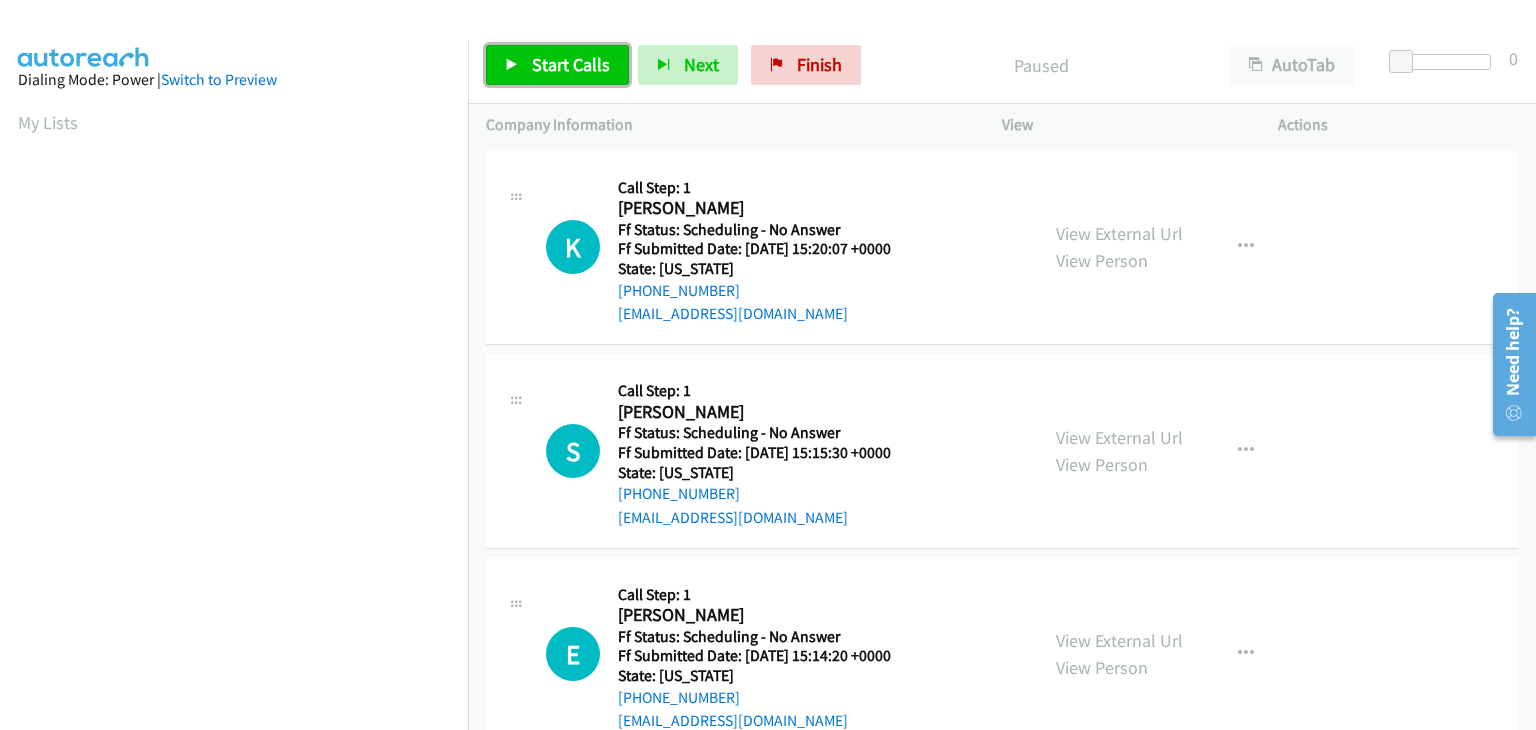 click on "Start Calls" at bounding box center (571, 64) 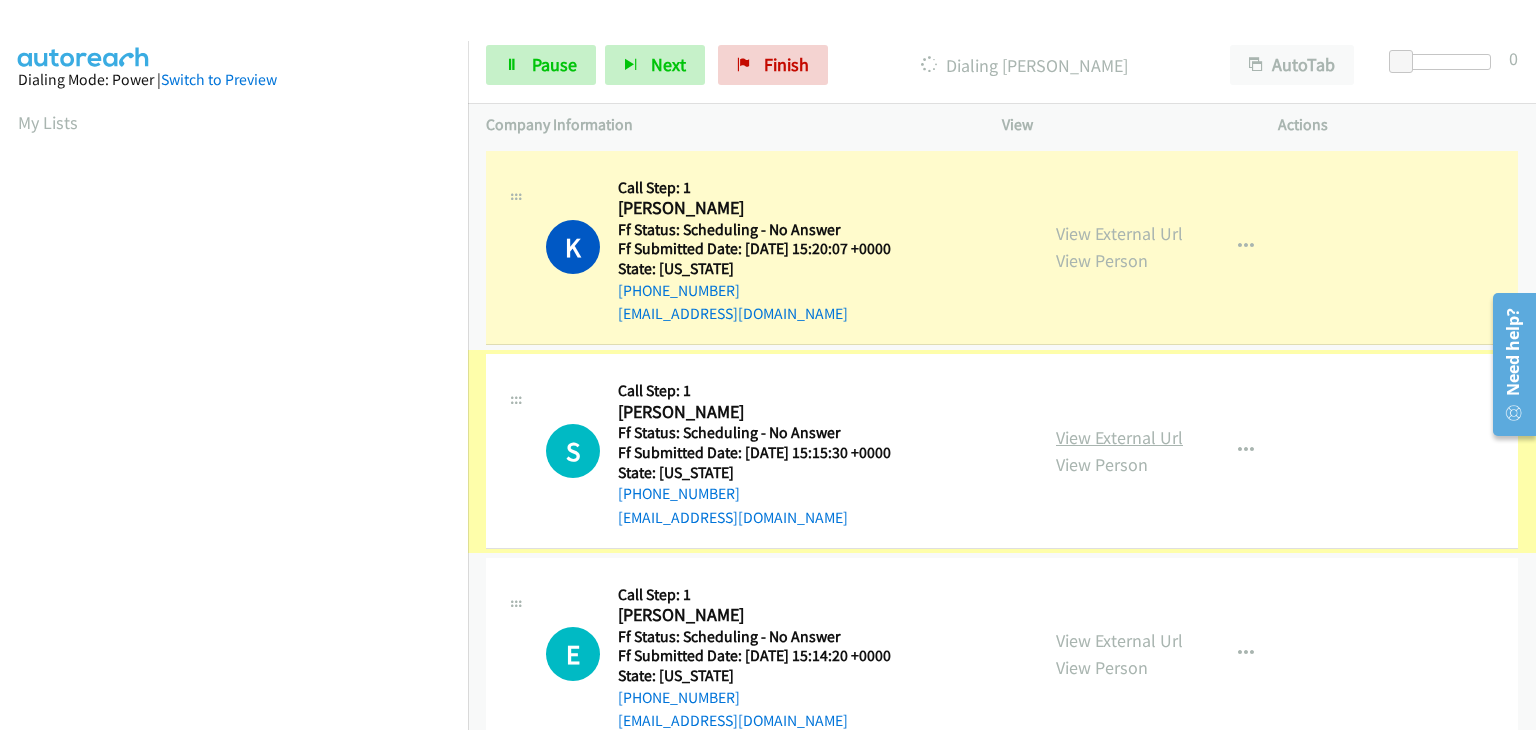 click on "View External Url" at bounding box center (1119, 437) 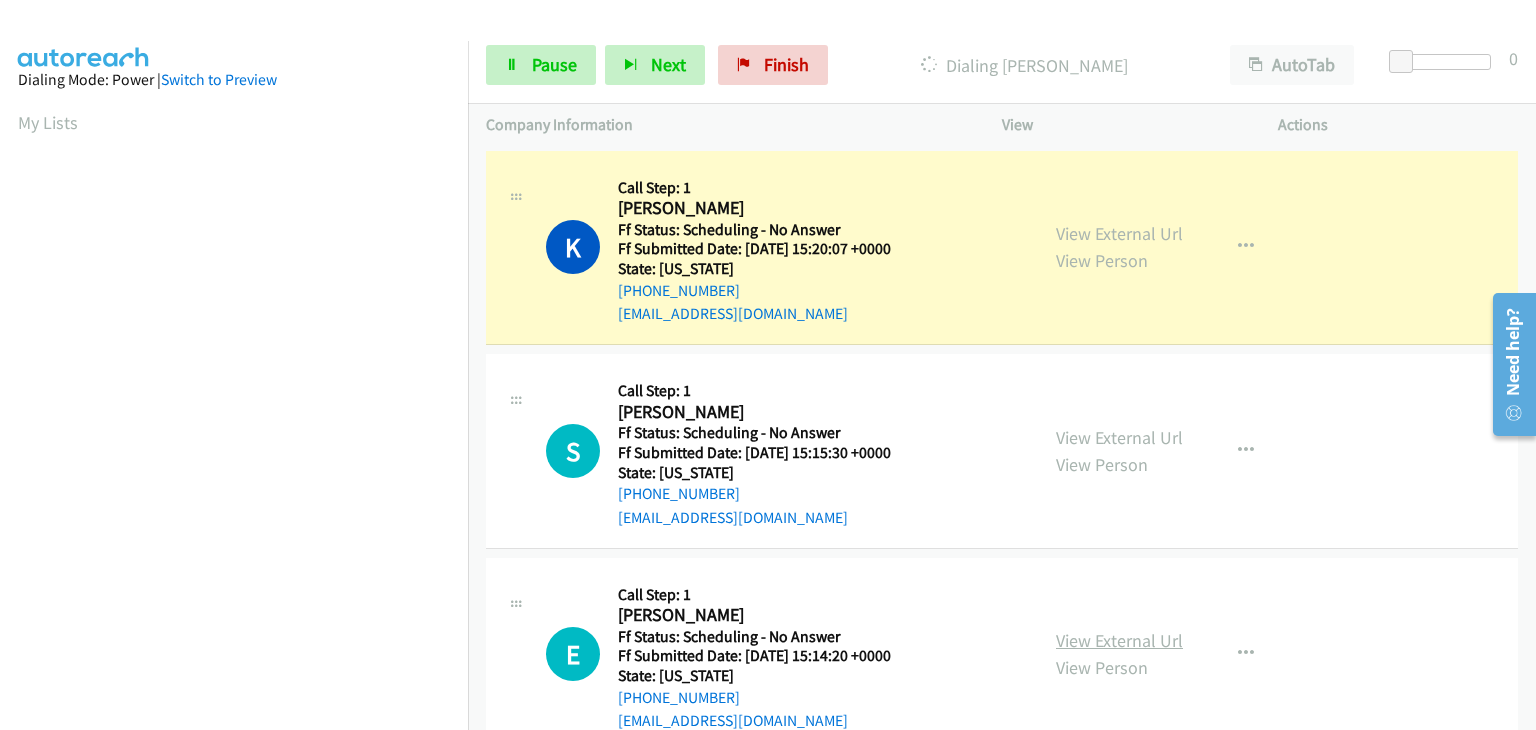 click on "View External Url" at bounding box center [1119, 640] 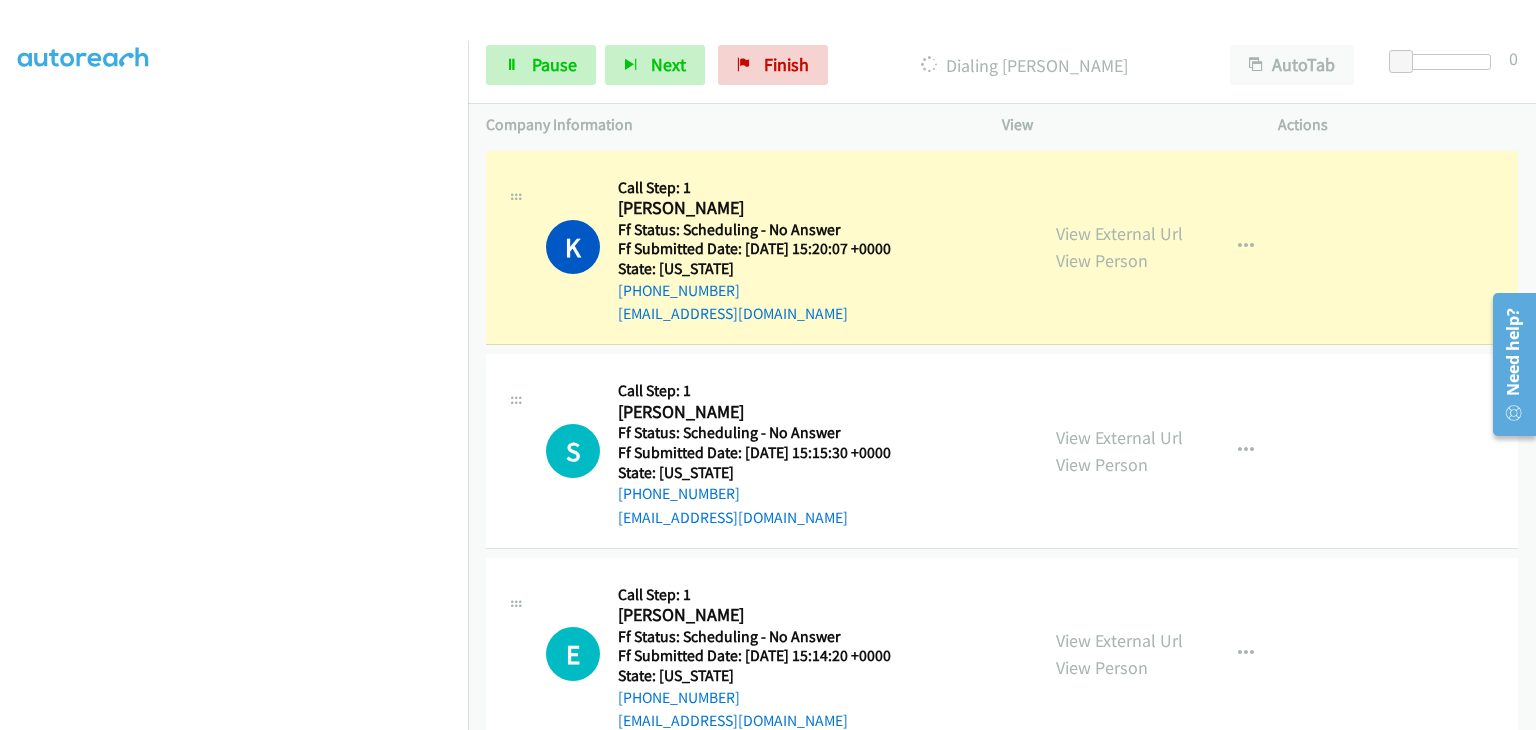 scroll, scrollTop: 392, scrollLeft: 0, axis: vertical 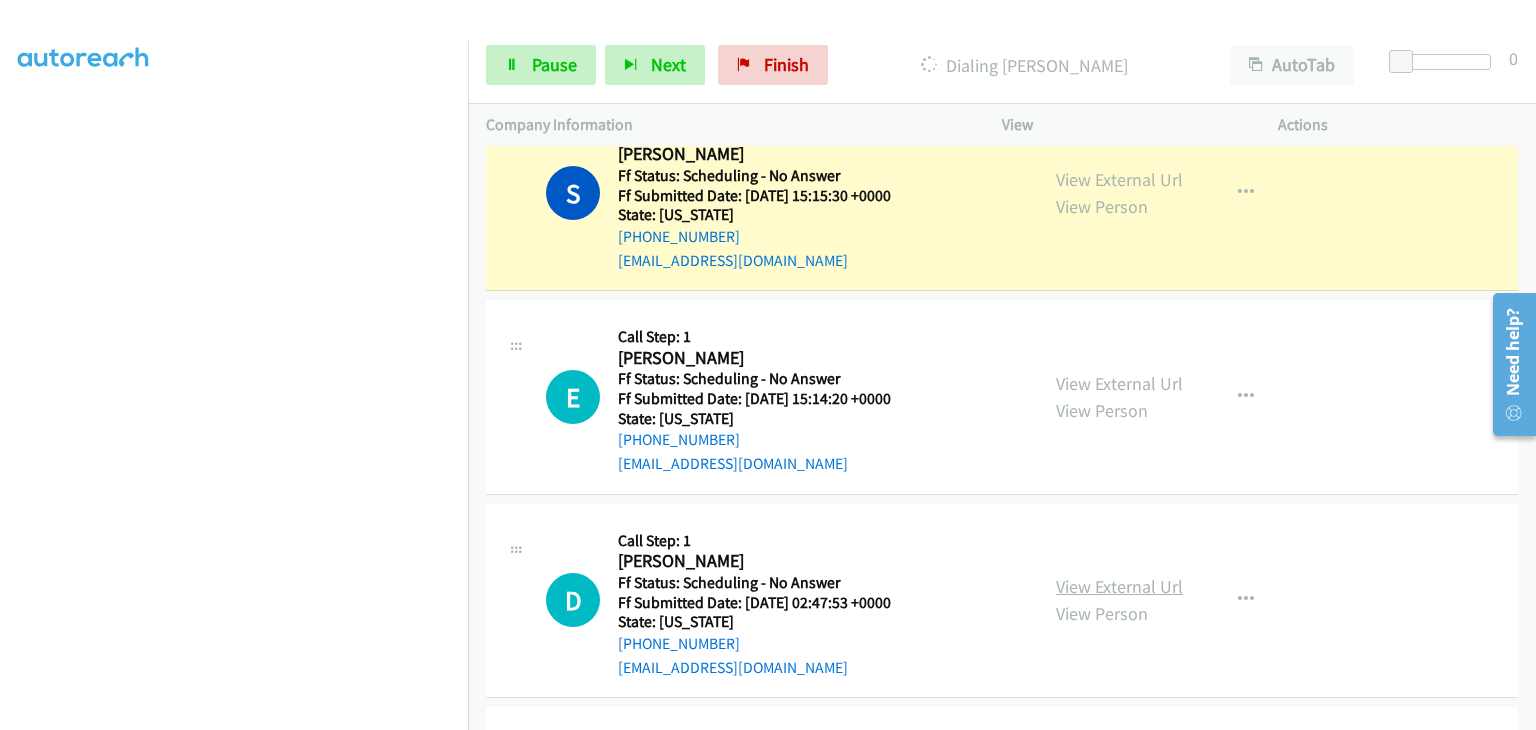 click on "View External Url" at bounding box center (1119, 586) 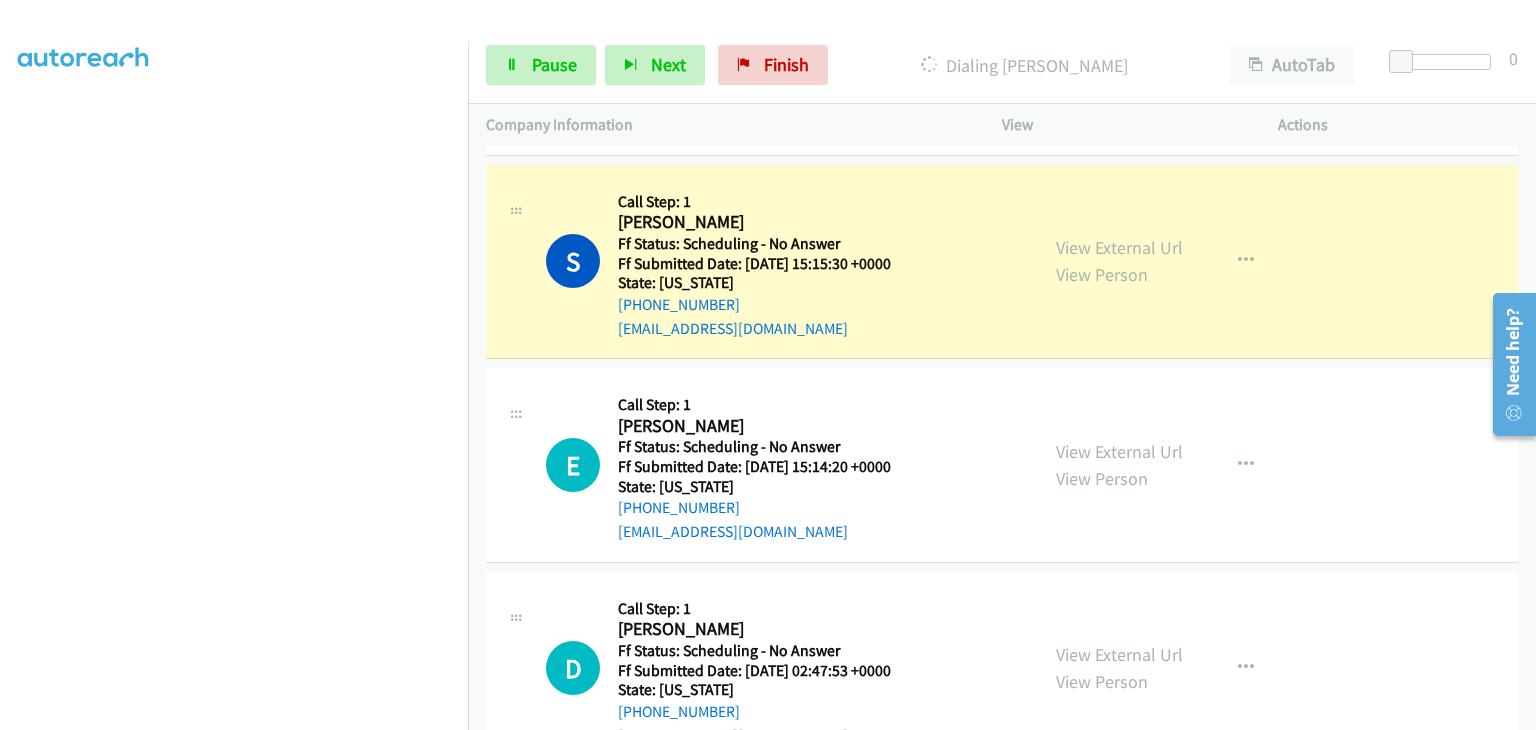scroll, scrollTop: 200, scrollLeft: 0, axis: vertical 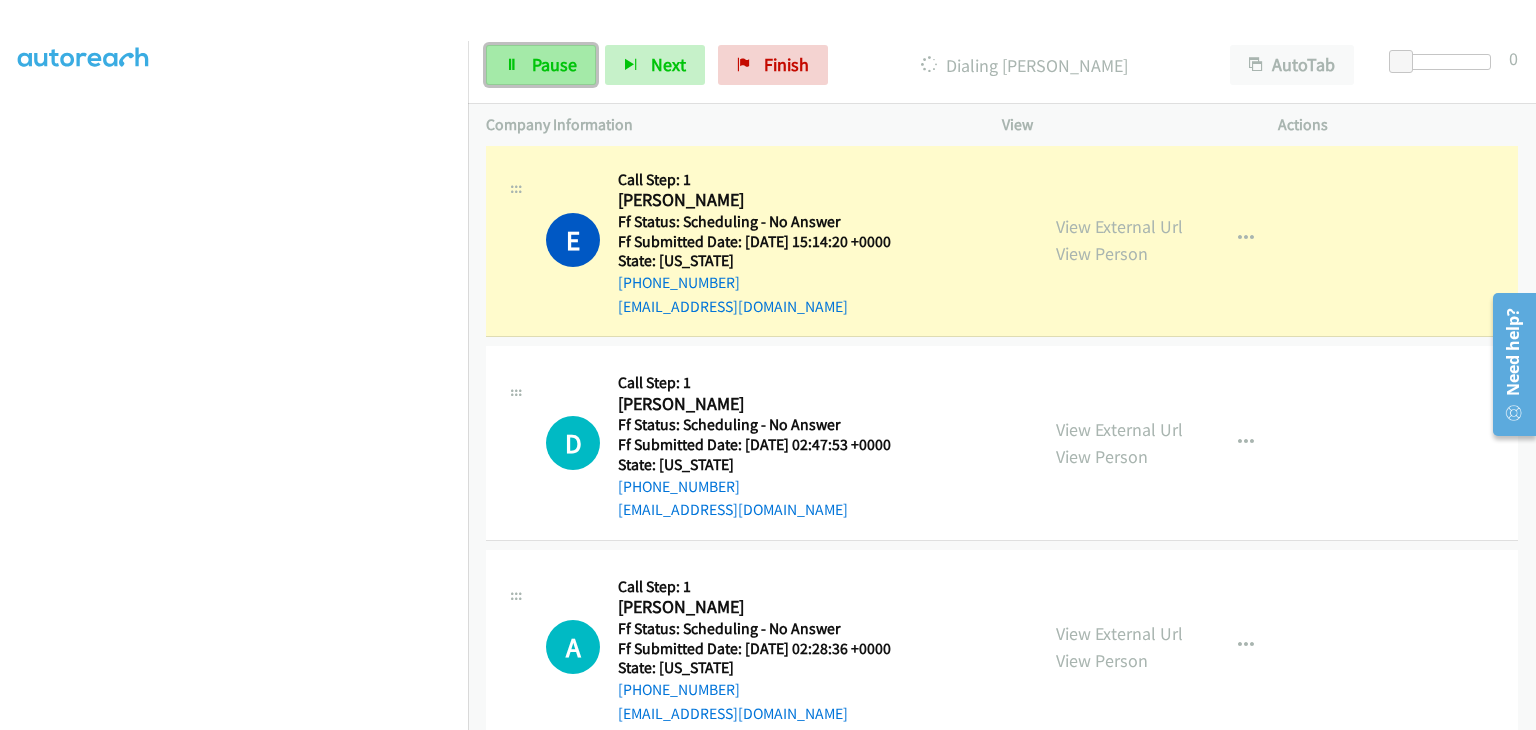 click on "Pause" at bounding box center [541, 65] 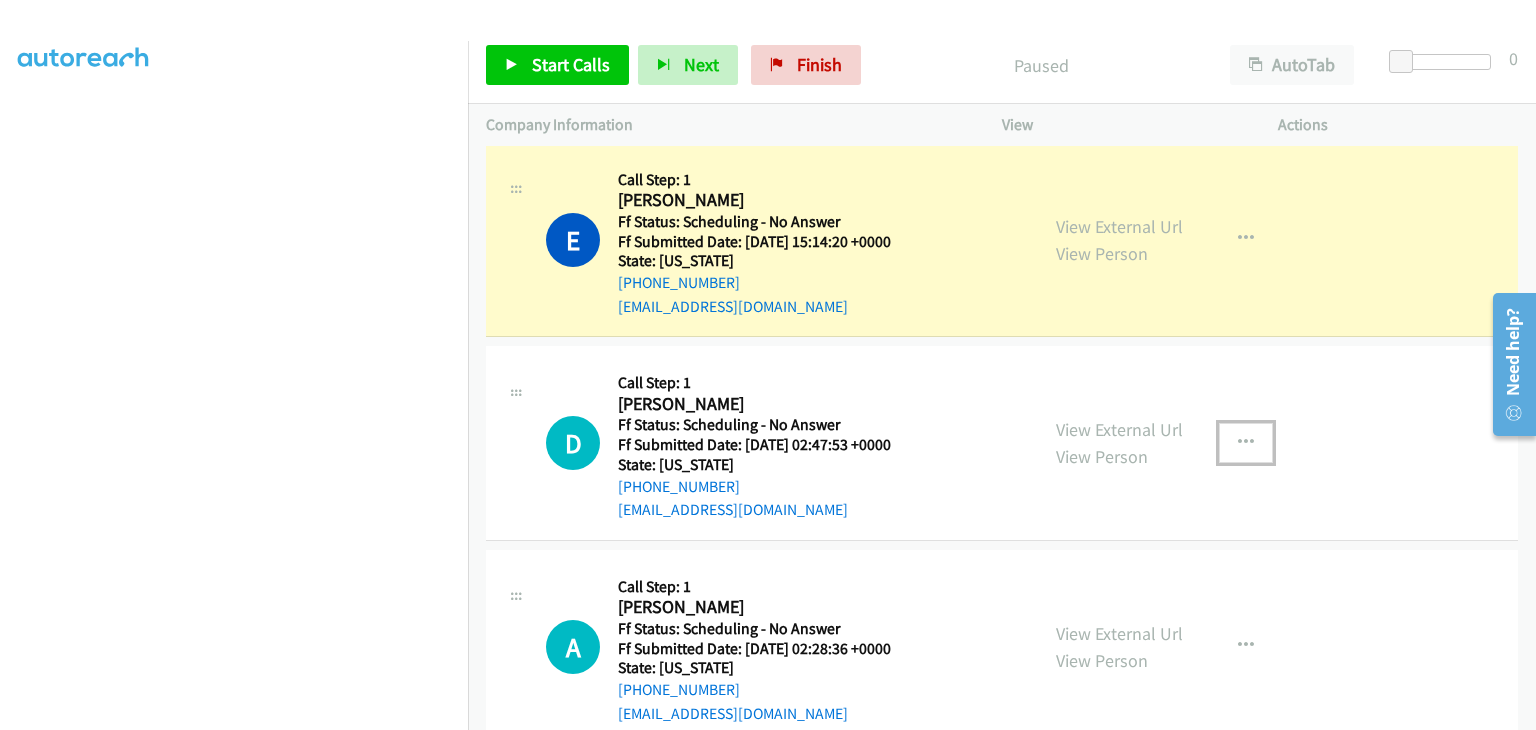 click at bounding box center [1246, 443] 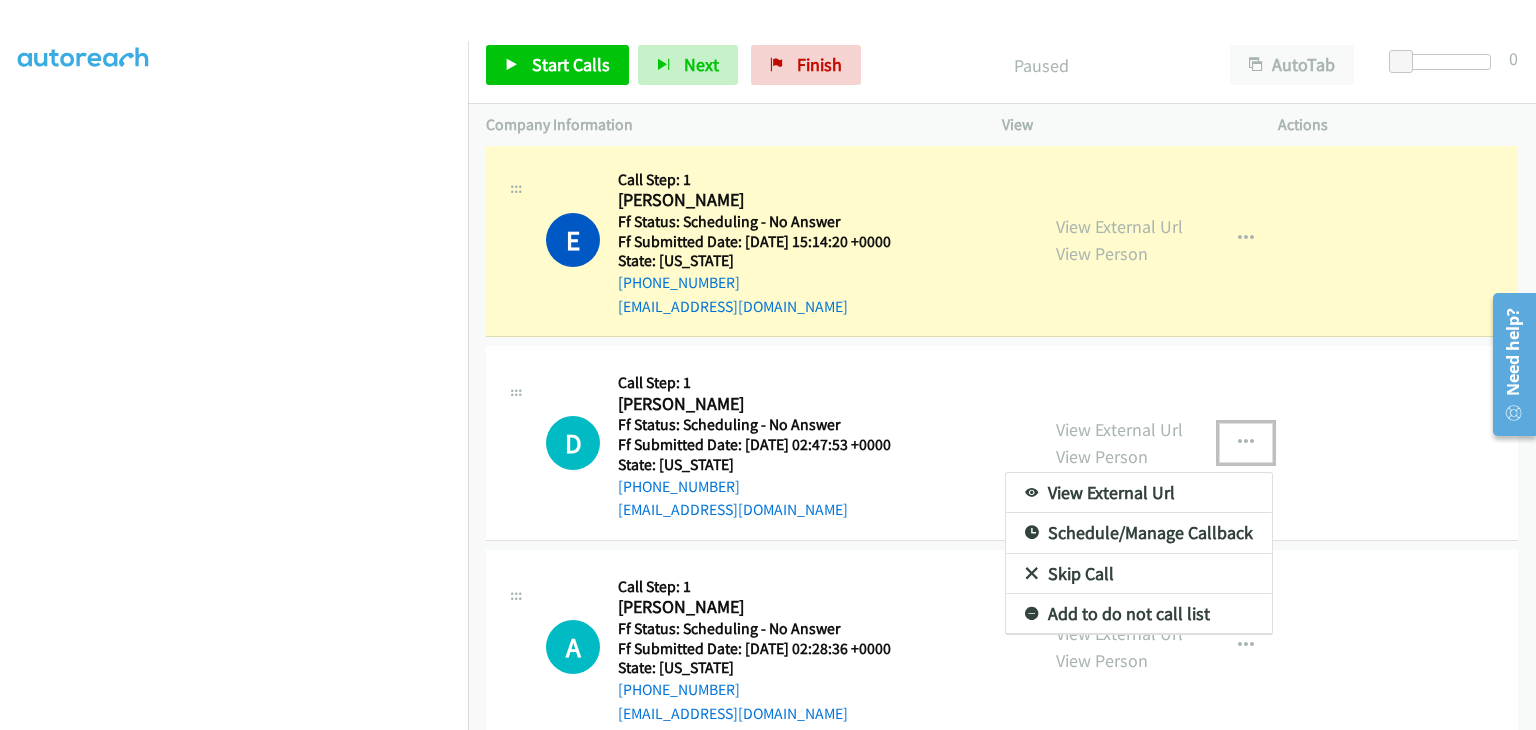 click on "Skip Call" at bounding box center (1139, 574) 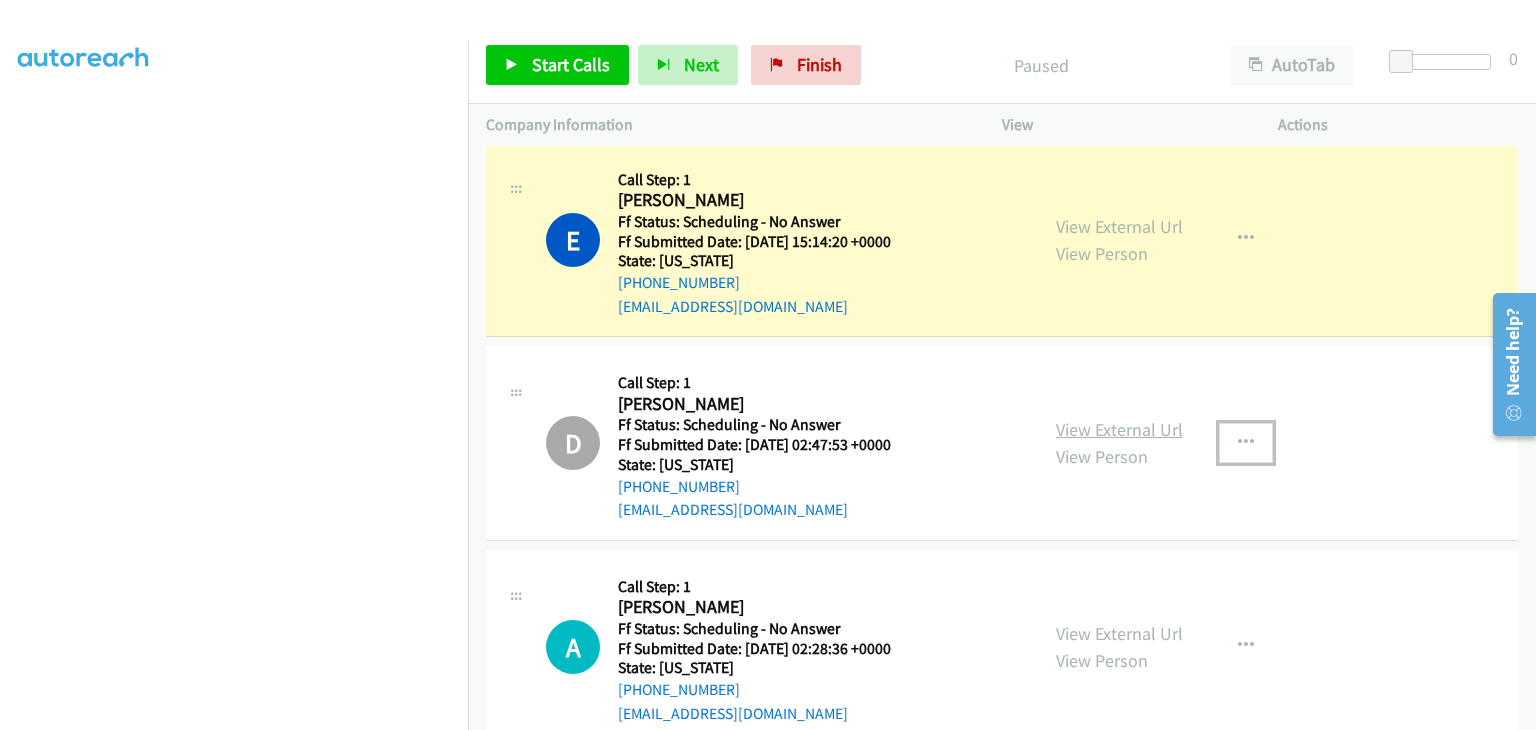 click on "View External Url" at bounding box center (1119, 429) 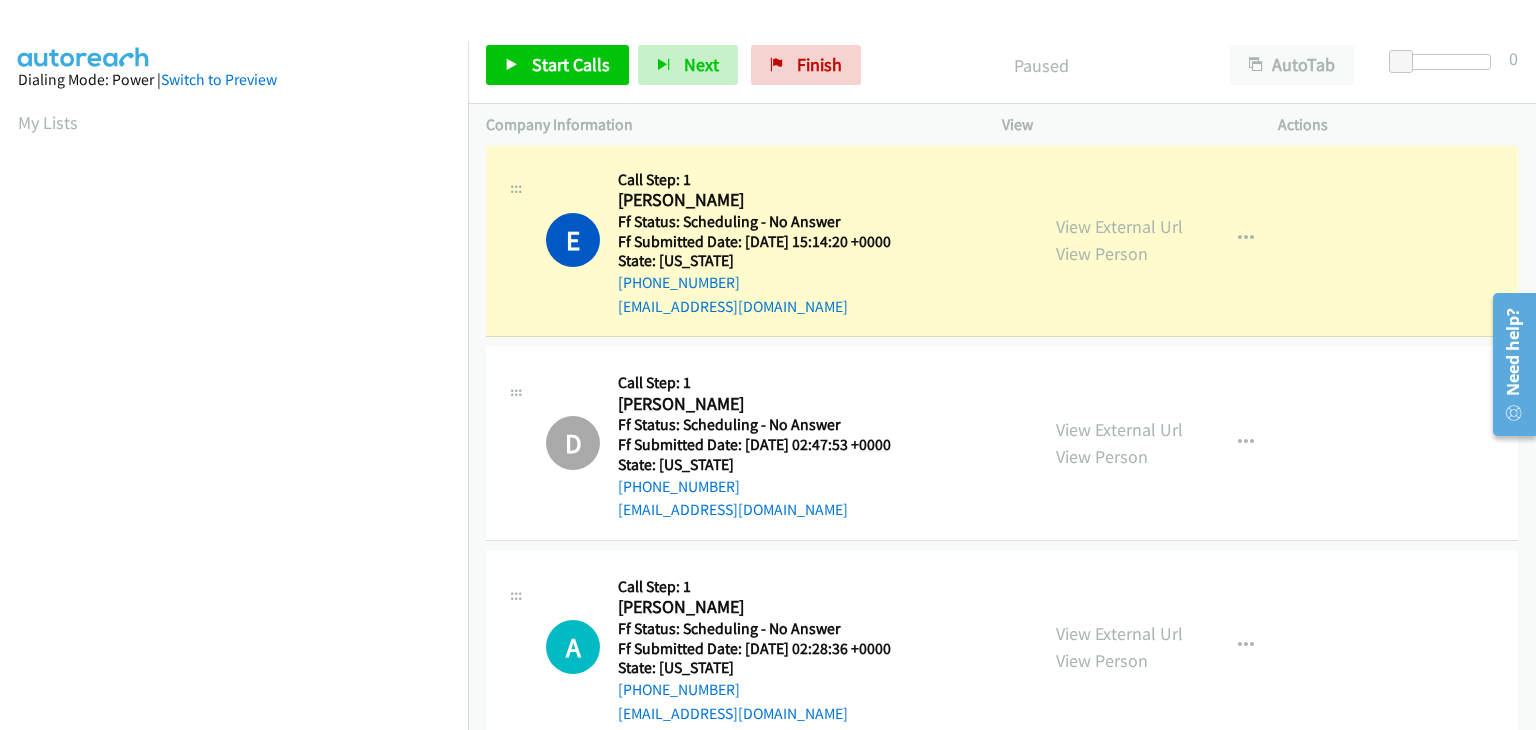 scroll, scrollTop: 392, scrollLeft: 0, axis: vertical 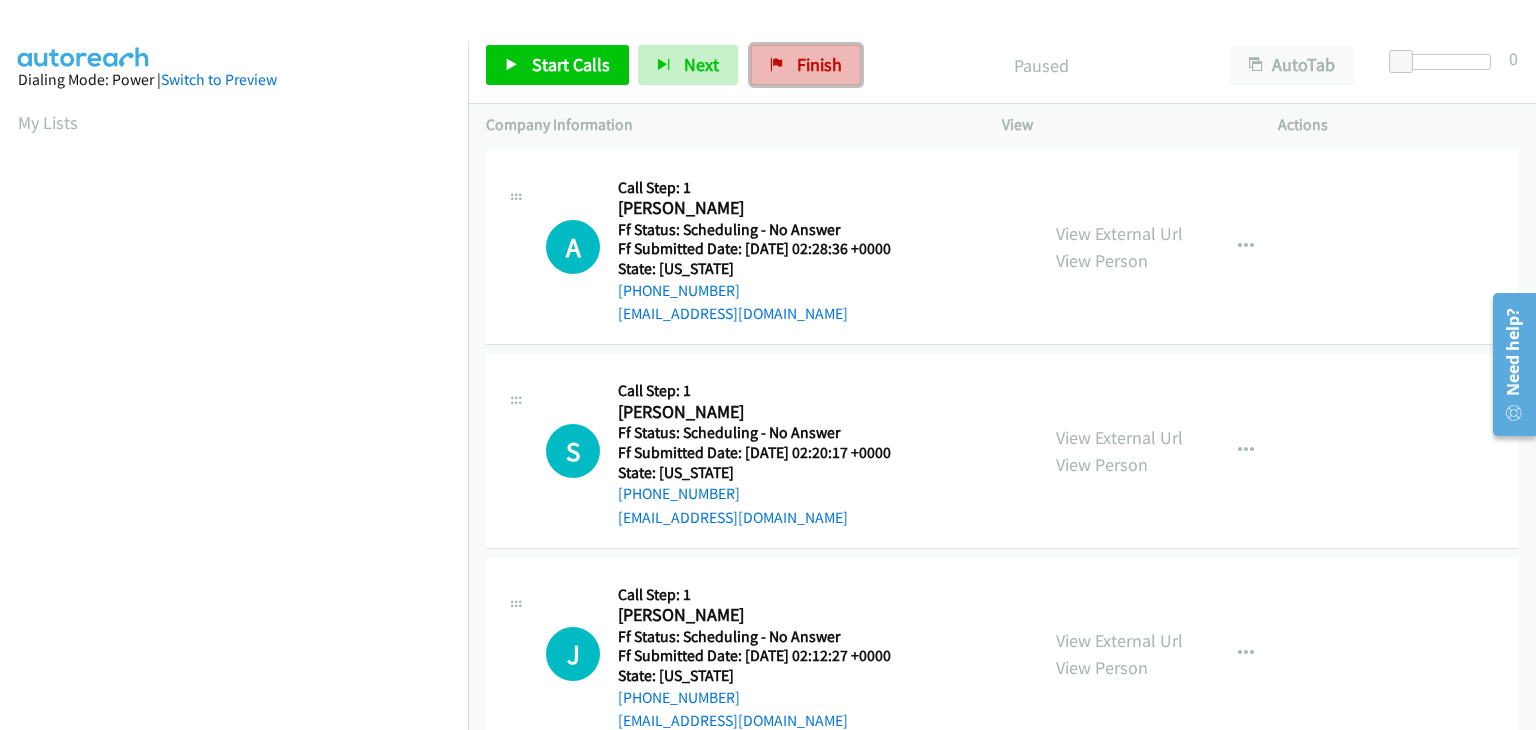 click on "Finish" at bounding box center (819, 64) 